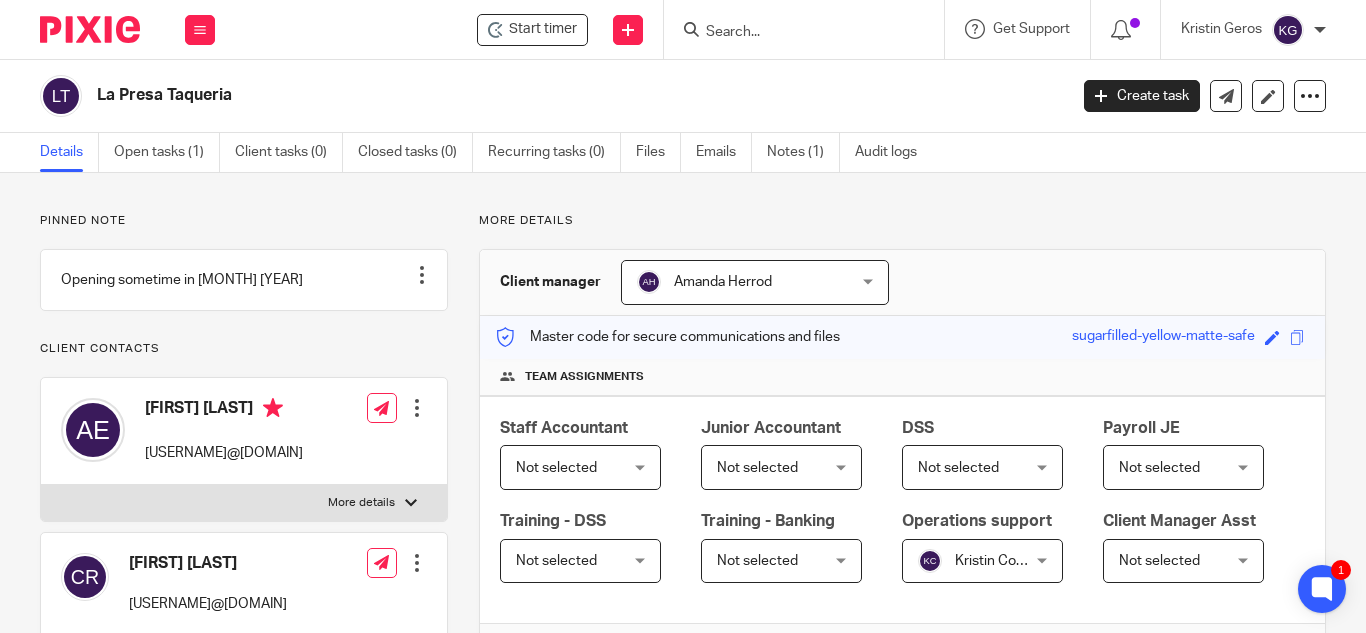 scroll, scrollTop: 0, scrollLeft: 0, axis: both 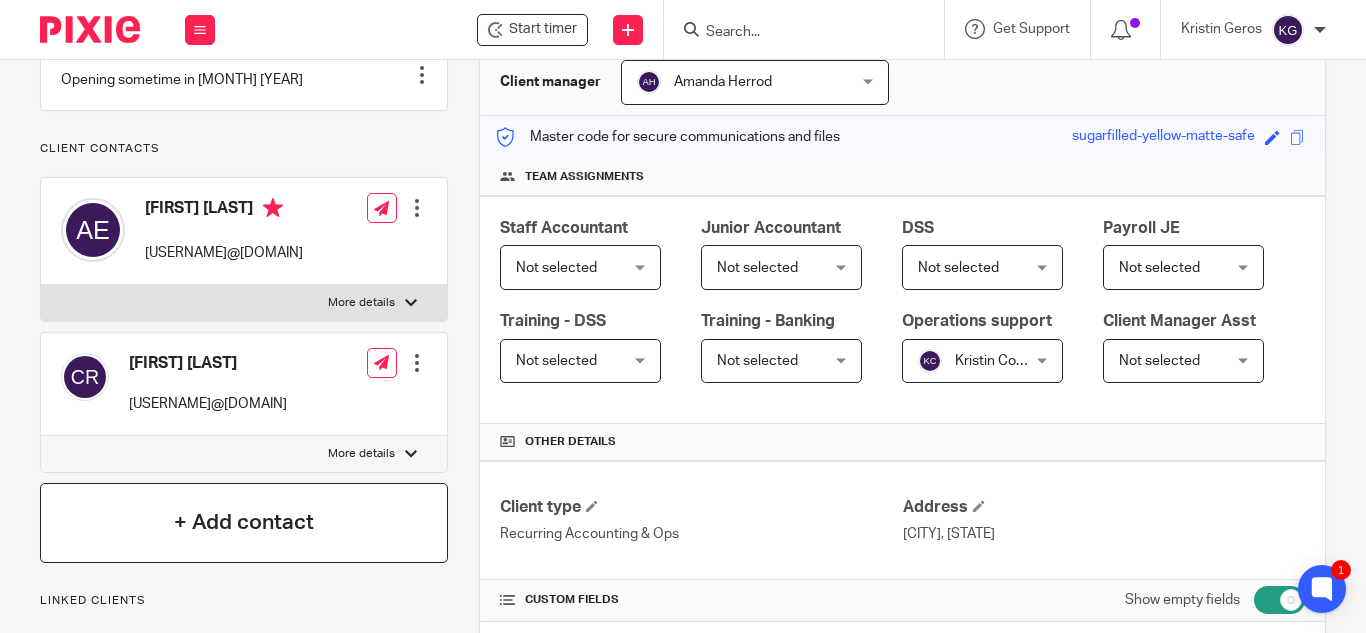 click on "+ Add contact" at bounding box center (244, 522) 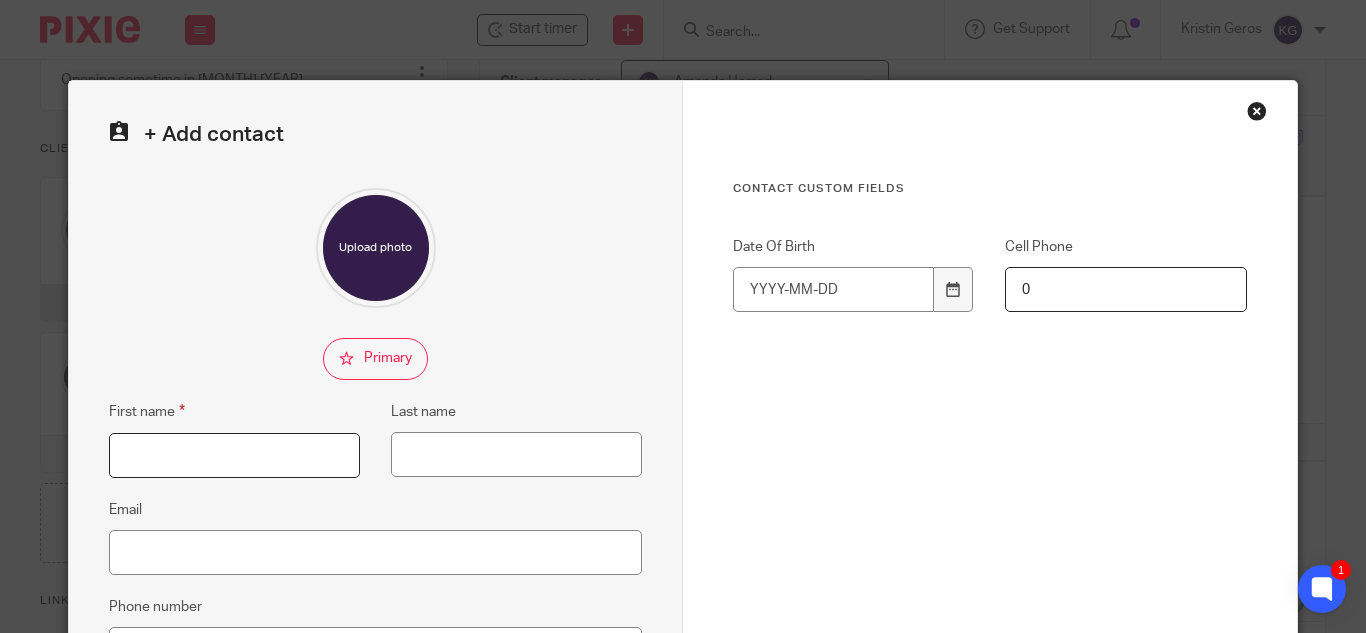 click on "First name" at bounding box center [234, 455] 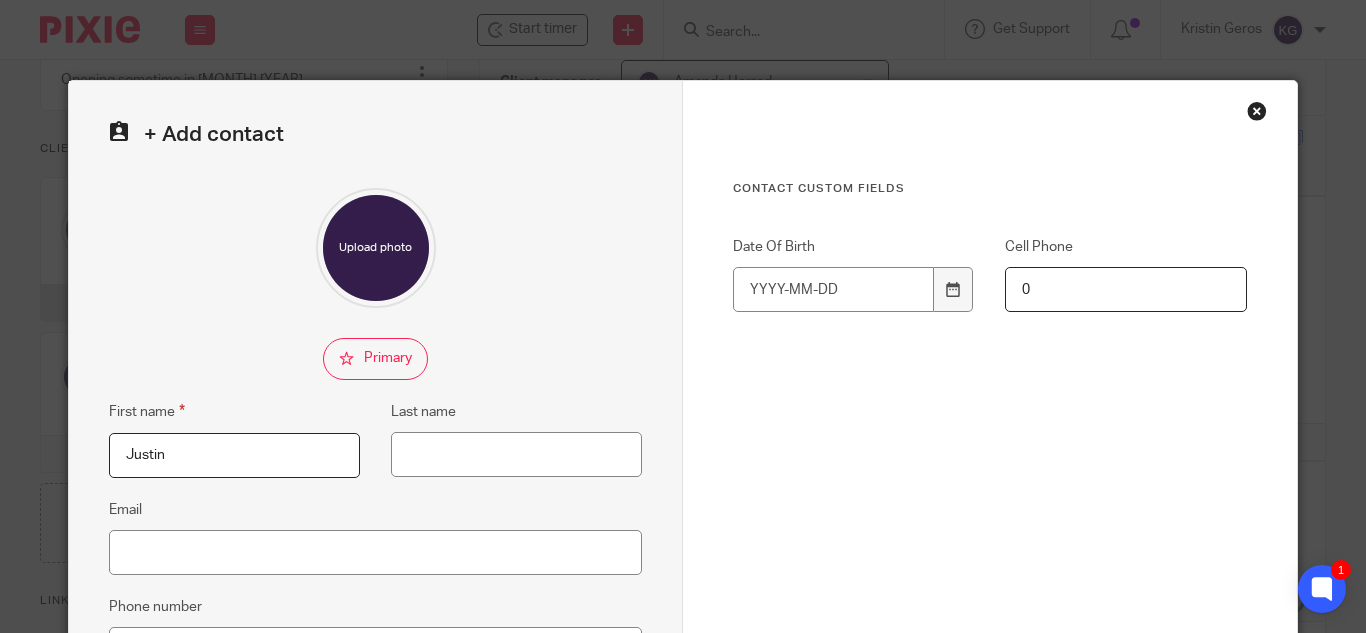 type on "Justin" 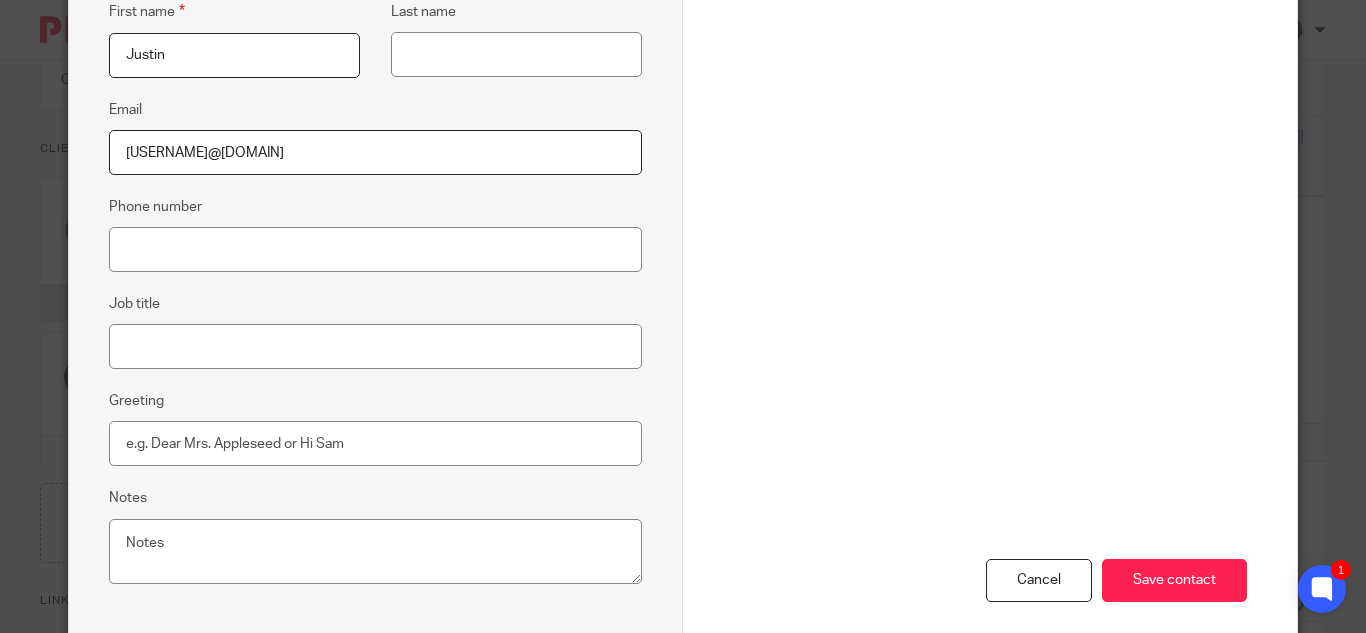 scroll, scrollTop: 500, scrollLeft: 0, axis: vertical 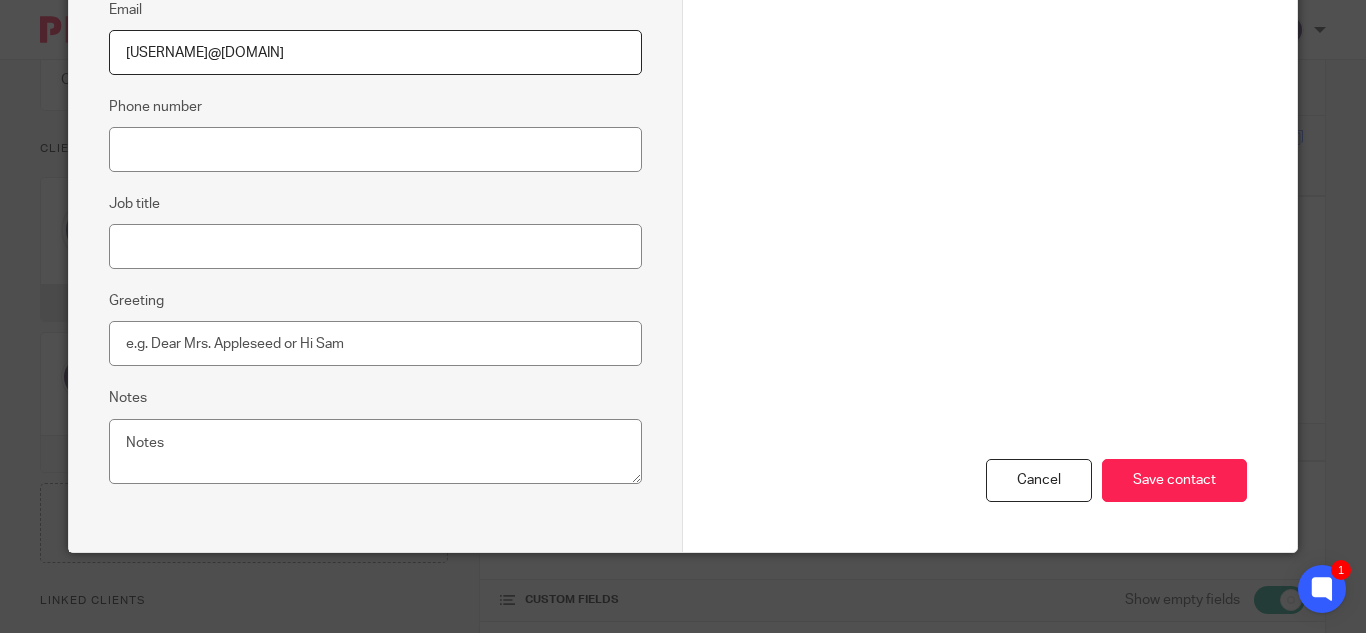 type on "[EMAIL]" 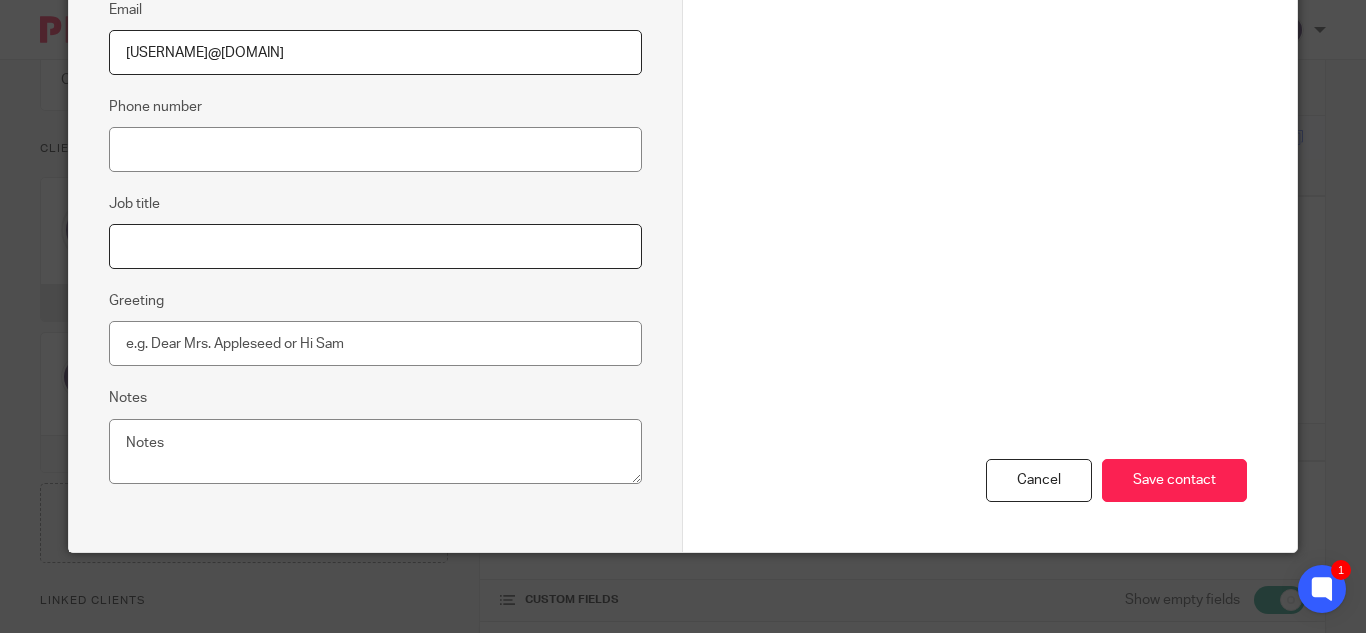 click on "Job title" at bounding box center (375, 246) 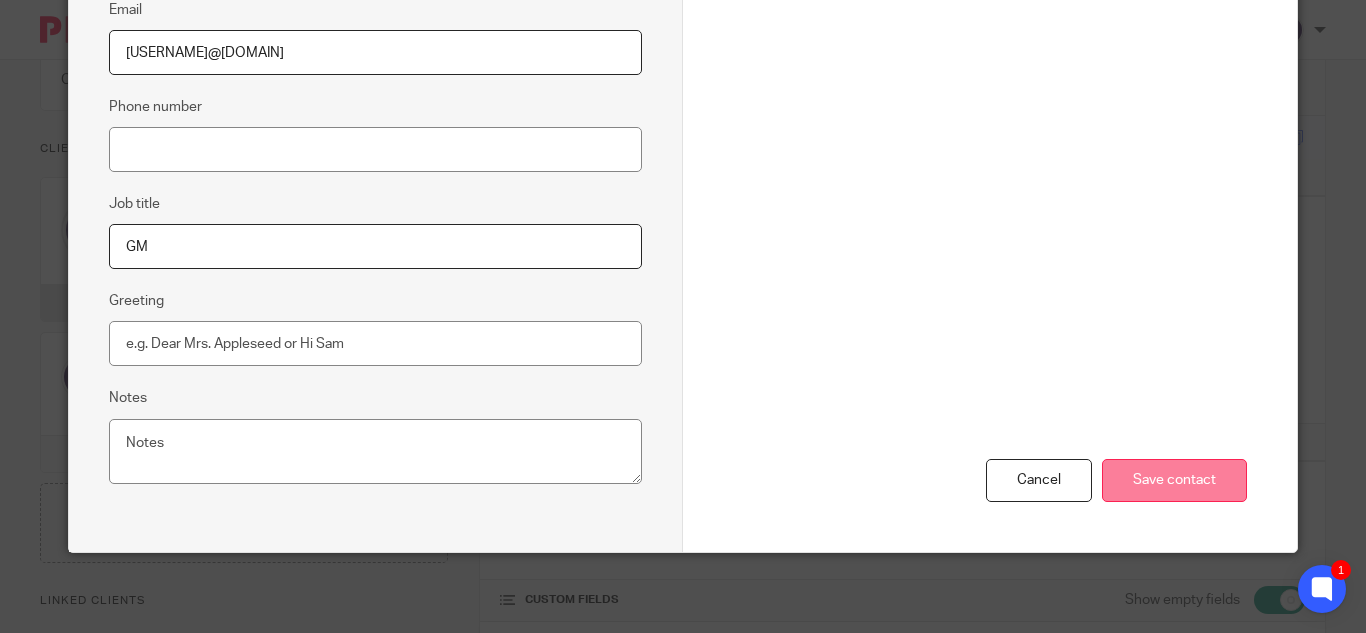 type on "GM" 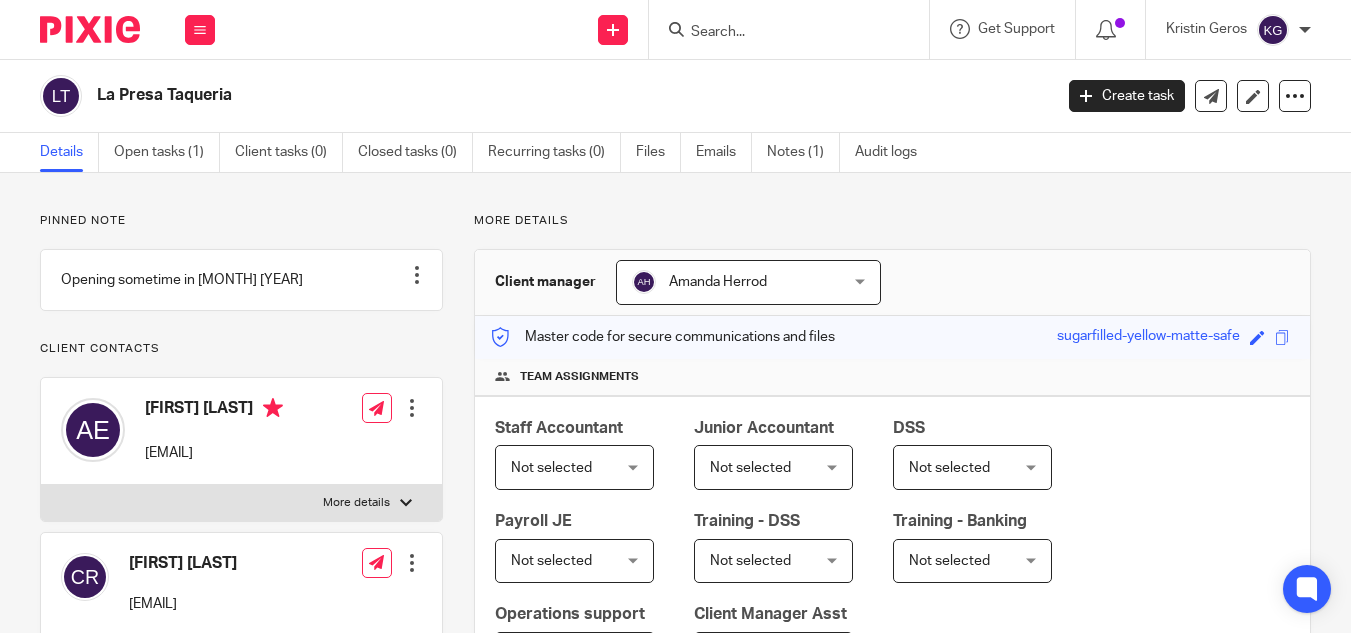 scroll, scrollTop: 0, scrollLeft: 0, axis: both 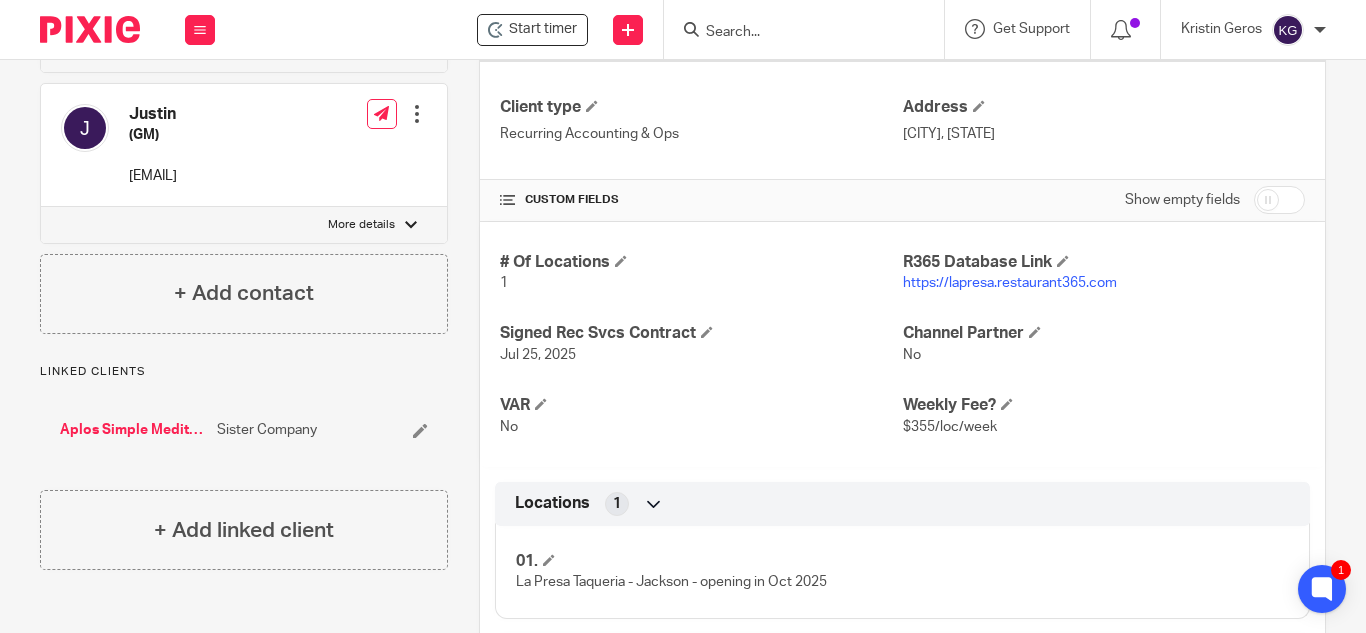 click on "Aplos Simple Mediterranean" at bounding box center [133, 430] 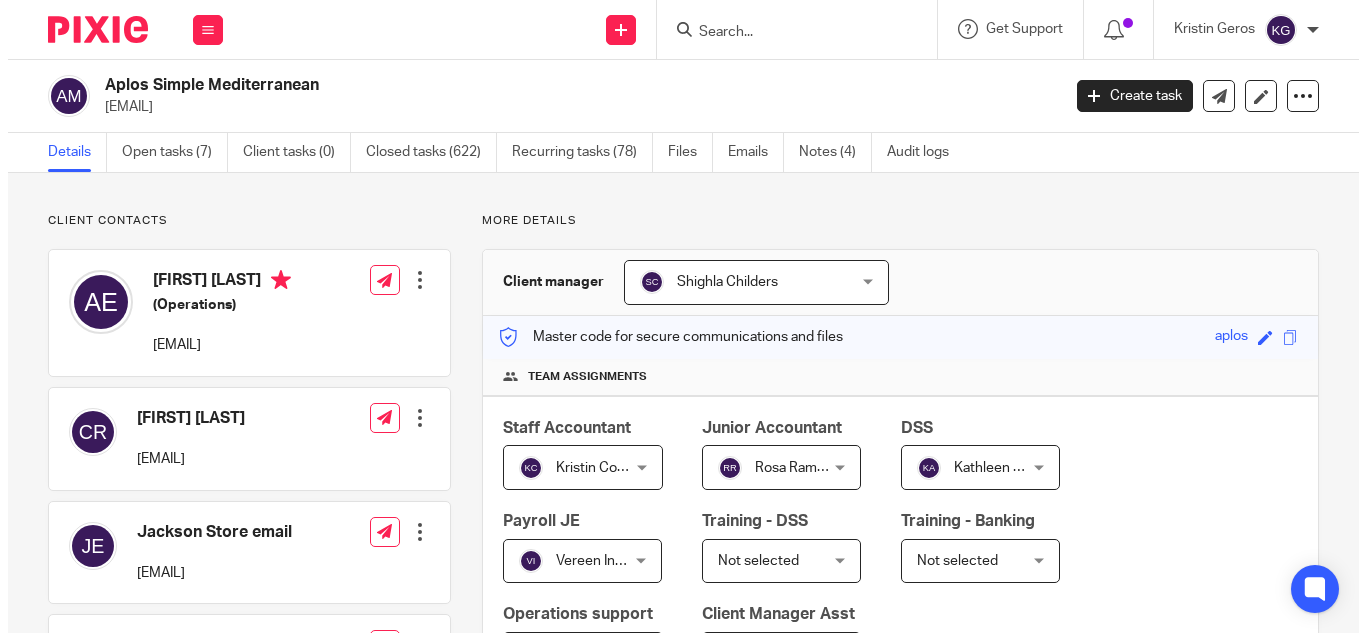 scroll, scrollTop: 0, scrollLeft: 0, axis: both 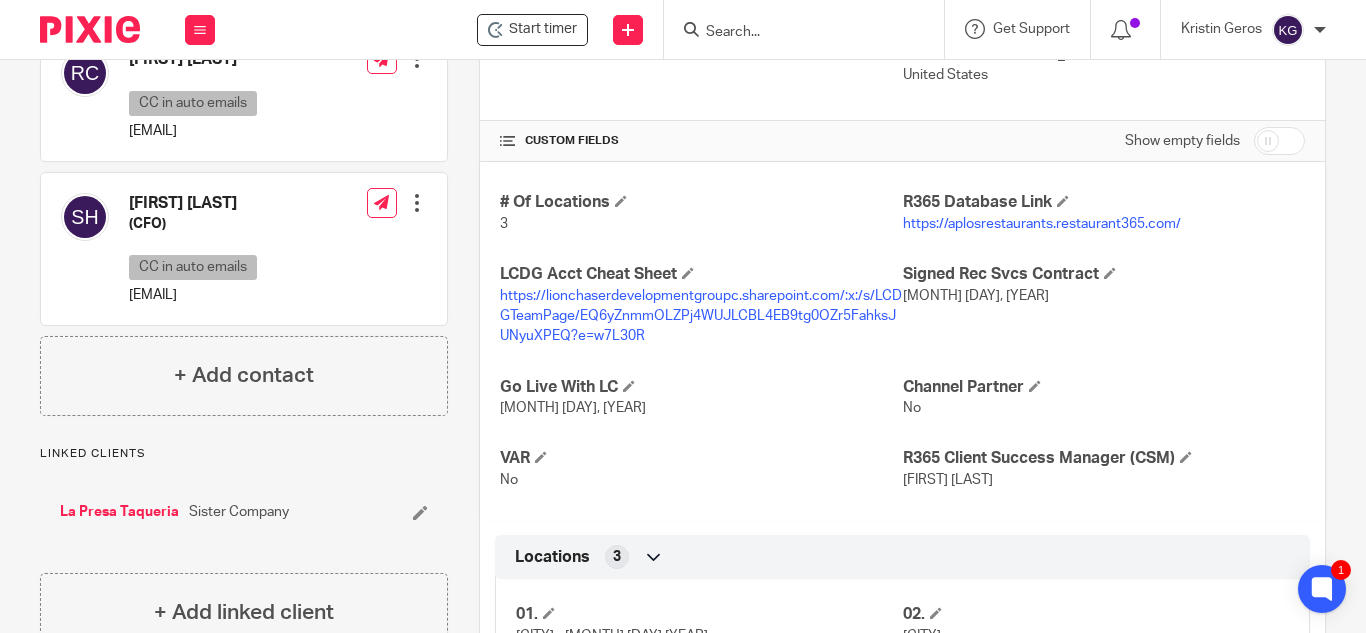 click on "La Presa Taqueria" at bounding box center (119, 512) 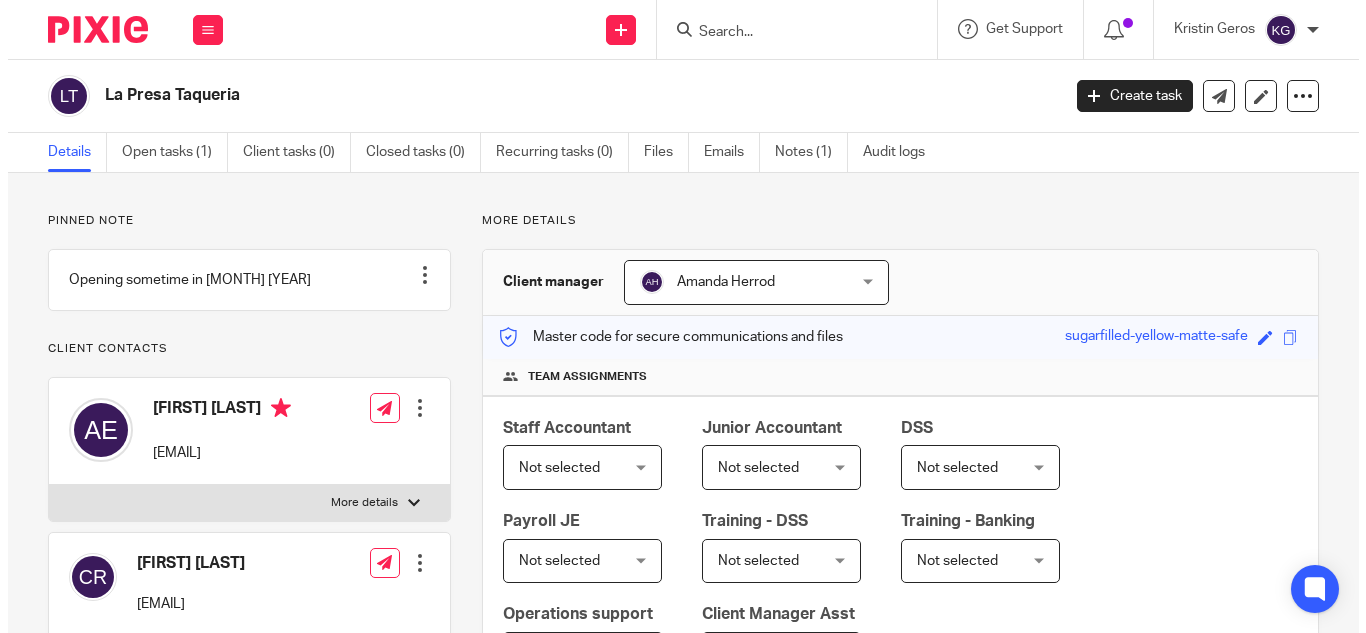 scroll, scrollTop: 0, scrollLeft: 0, axis: both 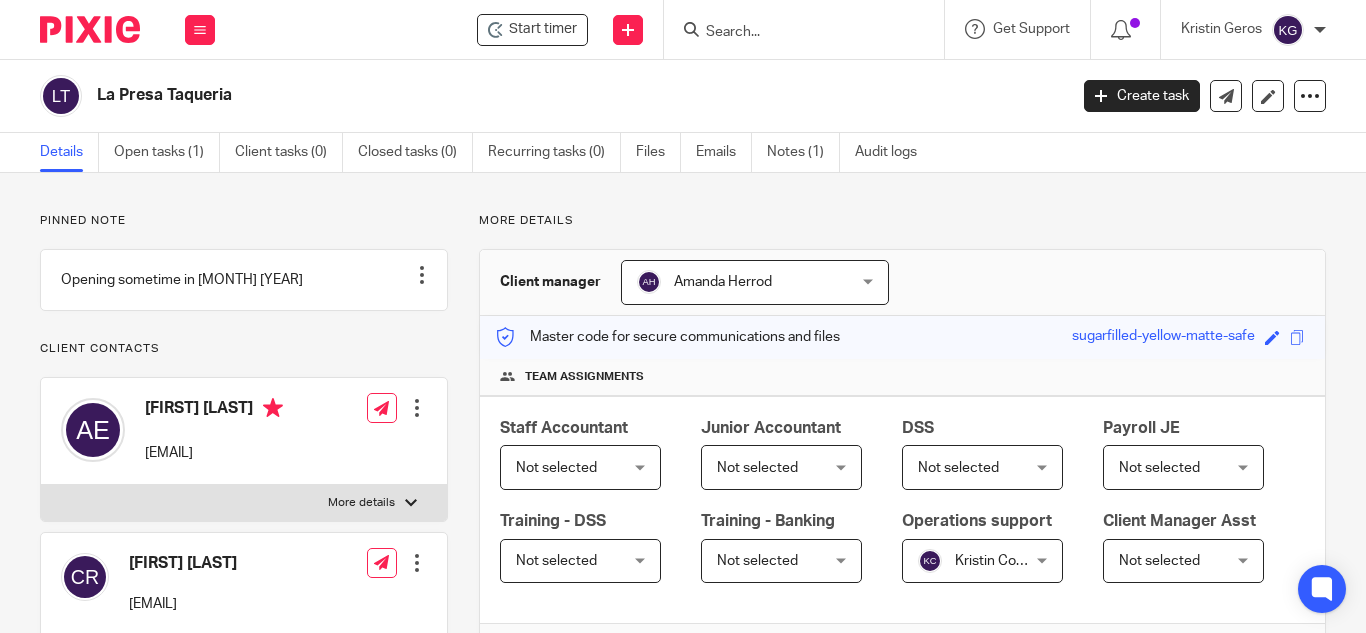 click on "Amanda Herrod" at bounding box center (737, 282) 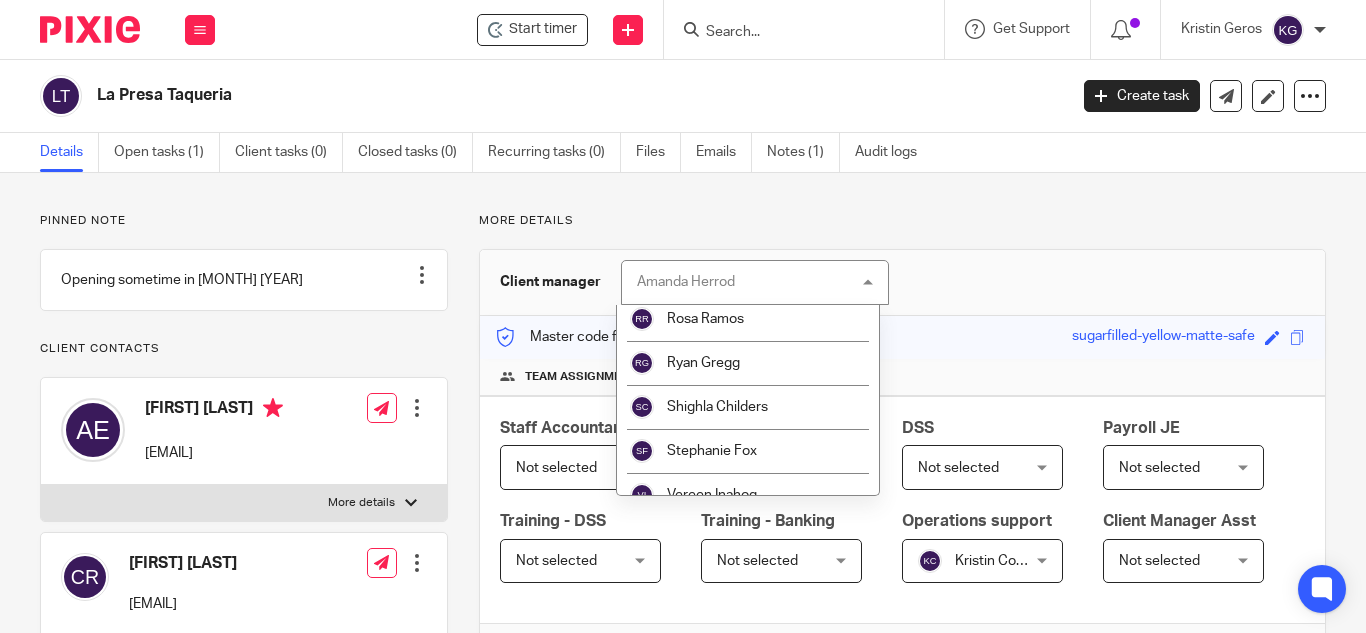 scroll, scrollTop: 1966, scrollLeft: 0, axis: vertical 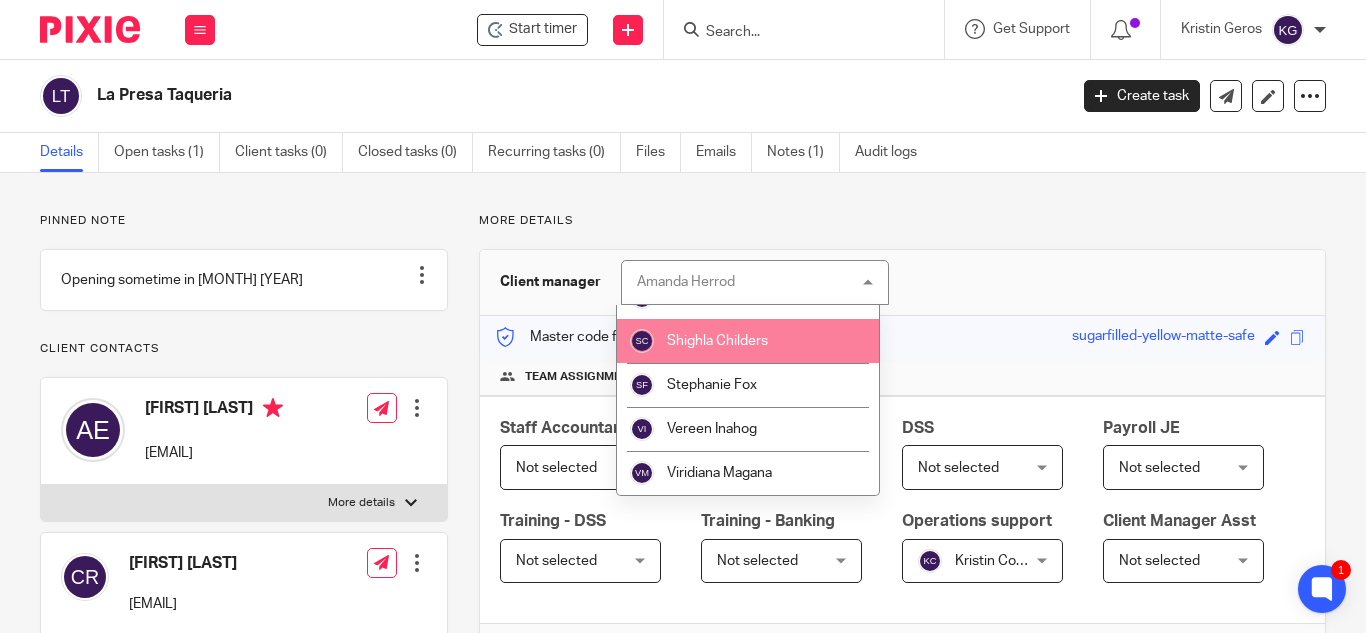 click on "Shighla Childers" at bounding box center (717, 341) 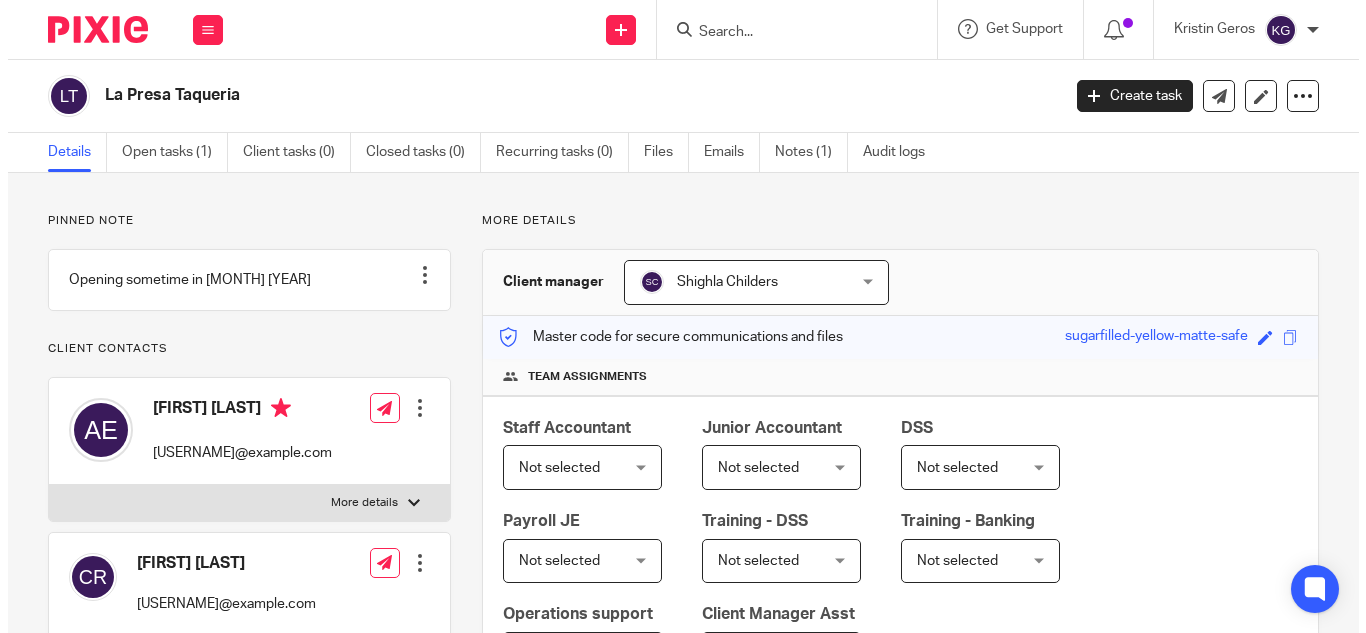 scroll, scrollTop: 0, scrollLeft: 0, axis: both 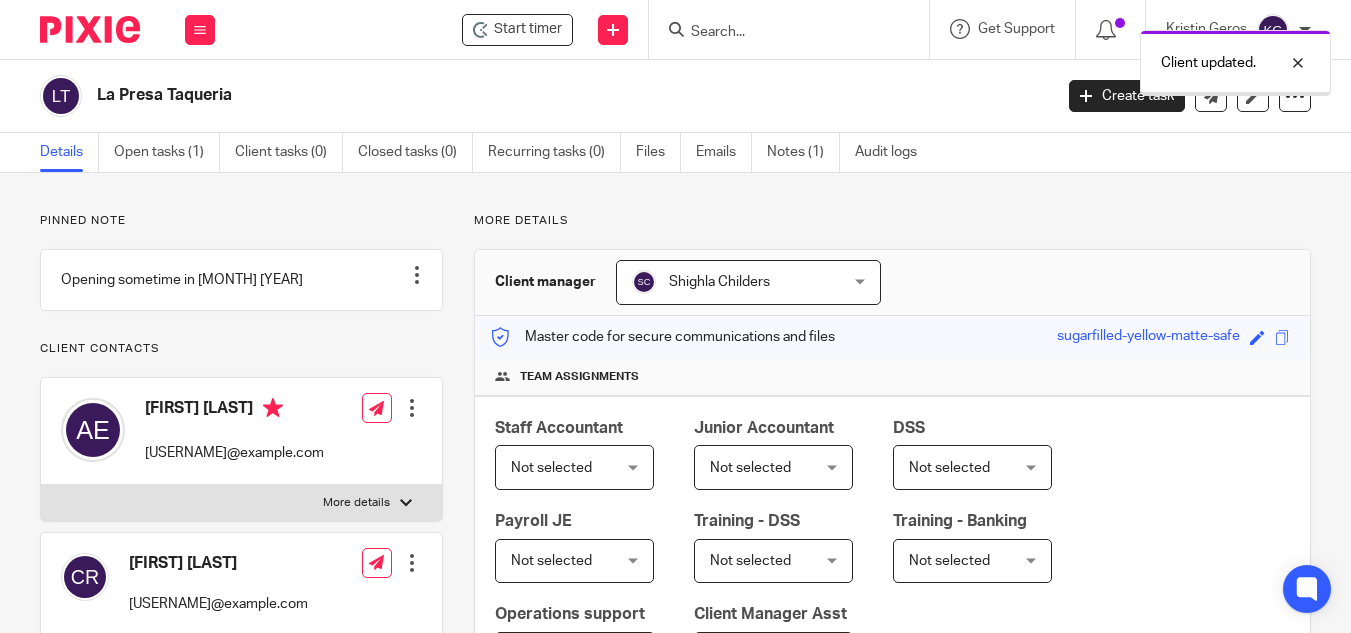 click on "Not selected
Not selected" at bounding box center [574, 467] 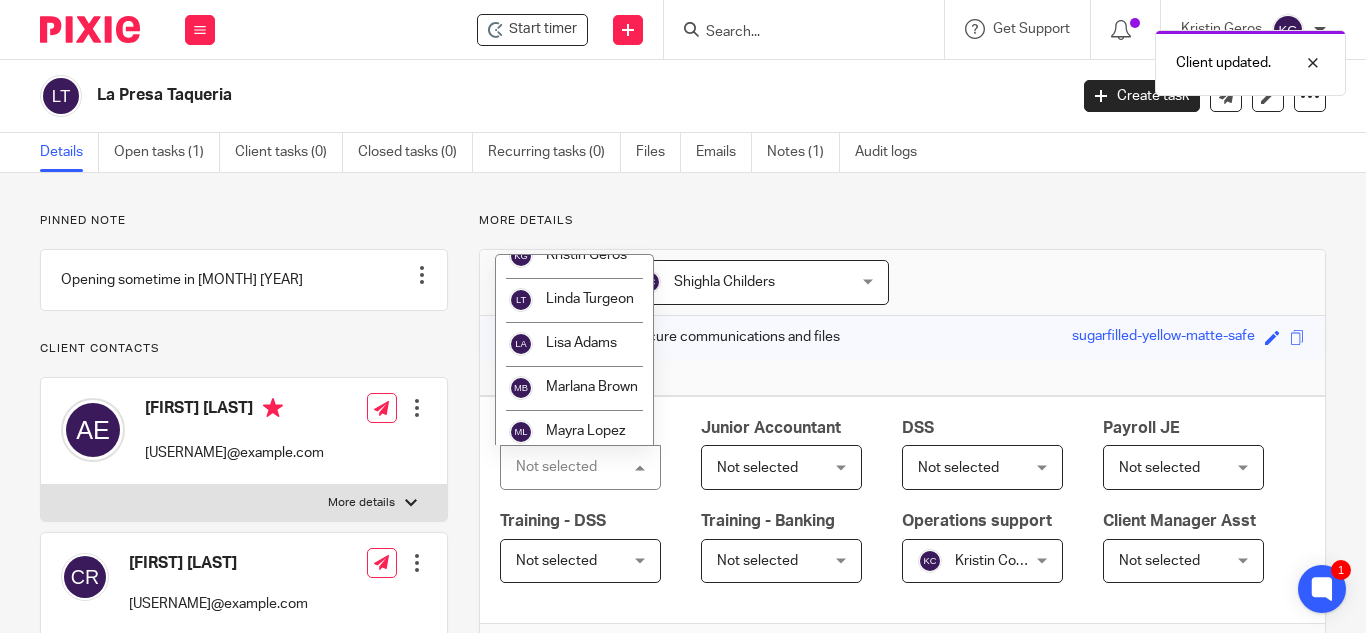 scroll, scrollTop: 1900, scrollLeft: 0, axis: vertical 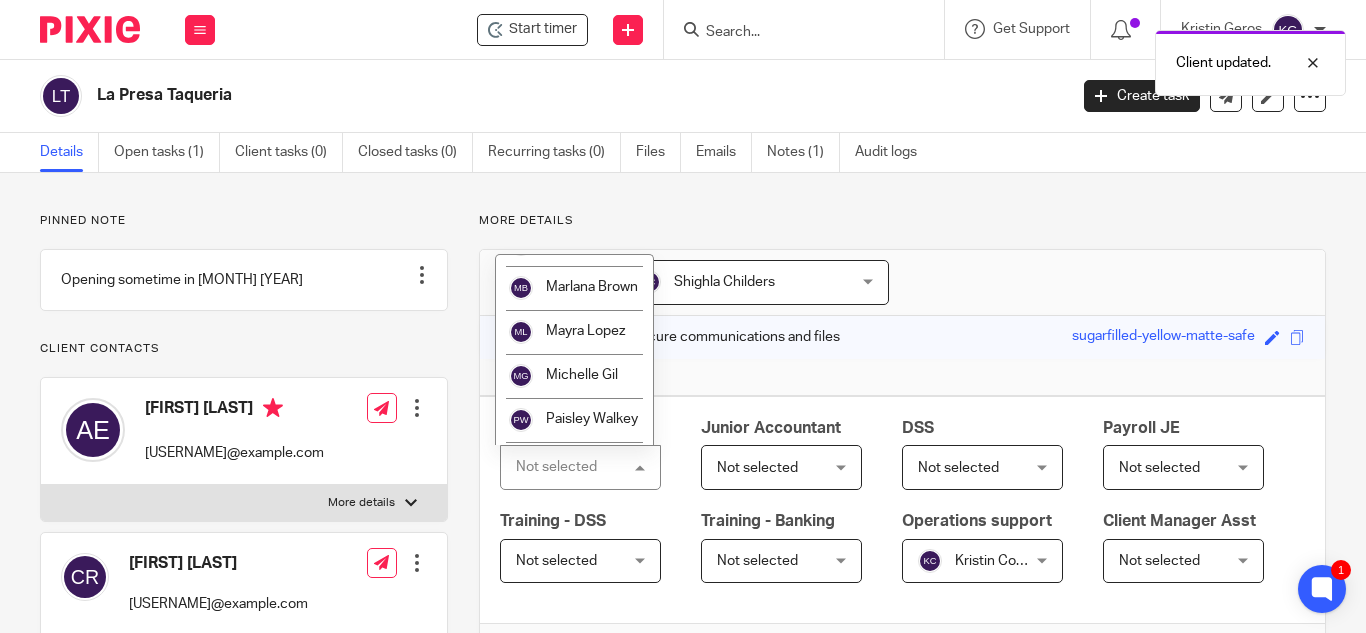 click on "Kristin Geros" at bounding box center (586, 155) 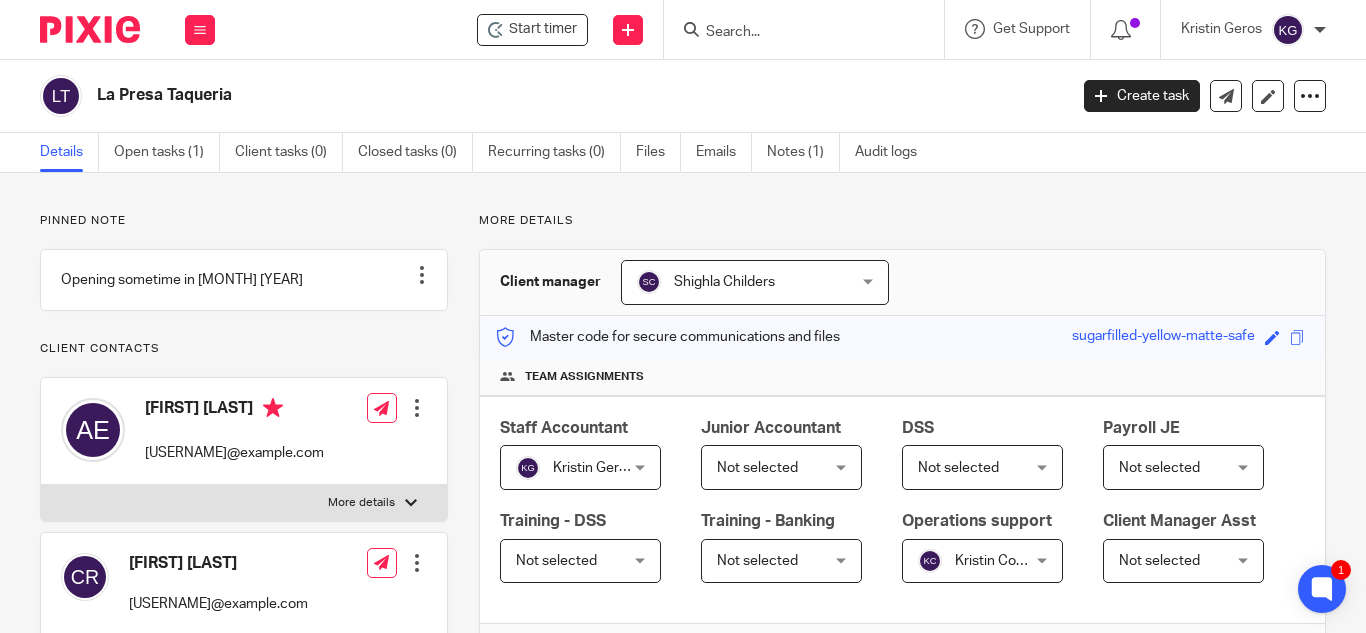 click on "Kristin Geros" at bounding box center (593, 468) 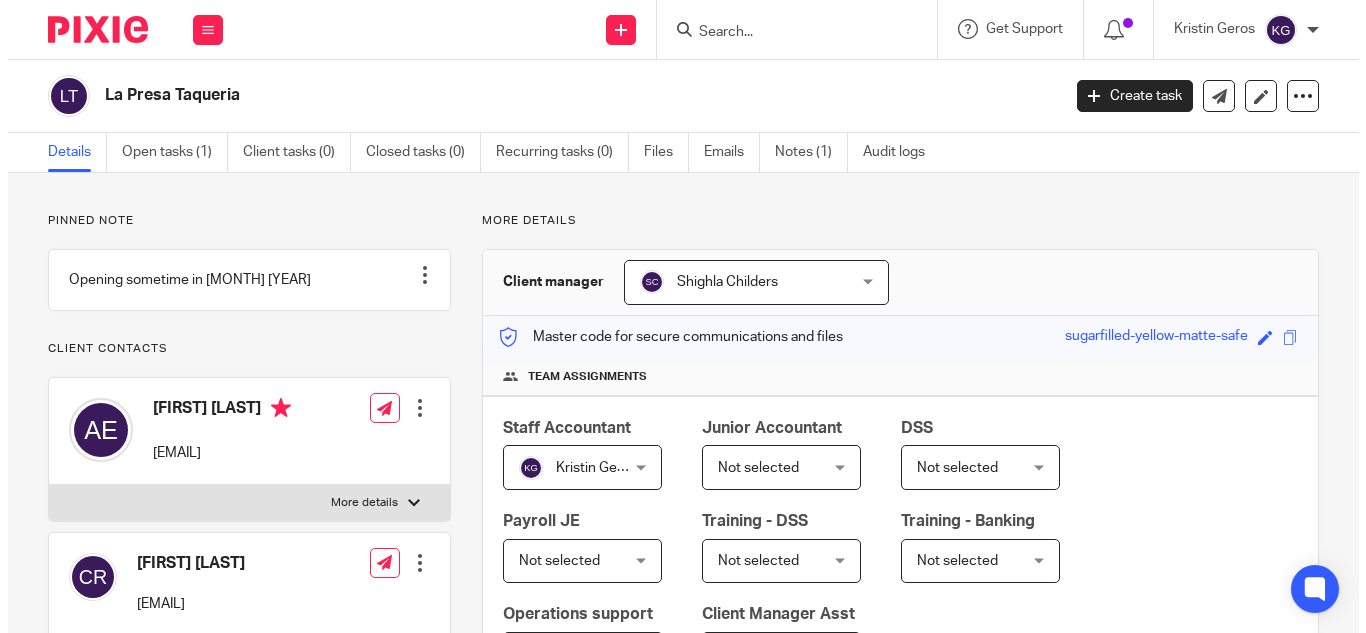 scroll, scrollTop: 0, scrollLeft: 0, axis: both 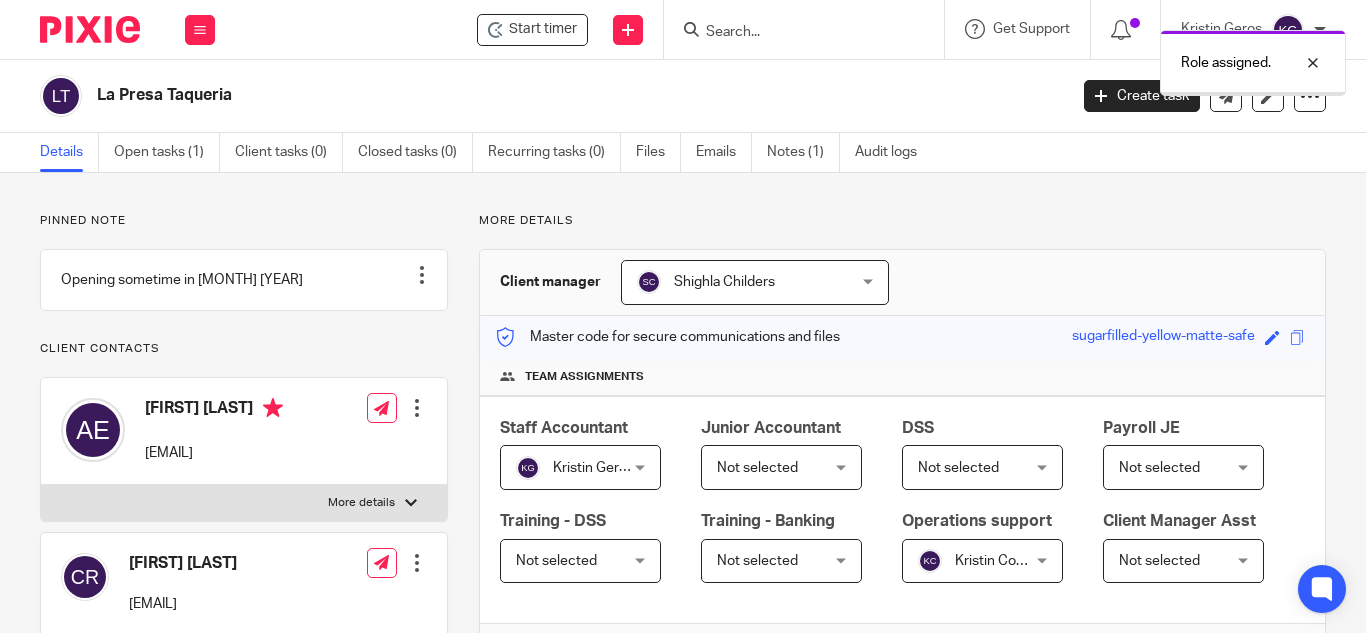 click on "Kristin Geros" at bounding box center (573, 467) 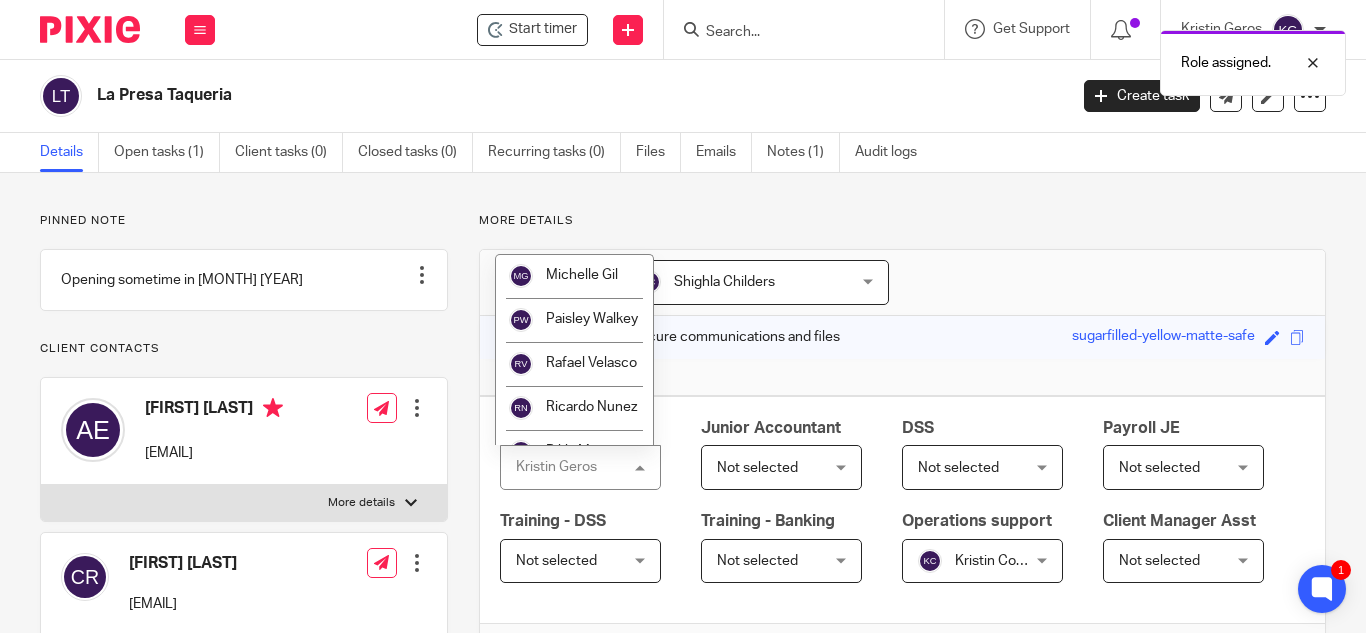 scroll, scrollTop: 1900, scrollLeft: 0, axis: vertical 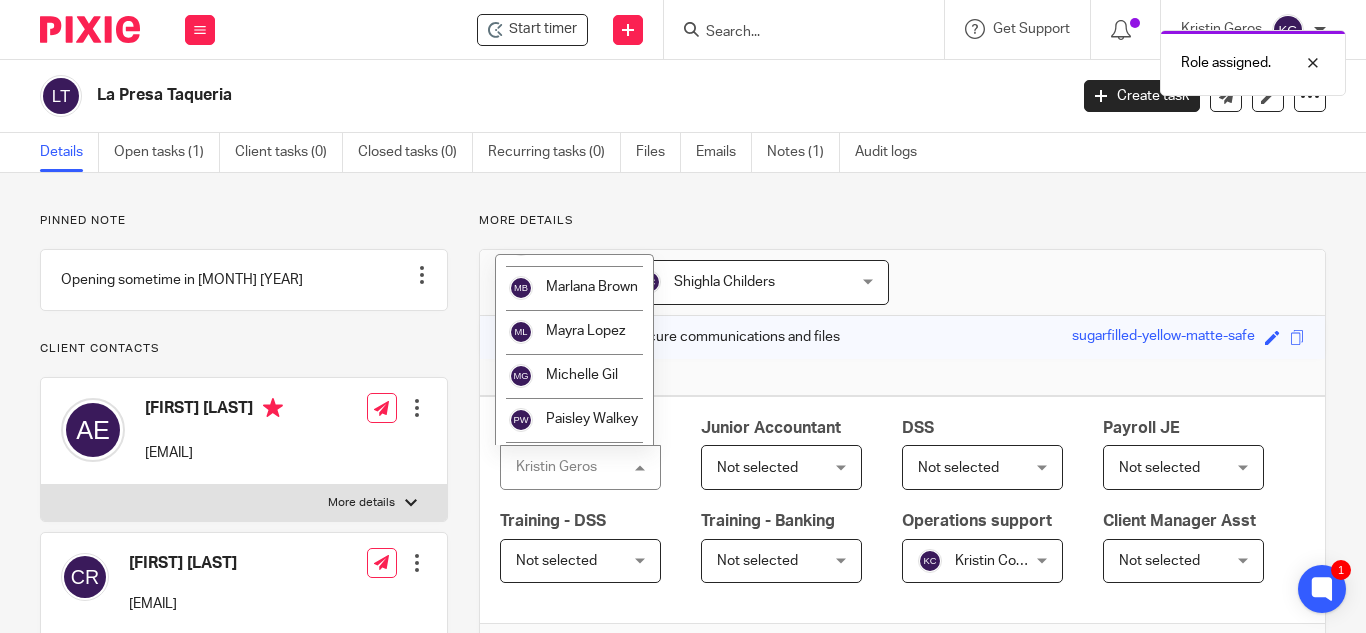 click on "Kristin Contizano" at bounding box center (547, 102) 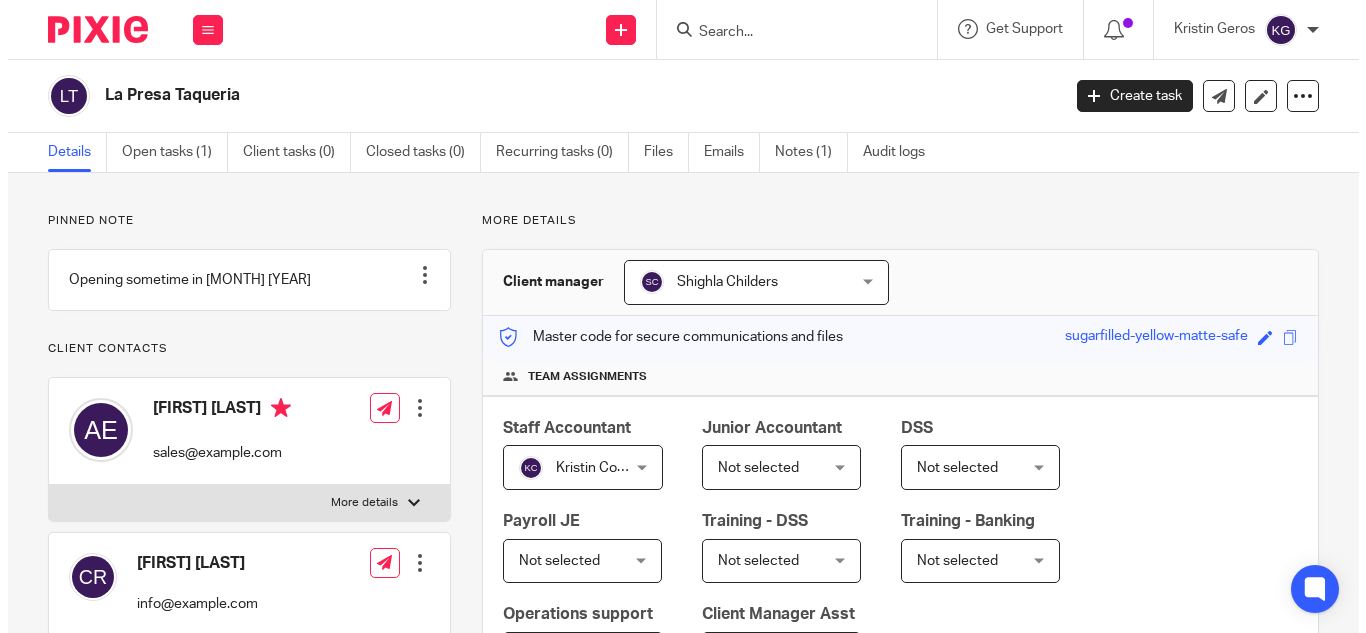 scroll, scrollTop: 0, scrollLeft: 0, axis: both 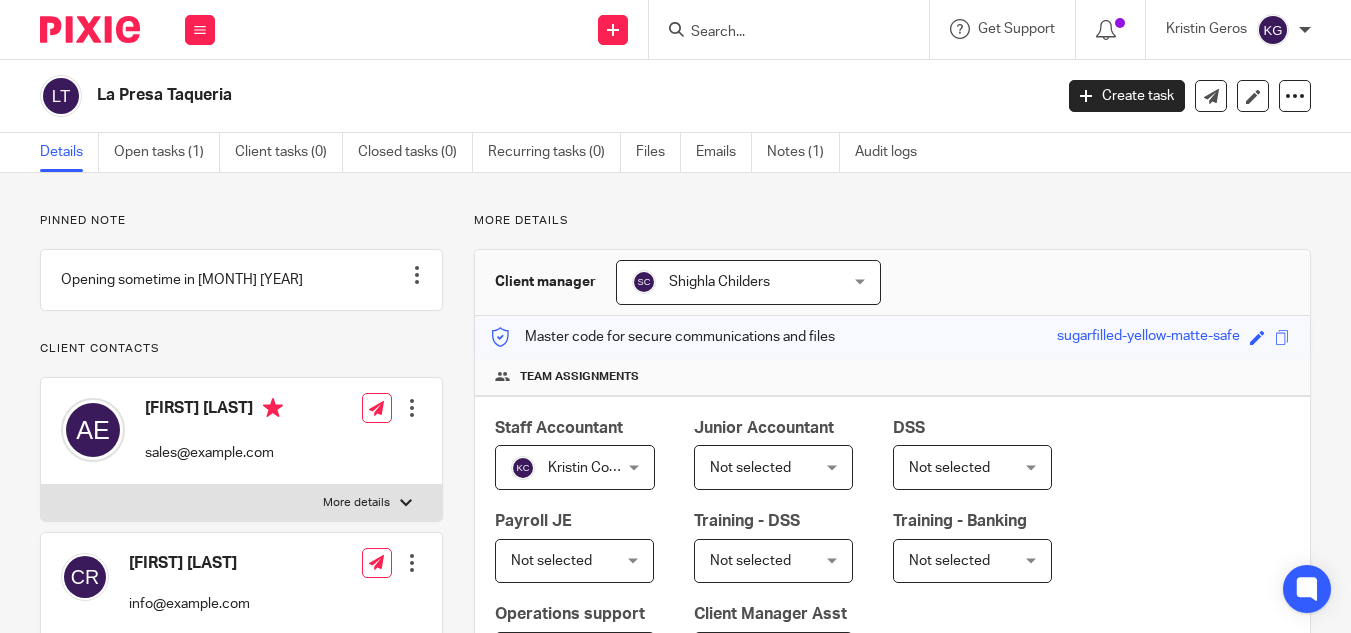 click on "Not selected
Not selected" at bounding box center [773, 467] 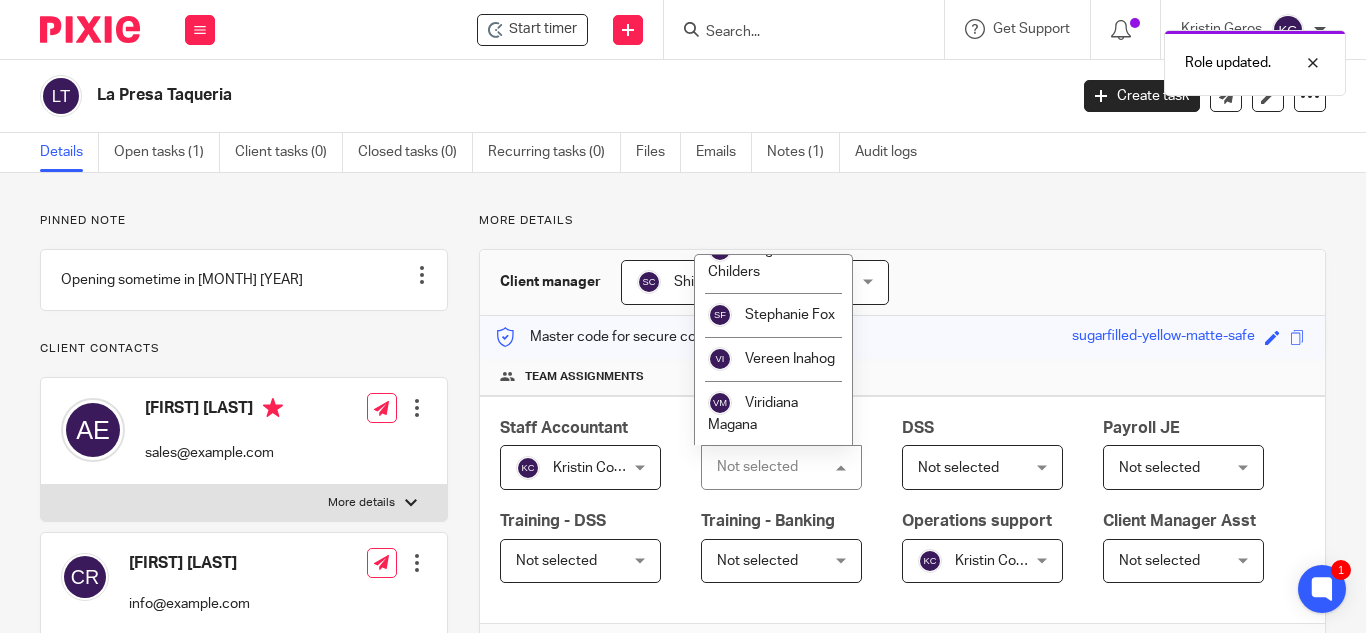 scroll, scrollTop: 2500, scrollLeft: 0, axis: vertical 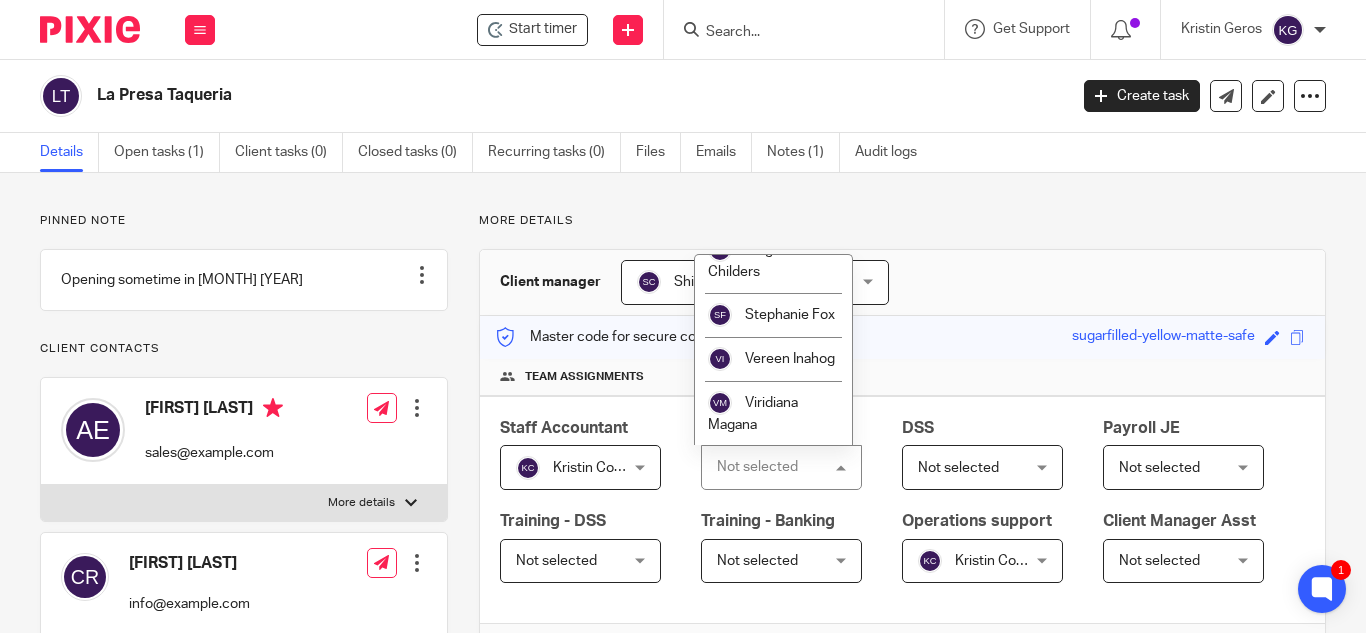 click on "Rosa Ramos" at bounding box center [783, 162] 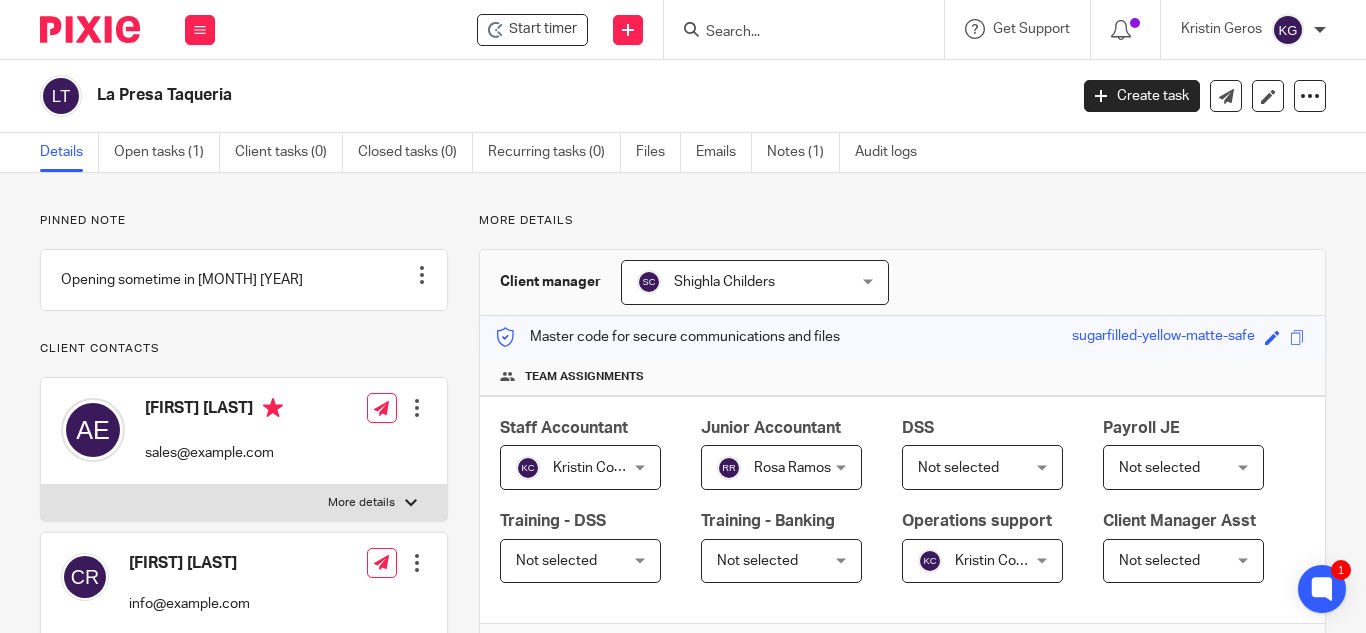 click on "Not selected" at bounding box center (958, 468) 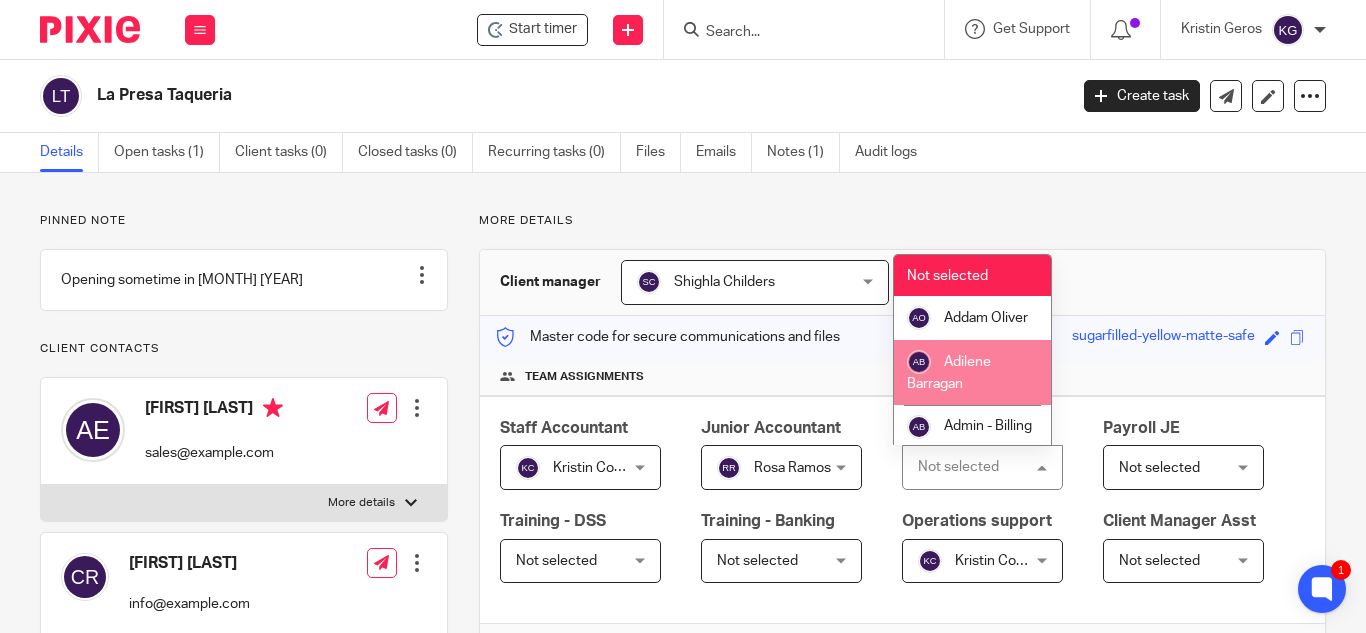 scroll, scrollTop: 800, scrollLeft: 0, axis: vertical 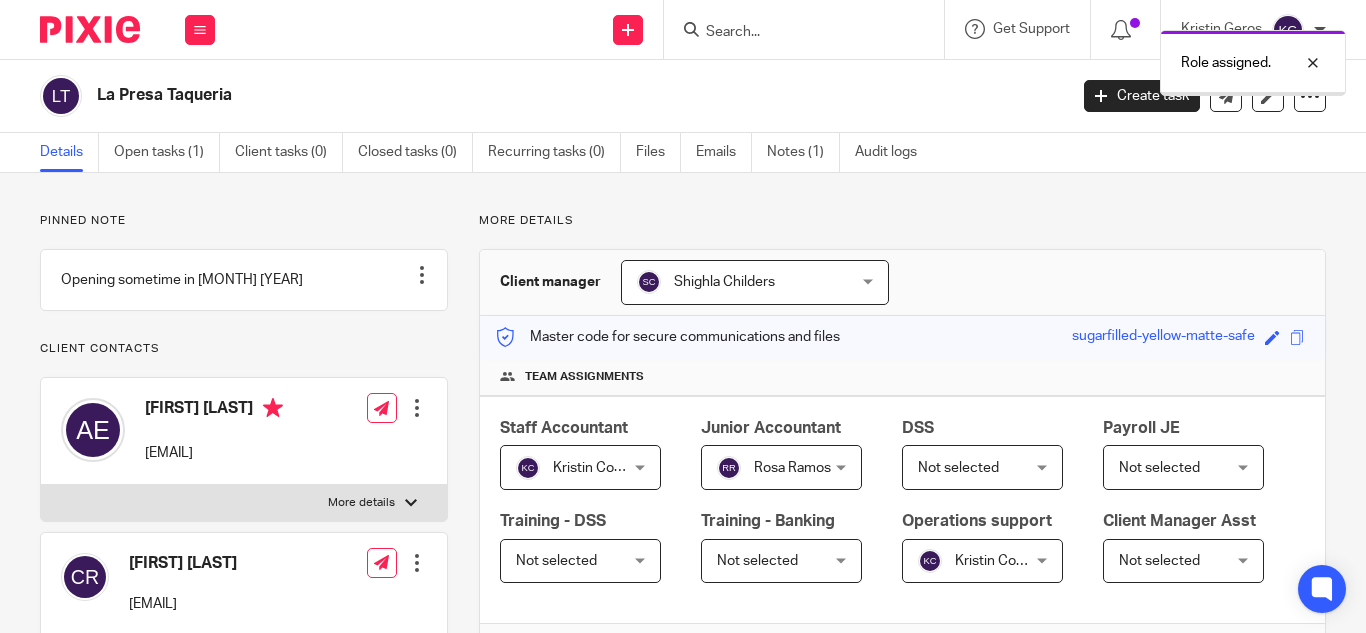 click on "Not selected" at bounding box center (958, 468) 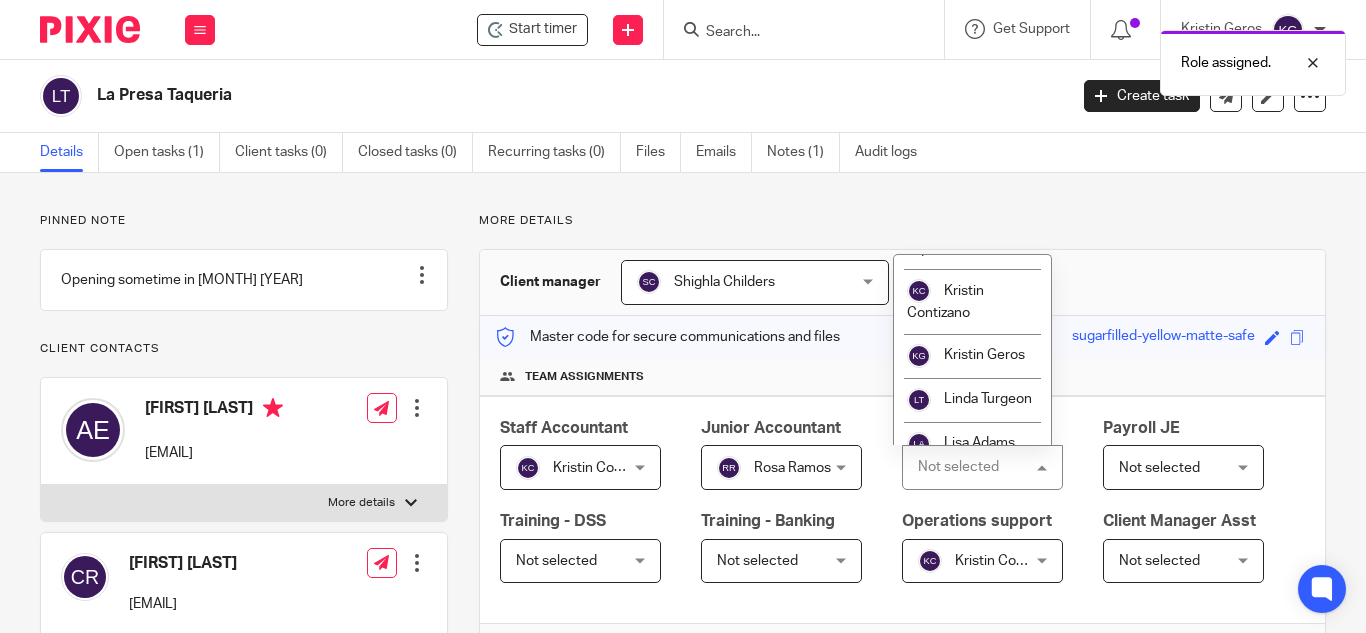 scroll, scrollTop: 1800, scrollLeft: 0, axis: vertical 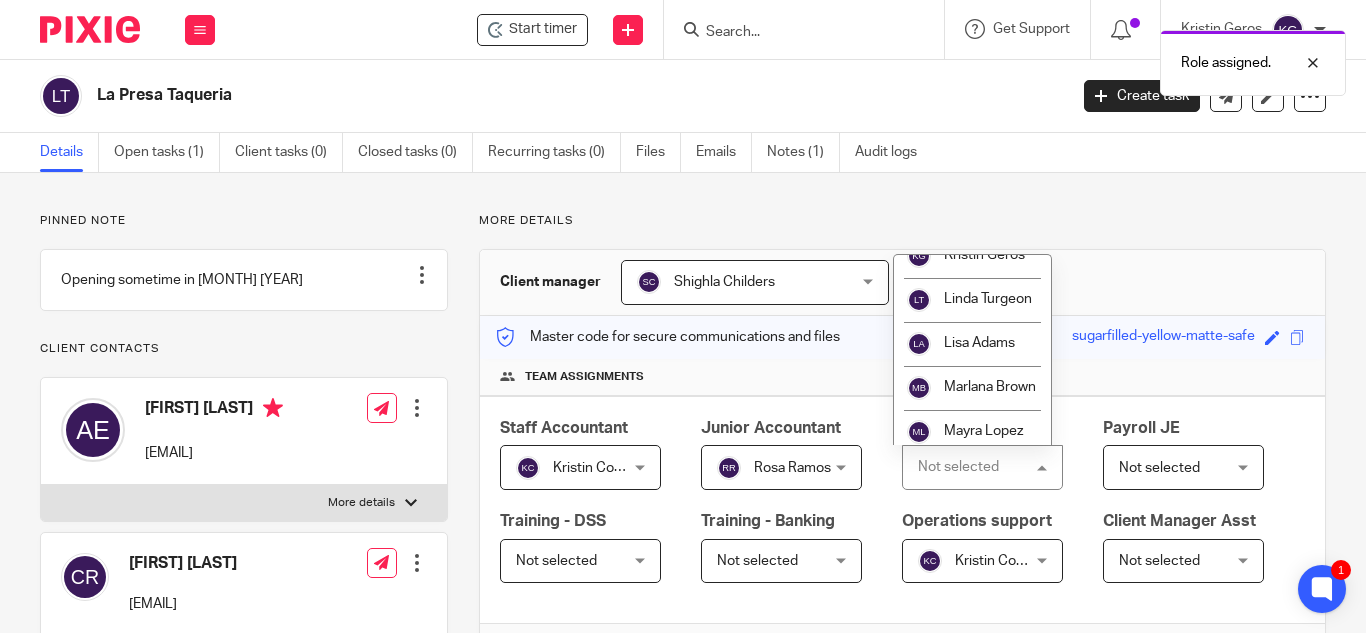 click on "Kathleen Aquino" at bounding box center [972, 136] 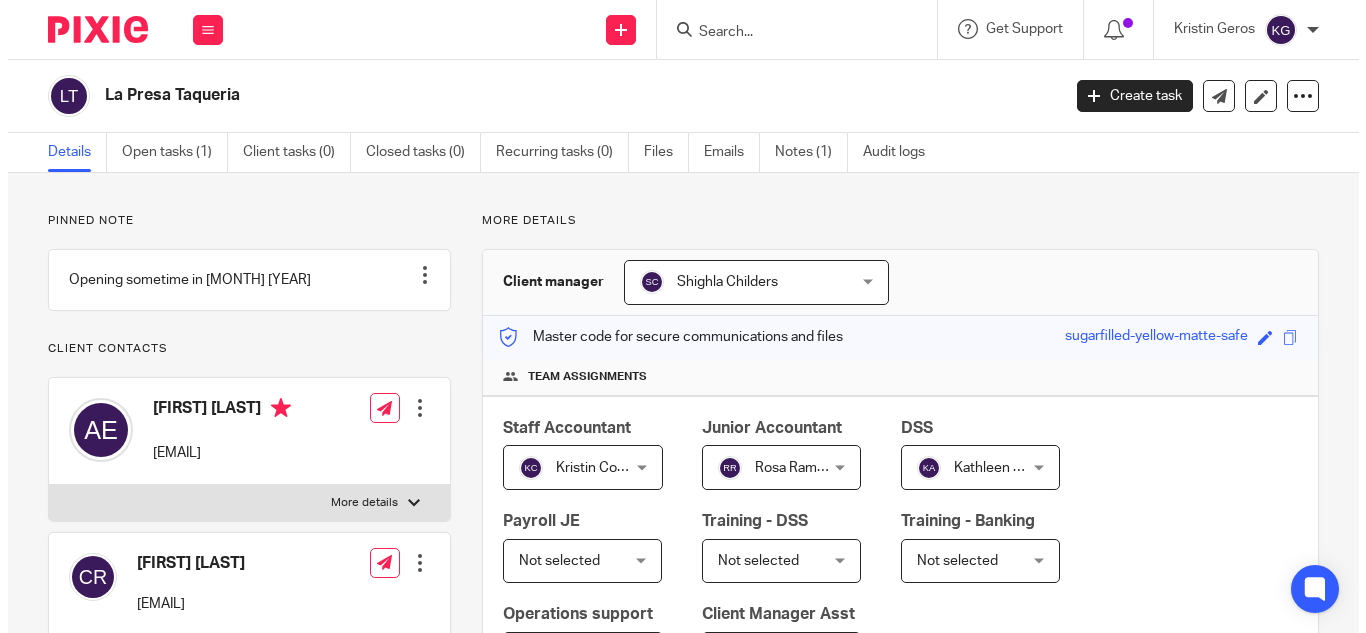 scroll, scrollTop: 0, scrollLeft: 0, axis: both 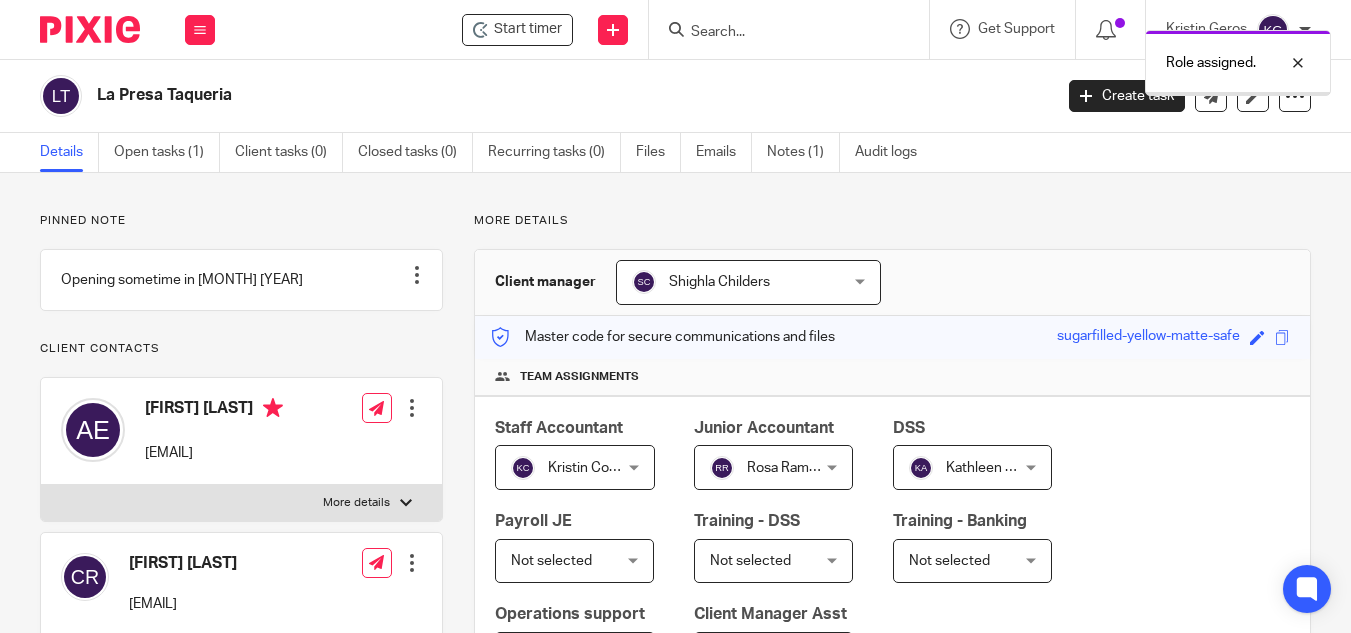 click on "Not selected
Not selected" at bounding box center (574, 561) 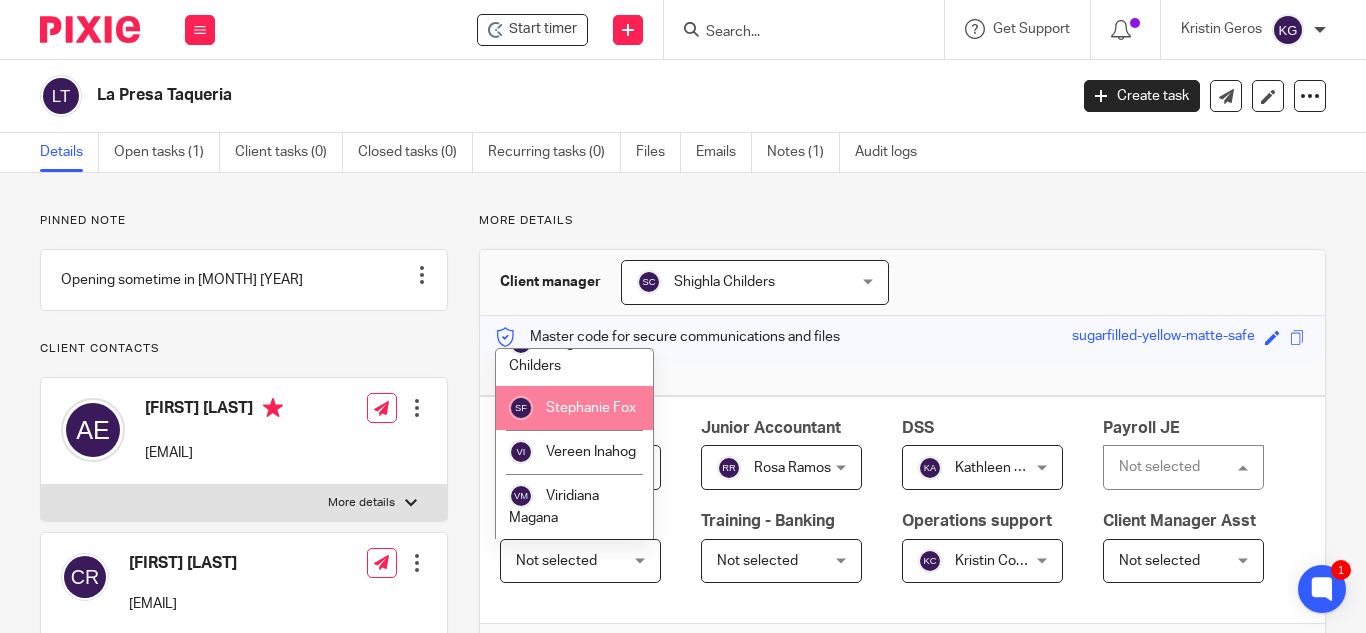 scroll, scrollTop: 2789, scrollLeft: 0, axis: vertical 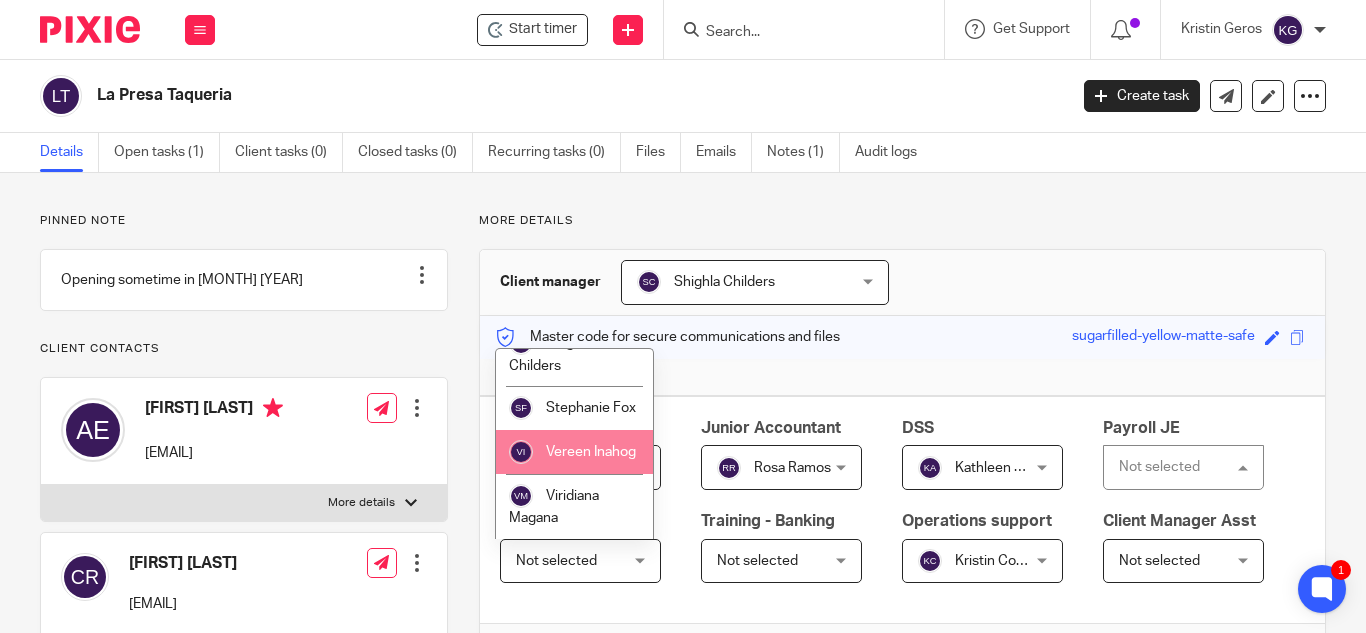 click on "Vereen Inahog" at bounding box center [574, 452] 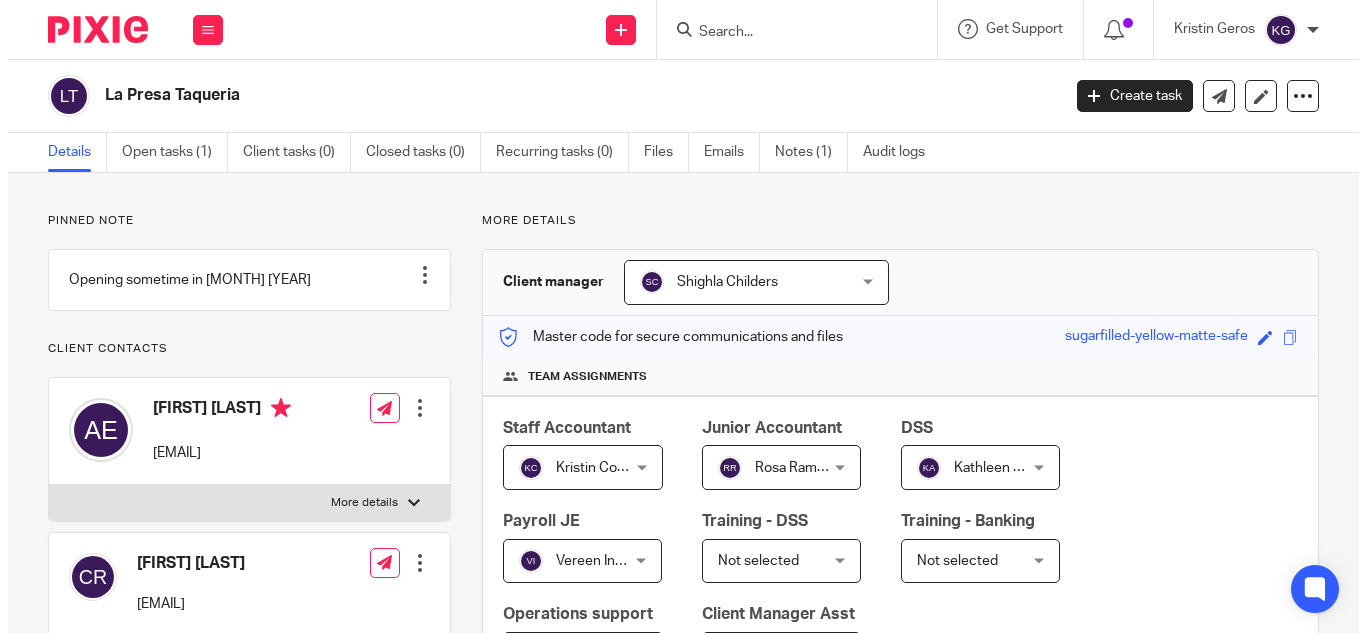 scroll, scrollTop: 0, scrollLeft: 0, axis: both 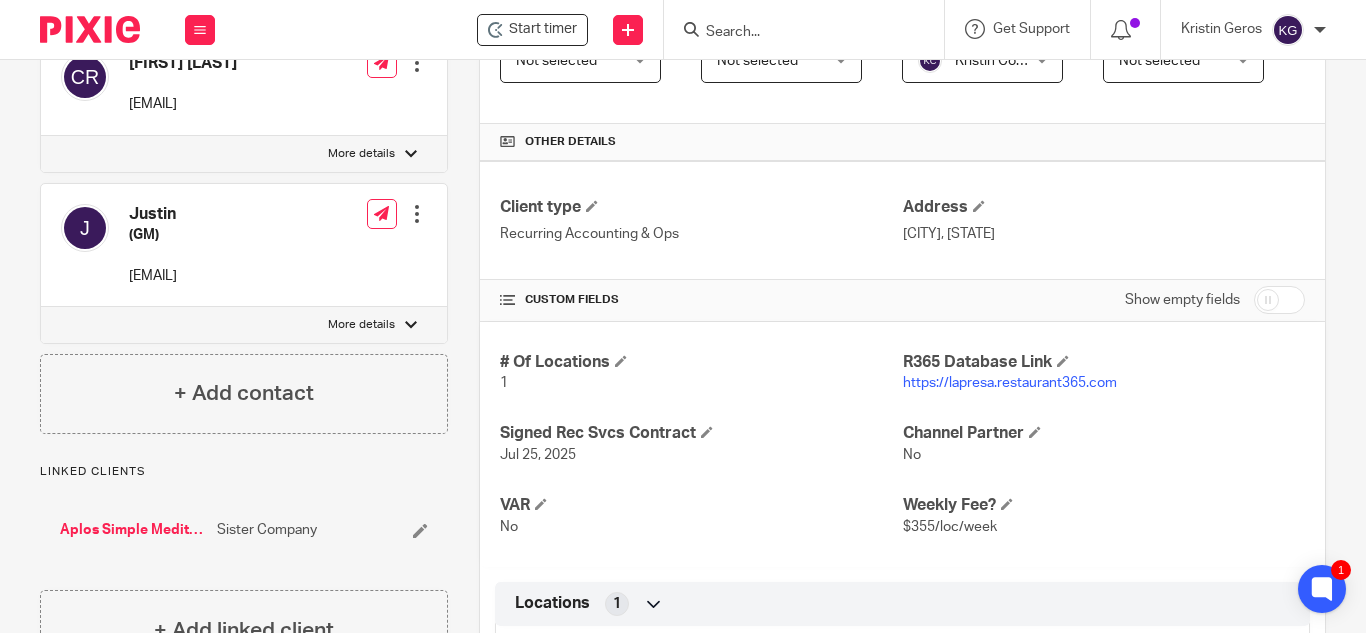 click on "Justin" at bounding box center (153, 214) 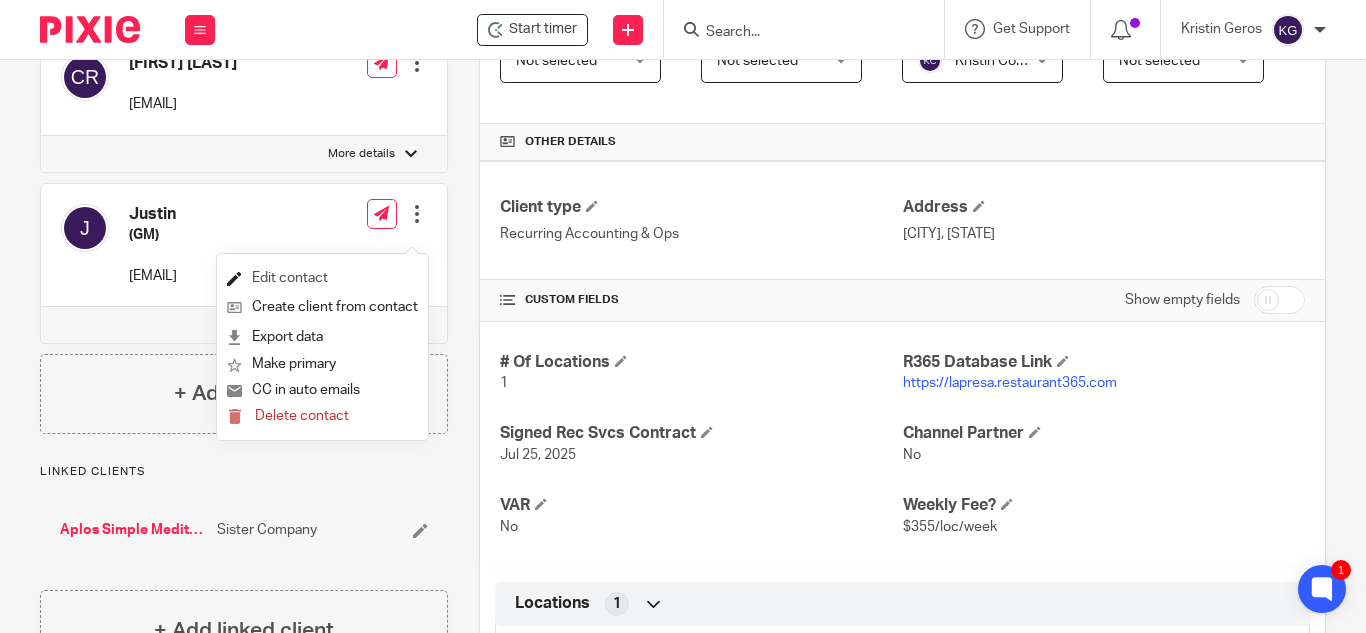 click on "Edit contact" at bounding box center [322, 278] 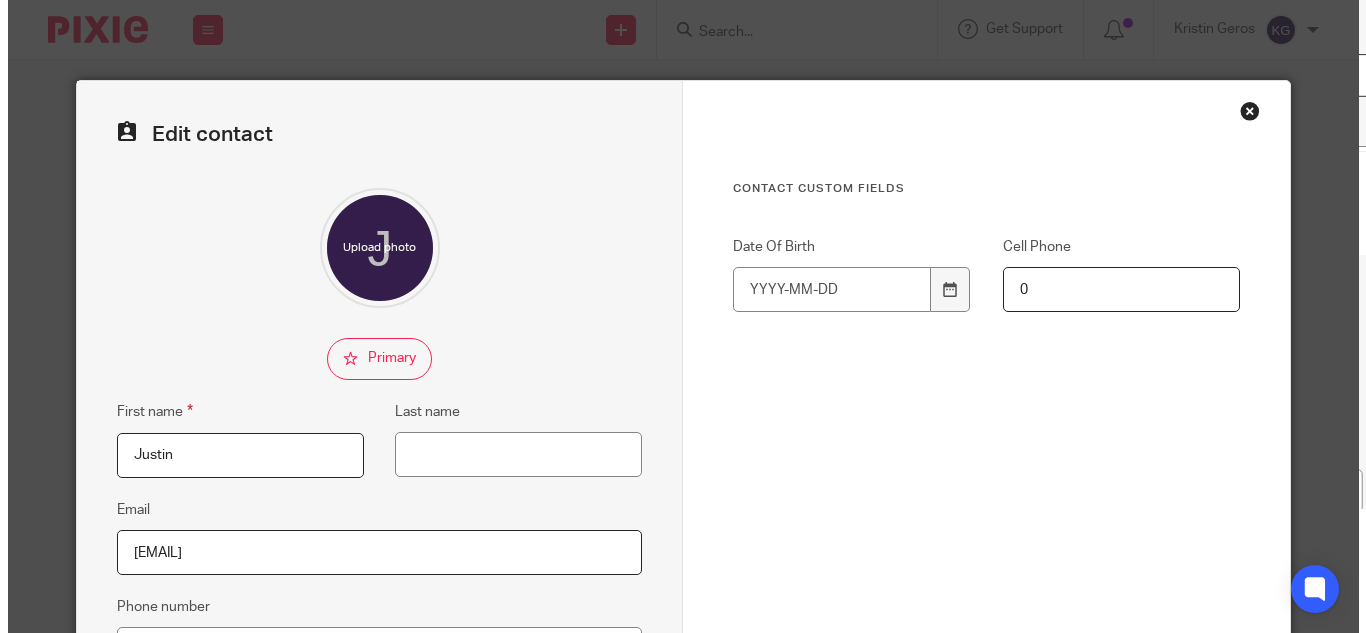 scroll, scrollTop: 0, scrollLeft: 0, axis: both 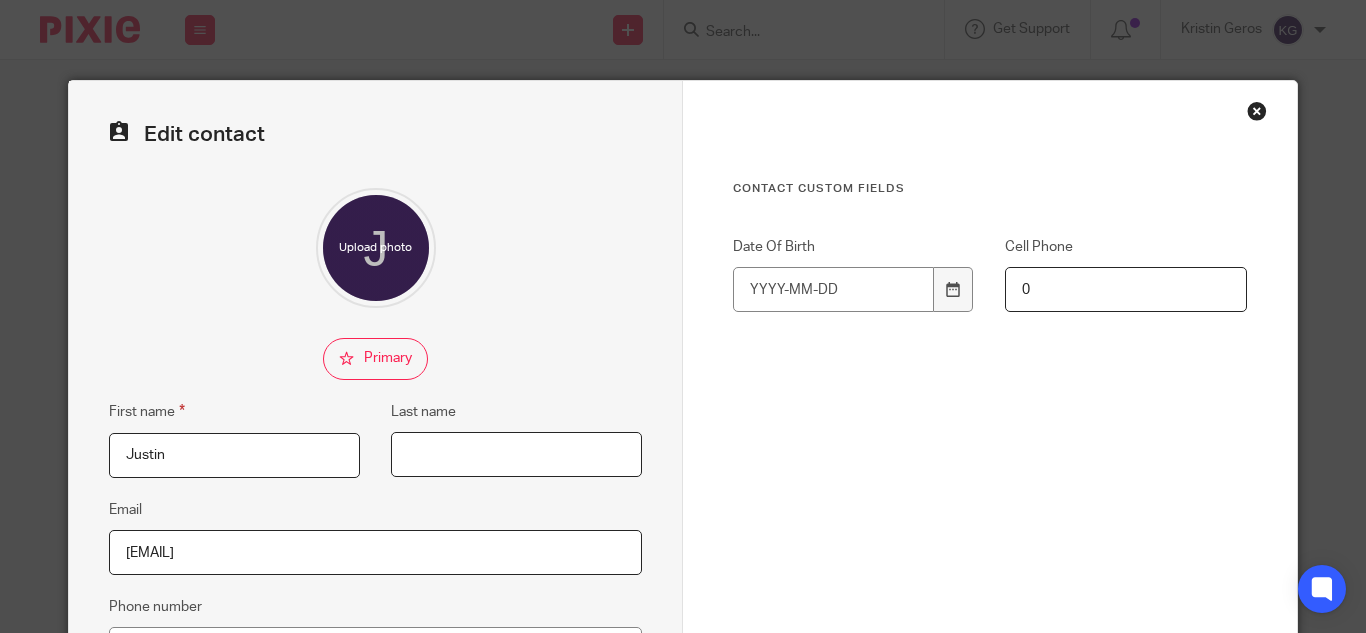 click on "Last name" at bounding box center (516, 454) 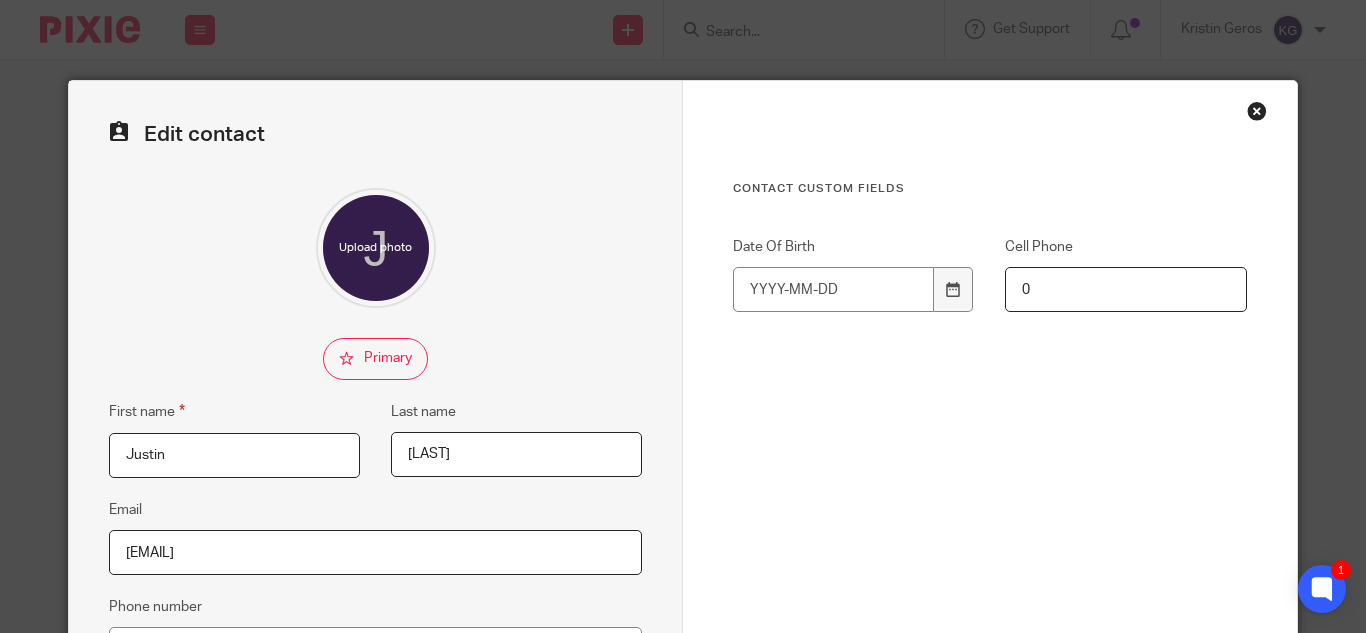 scroll, scrollTop: 400, scrollLeft: 0, axis: vertical 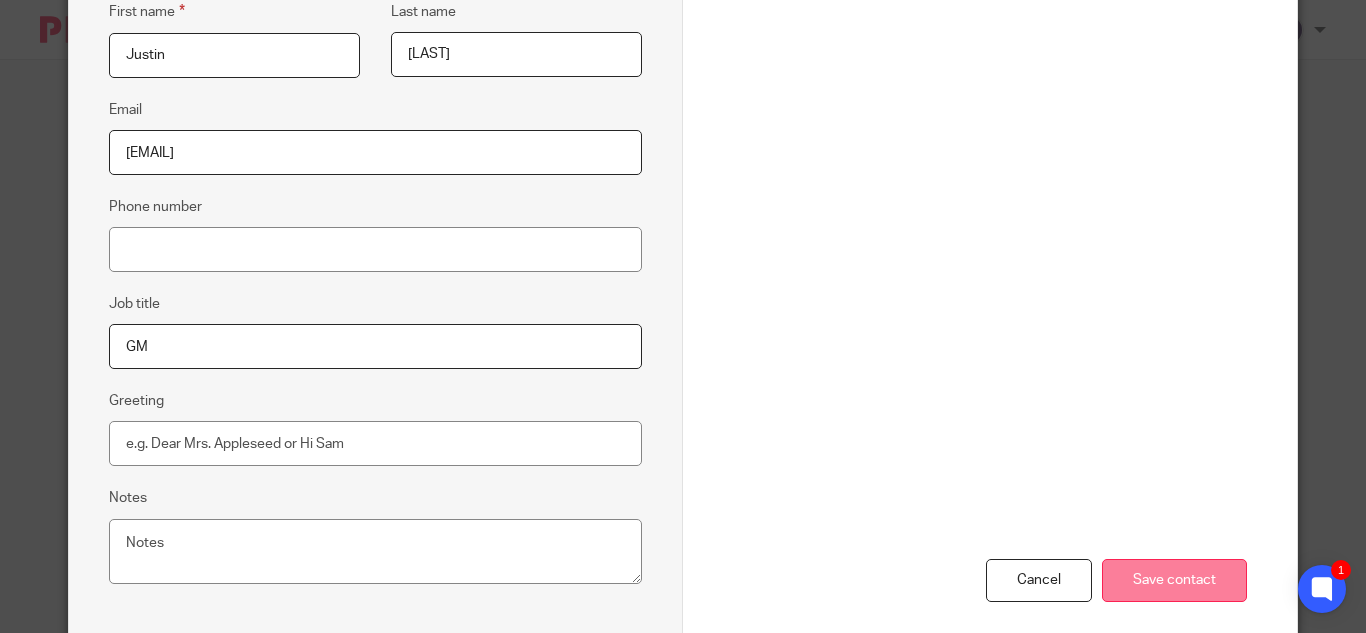 type on "[LAST]" 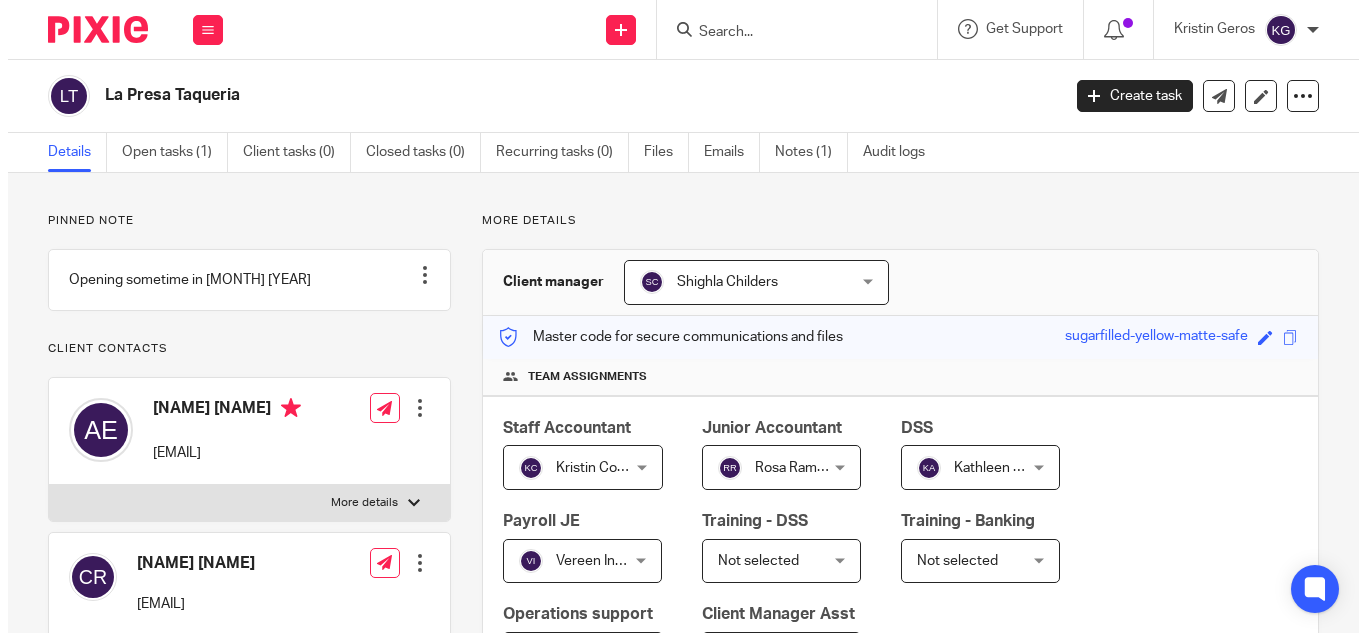 scroll, scrollTop: 0, scrollLeft: 0, axis: both 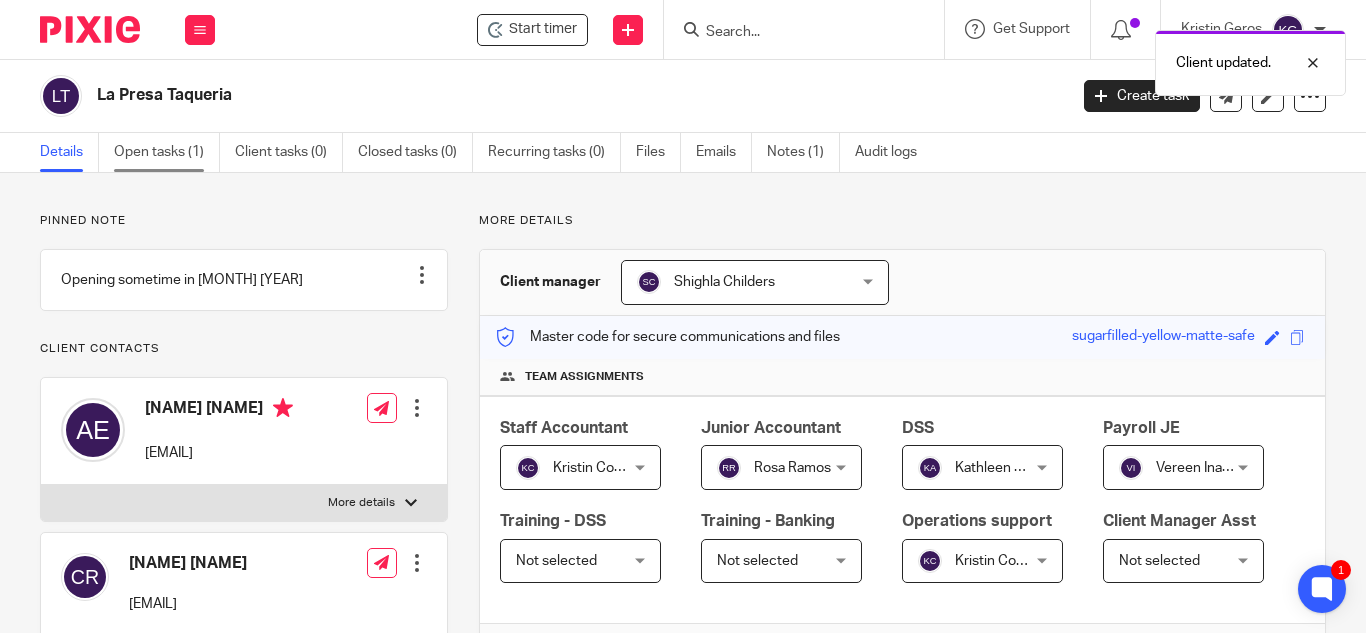 click on "Open tasks (1)" at bounding box center (167, 152) 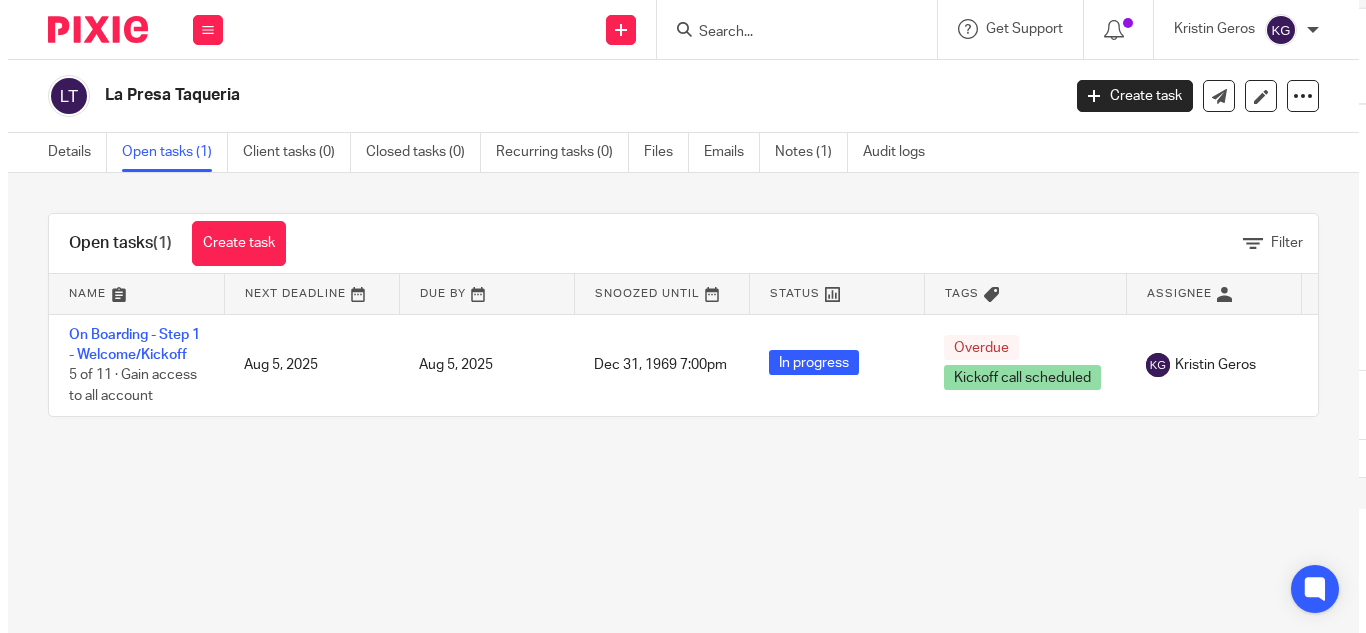 scroll, scrollTop: 0, scrollLeft: 0, axis: both 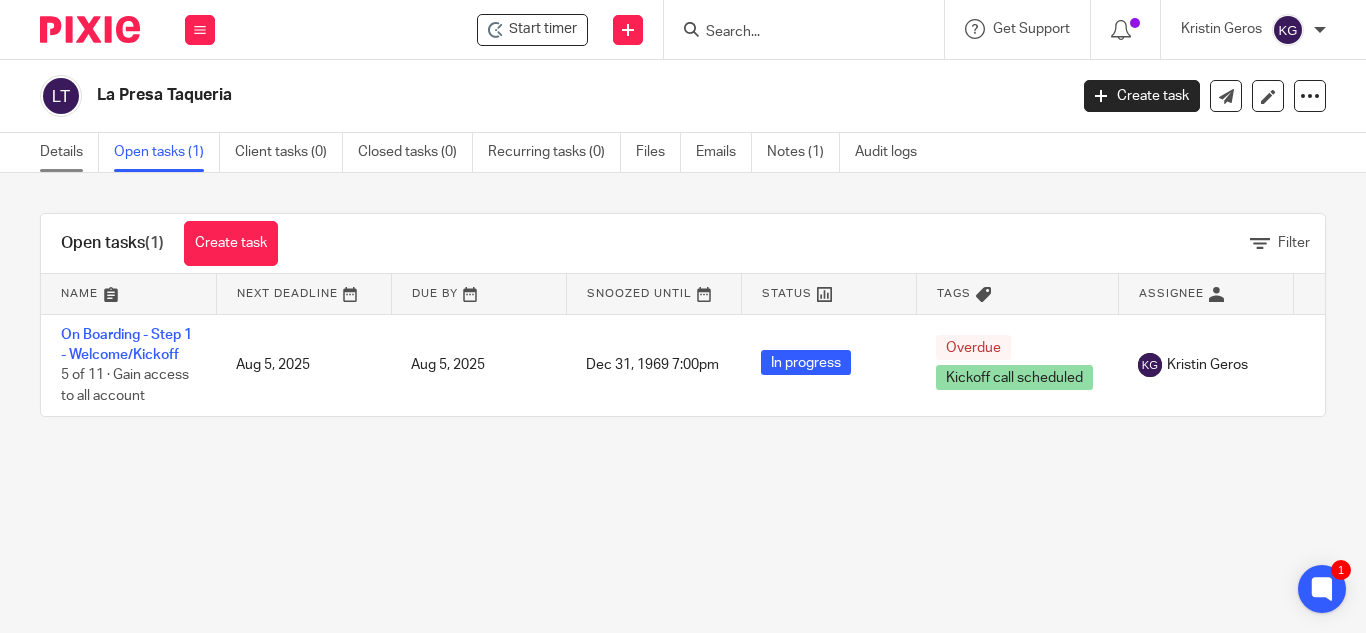 click on "Details" at bounding box center [69, 152] 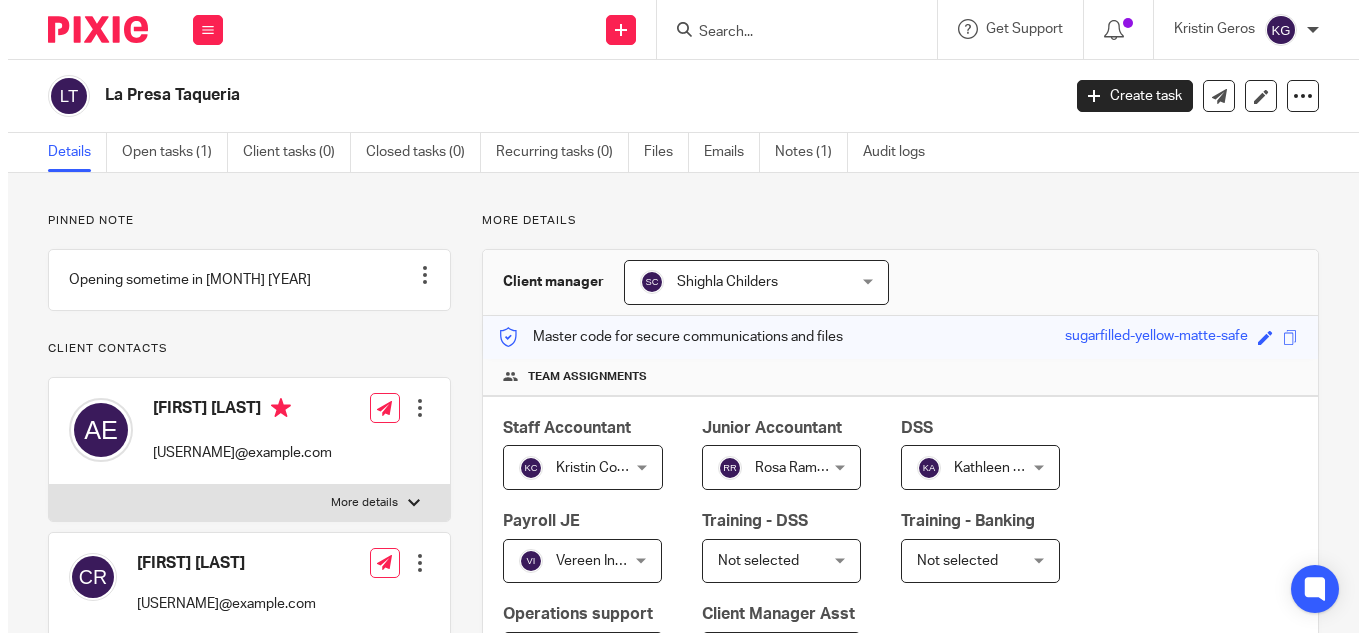 scroll, scrollTop: 0, scrollLeft: 0, axis: both 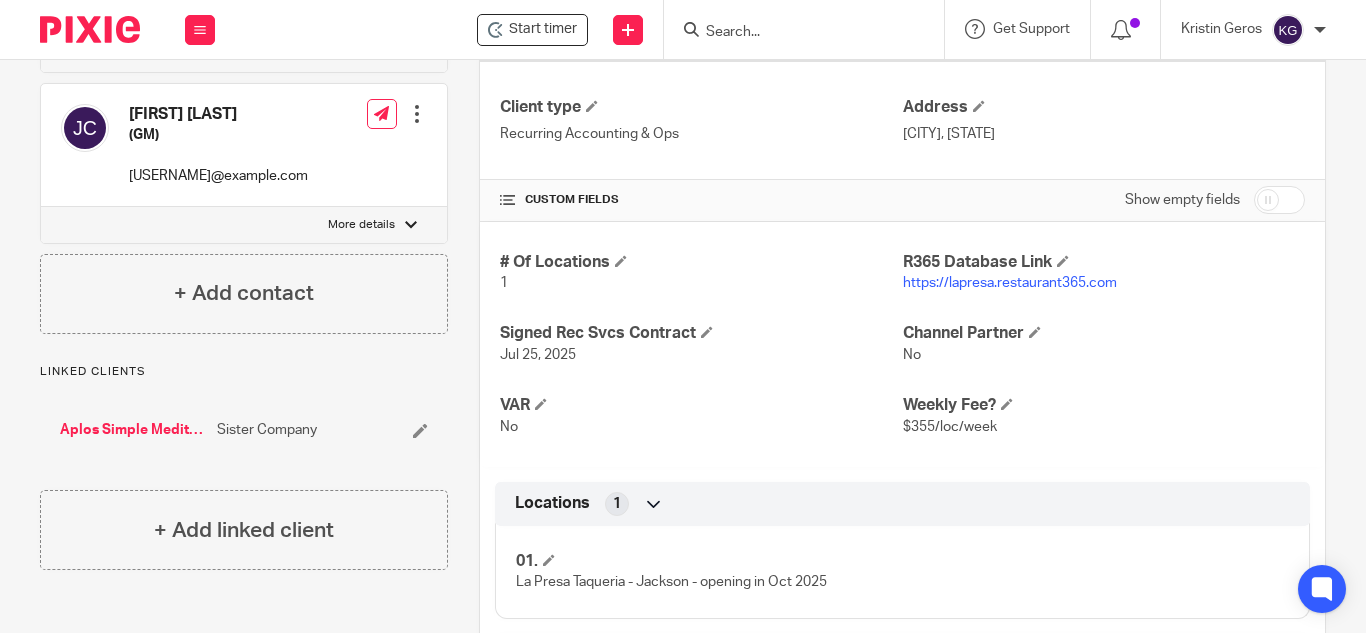 click on "Aplos Simple Mediterranean" at bounding box center (133, 430) 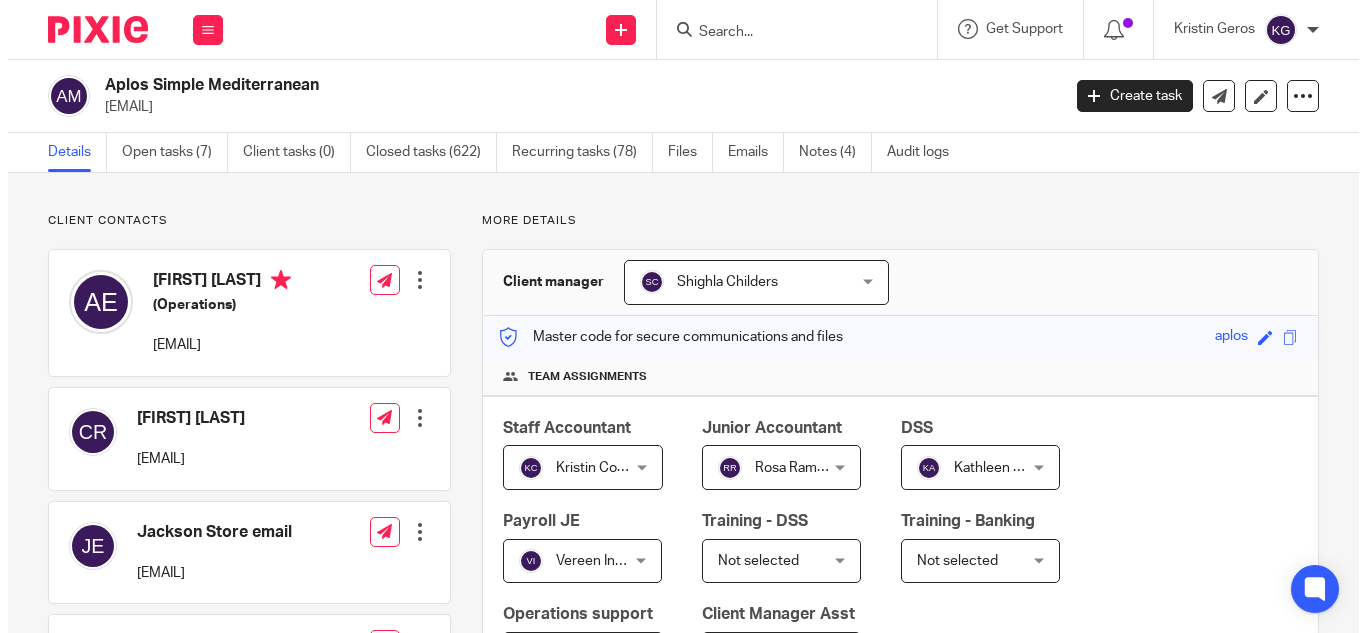 scroll, scrollTop: 0, scrollLeft: 0, axis: both 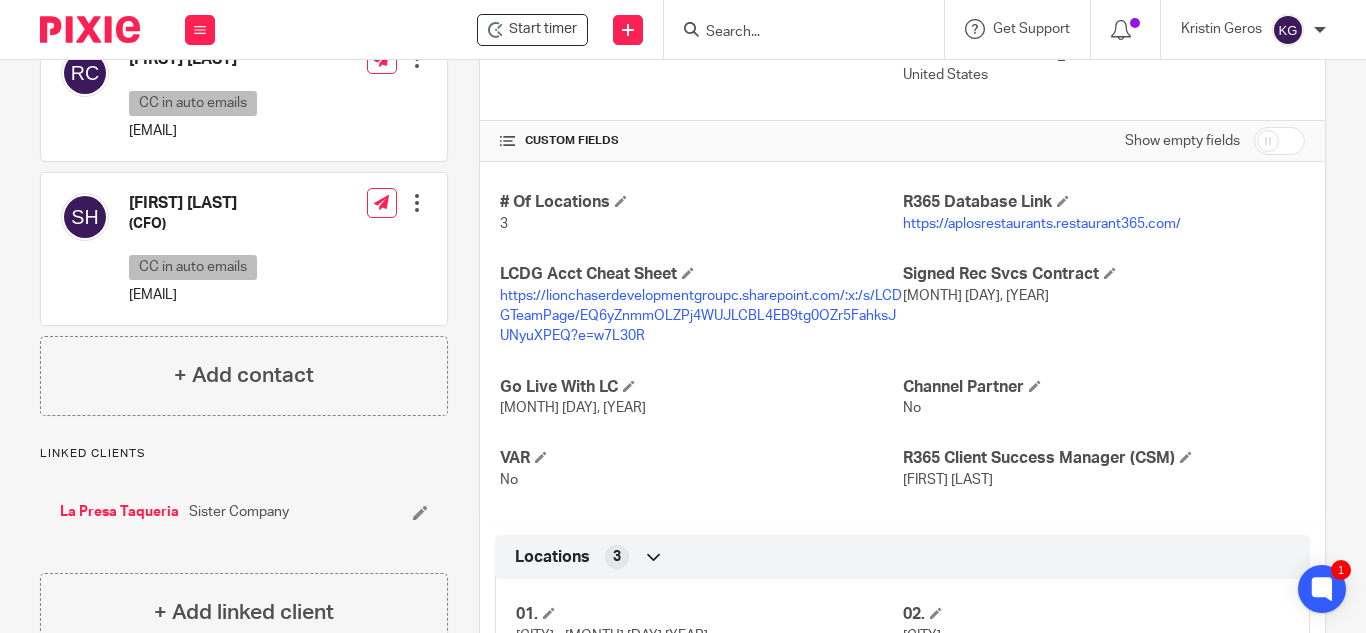 click on "La Presa Taqueria" at bounding box center [119, 512] 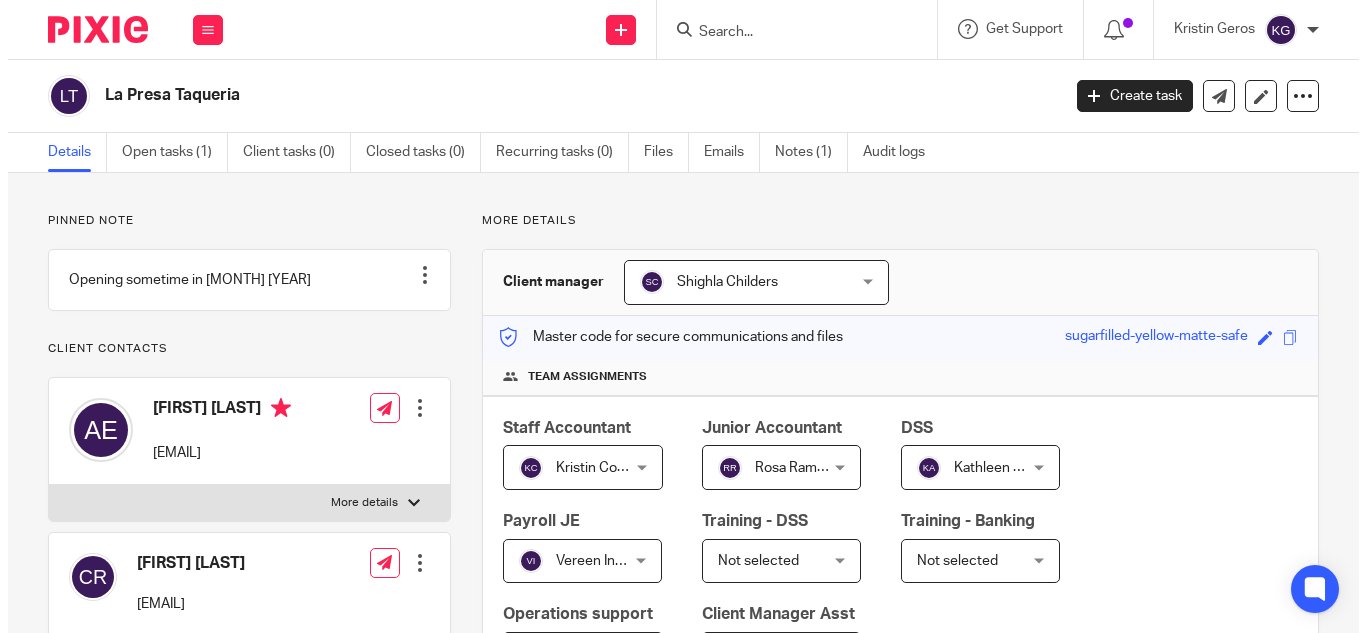 scroll, scrollTop: 0, scrollLeft: 0, axis: both 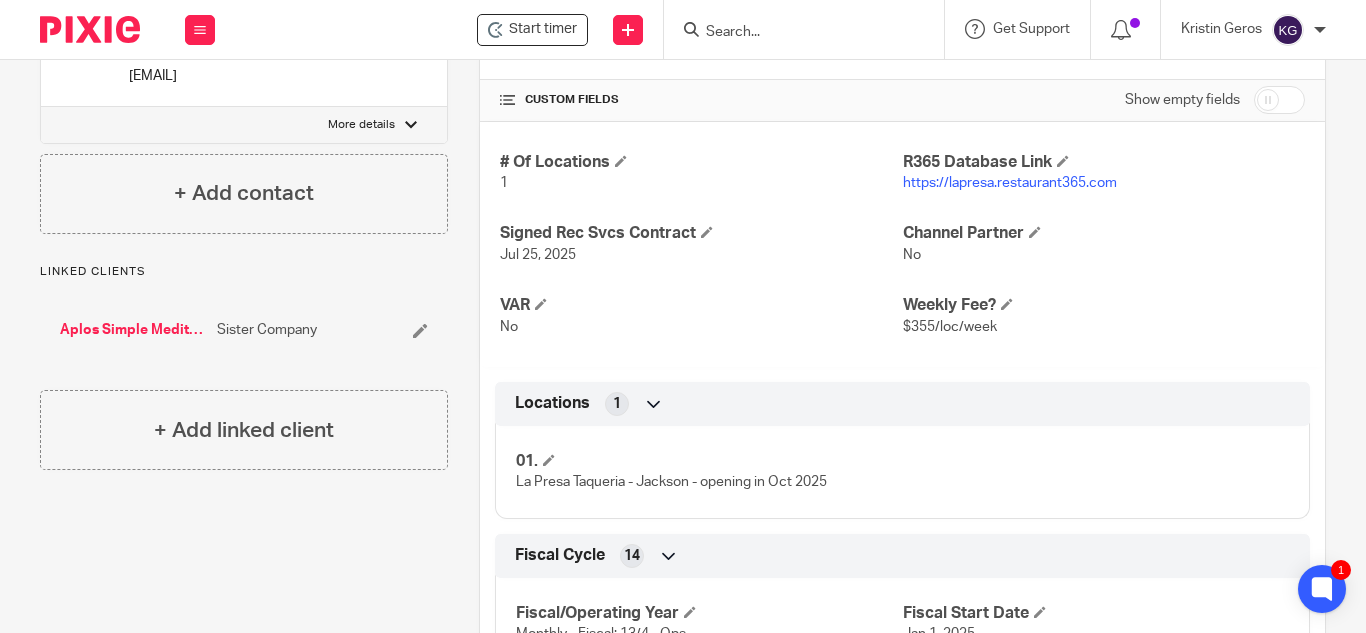 click on "Aplos Simple Mediterranean" at bounding box center [133, 330] 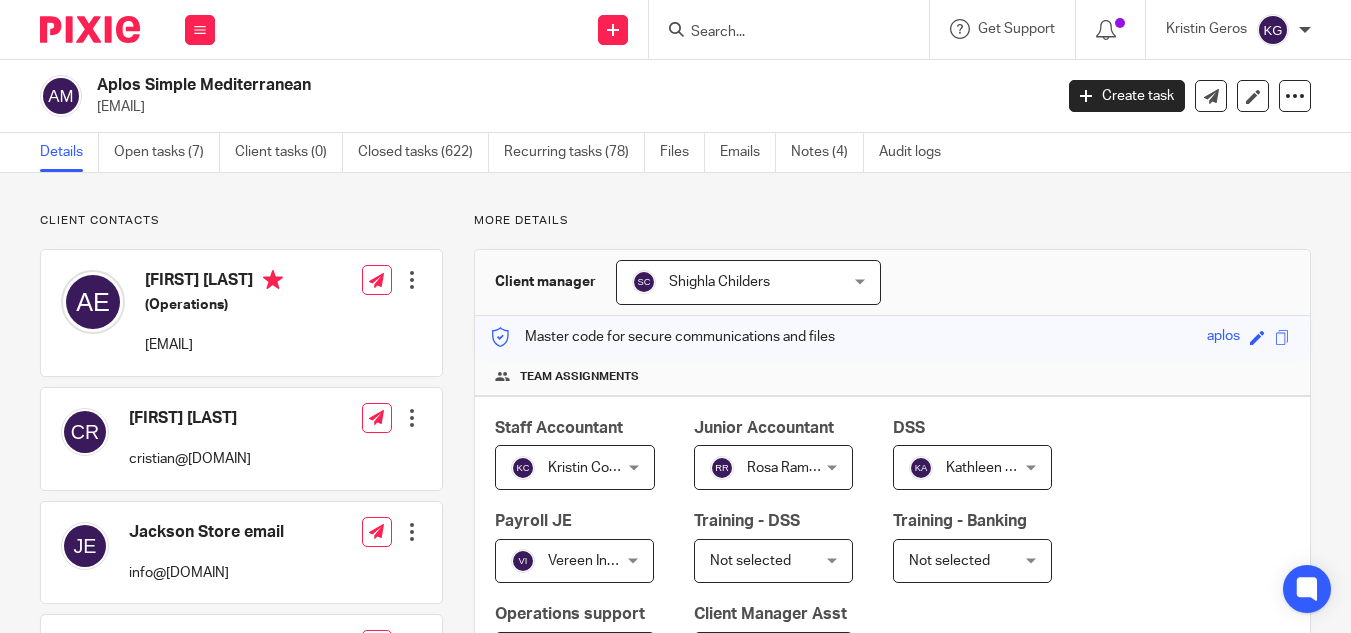 scroll, scrollTop: 0, scrollLeft: 0, axis: both 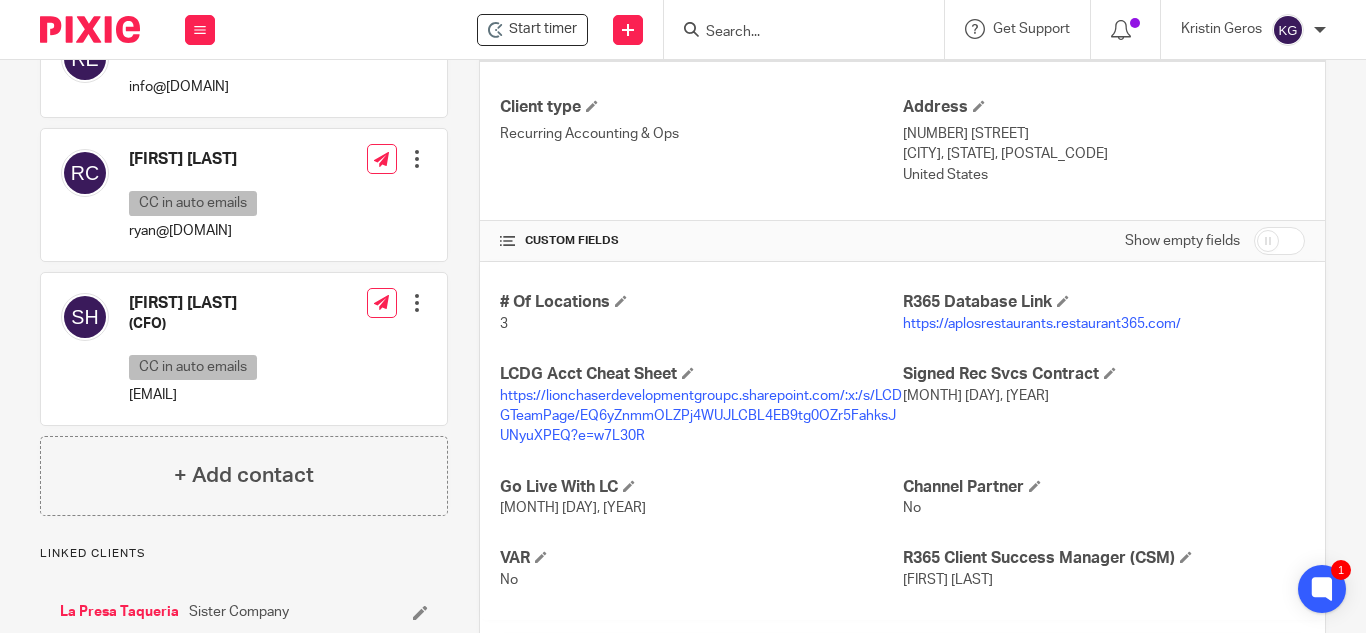 click on "La Presa Taqueria" at bounding box center (119, 612) 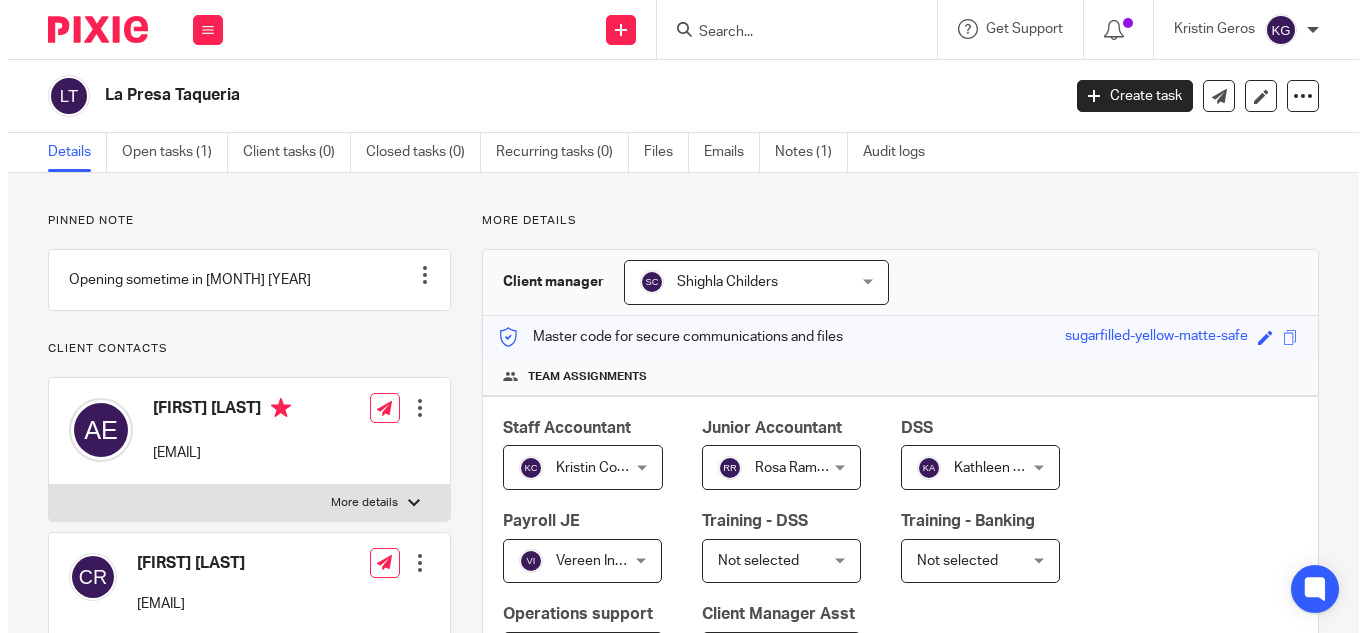 scroll, scrollTop: 0, scrollLeft: 0, axis: both 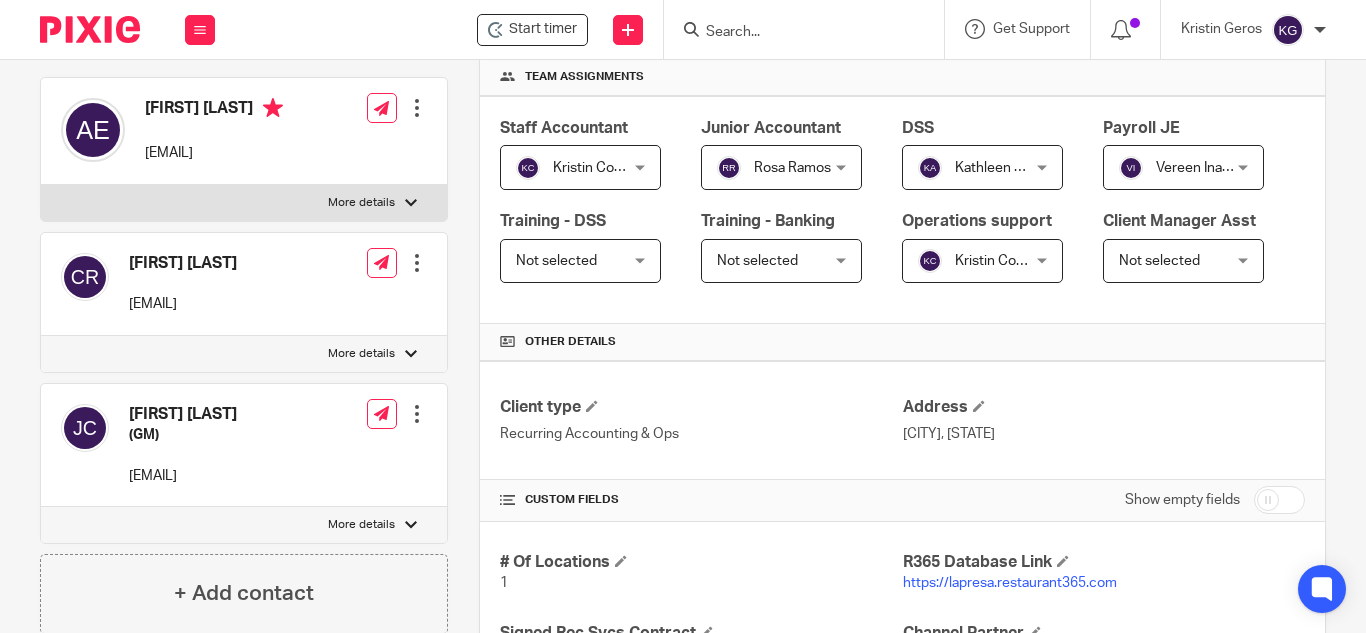 click on "Not selected
Not selected" at bounding box center [580, 261] 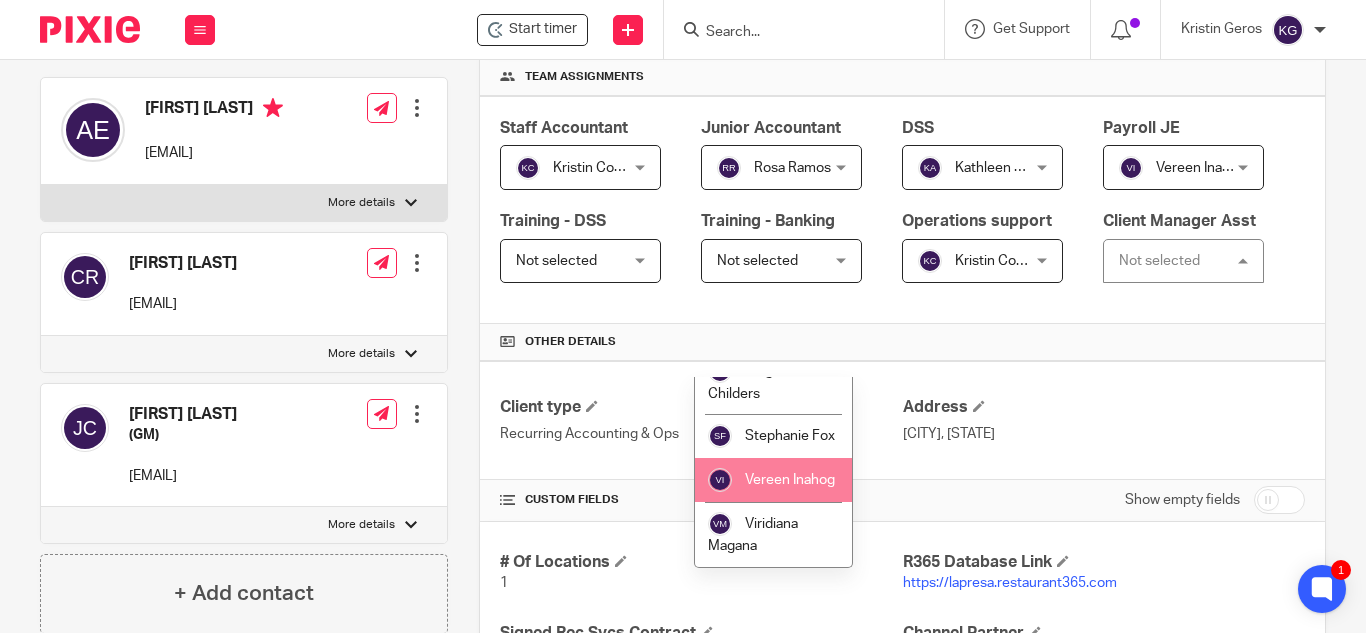scroll, scrollTop: 2689, scrollLeft: 0, axis: vertical 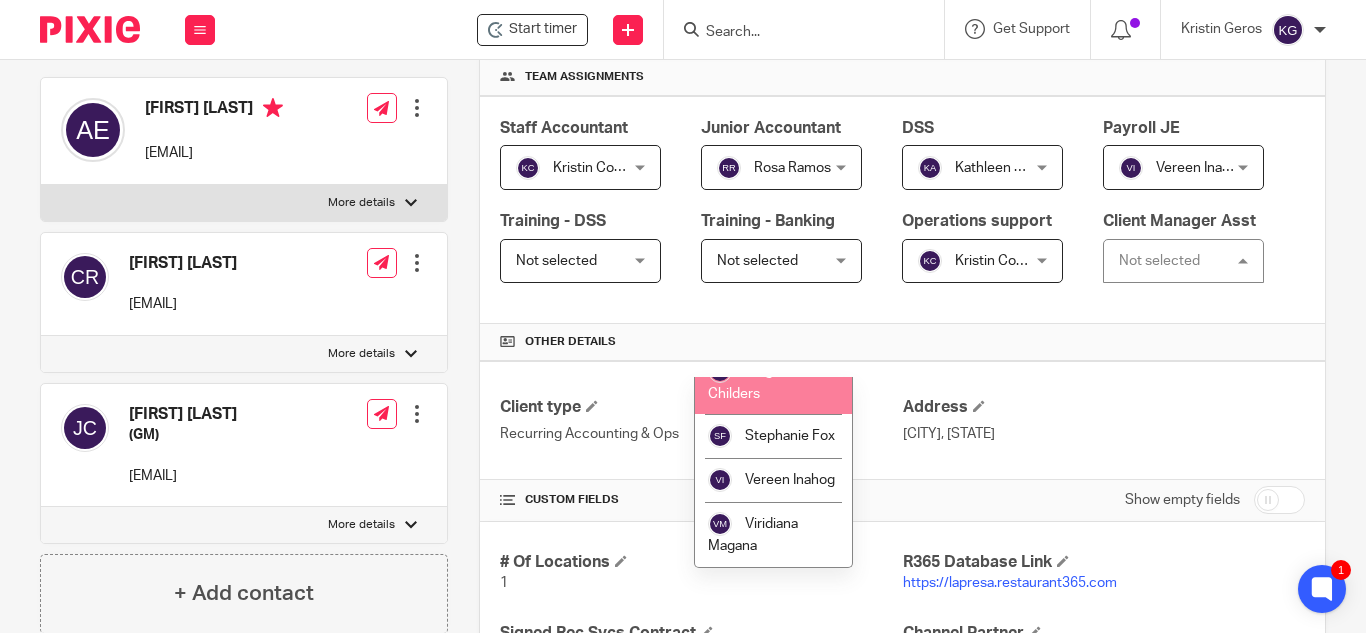 click on "Shighla Childers" at bounding box center (749, 382) 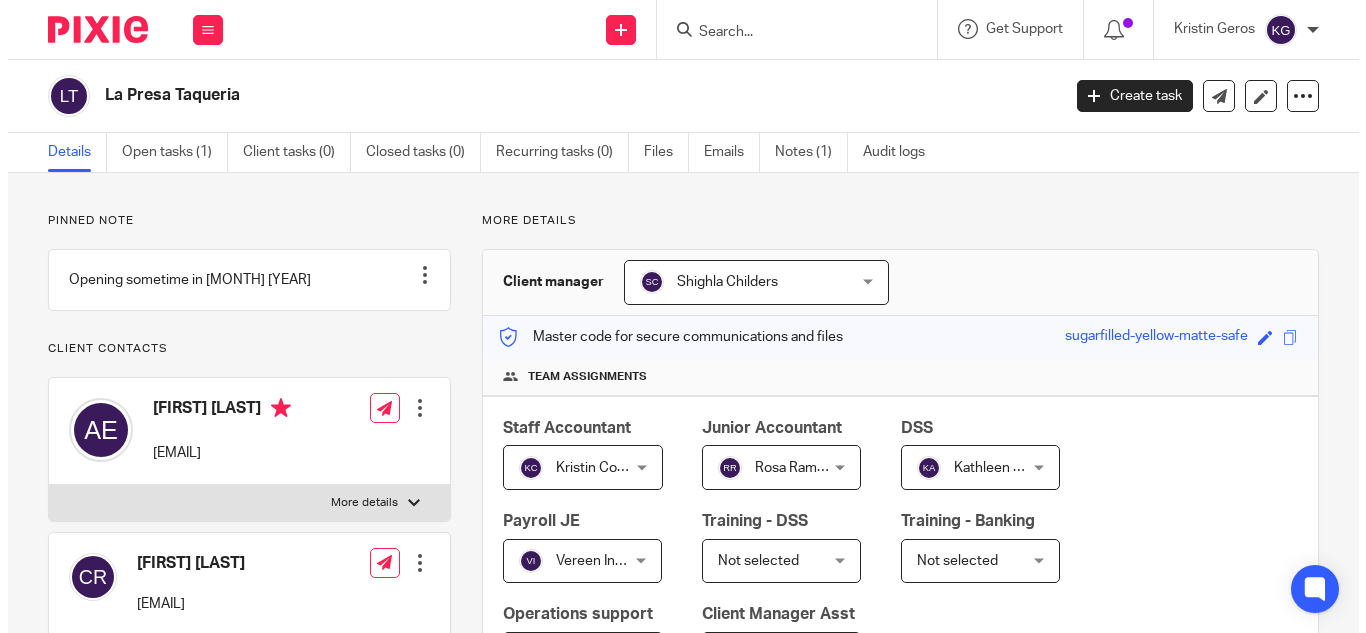 scroll, scrollTop: 0, scrollLeft: 0, axis: both 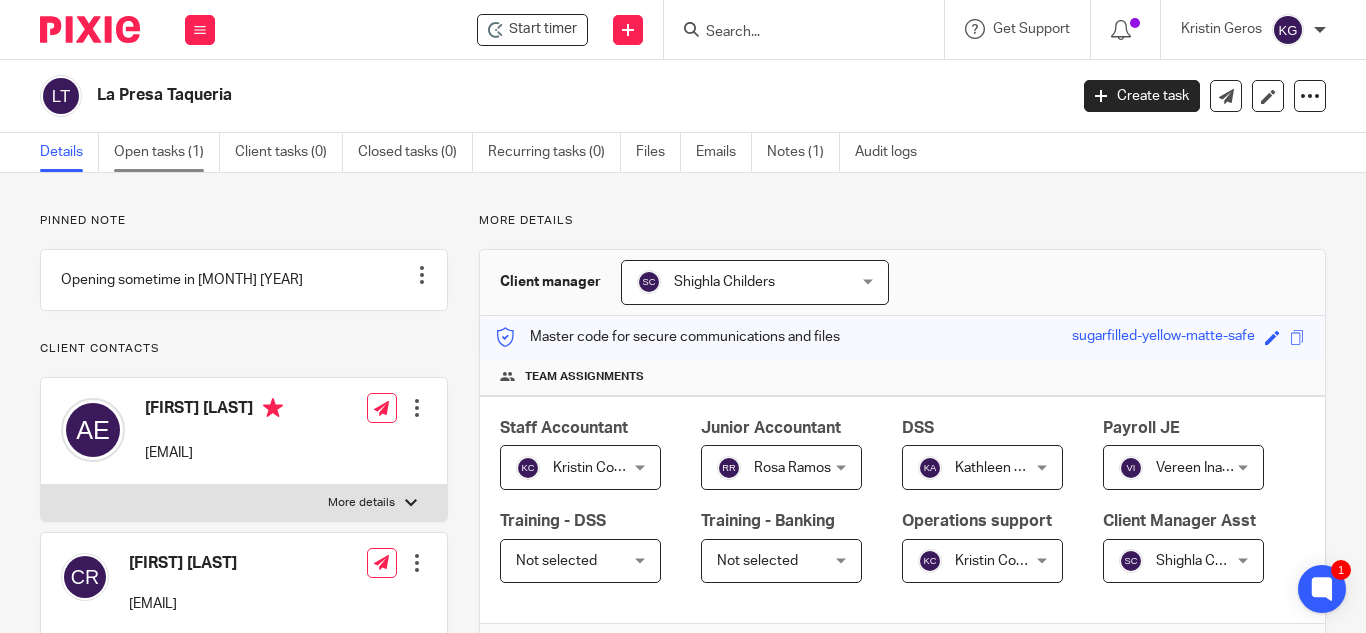 click on "Open tasks (1)" at bounding box center [167, 152] 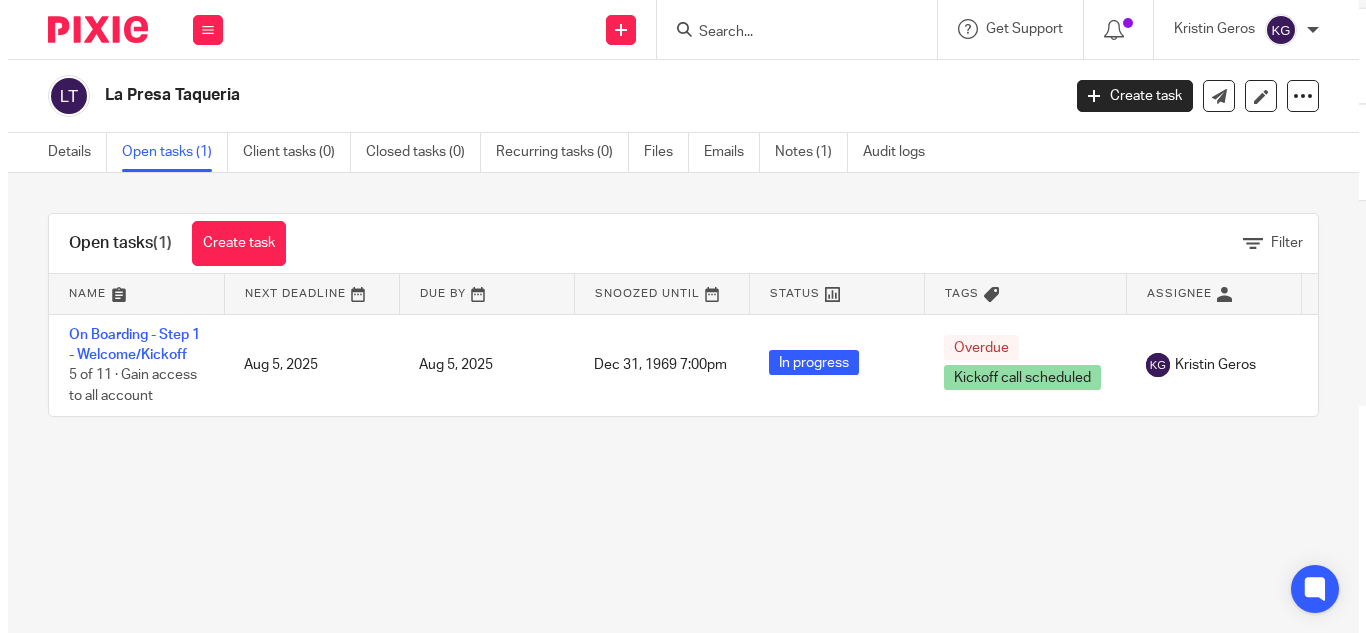 scroll, scrollTop: 0, scrollLeft: 0, axis: both 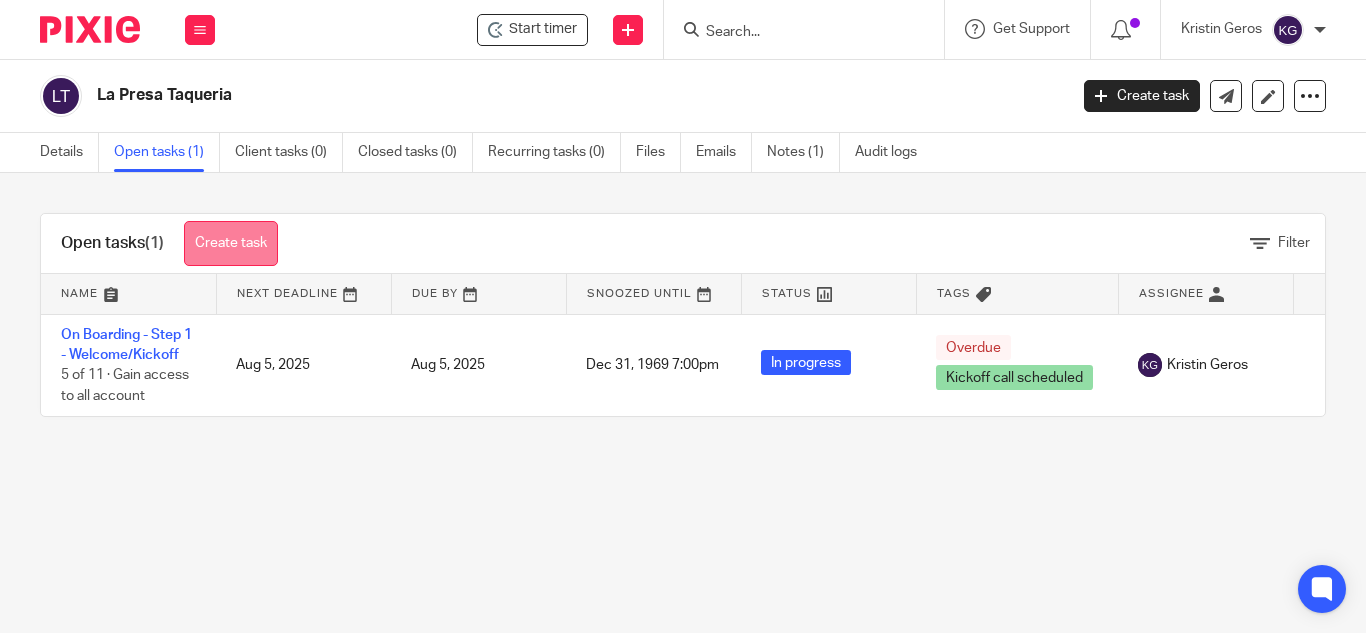 click on "Create task" at bounding box center (231, 243) 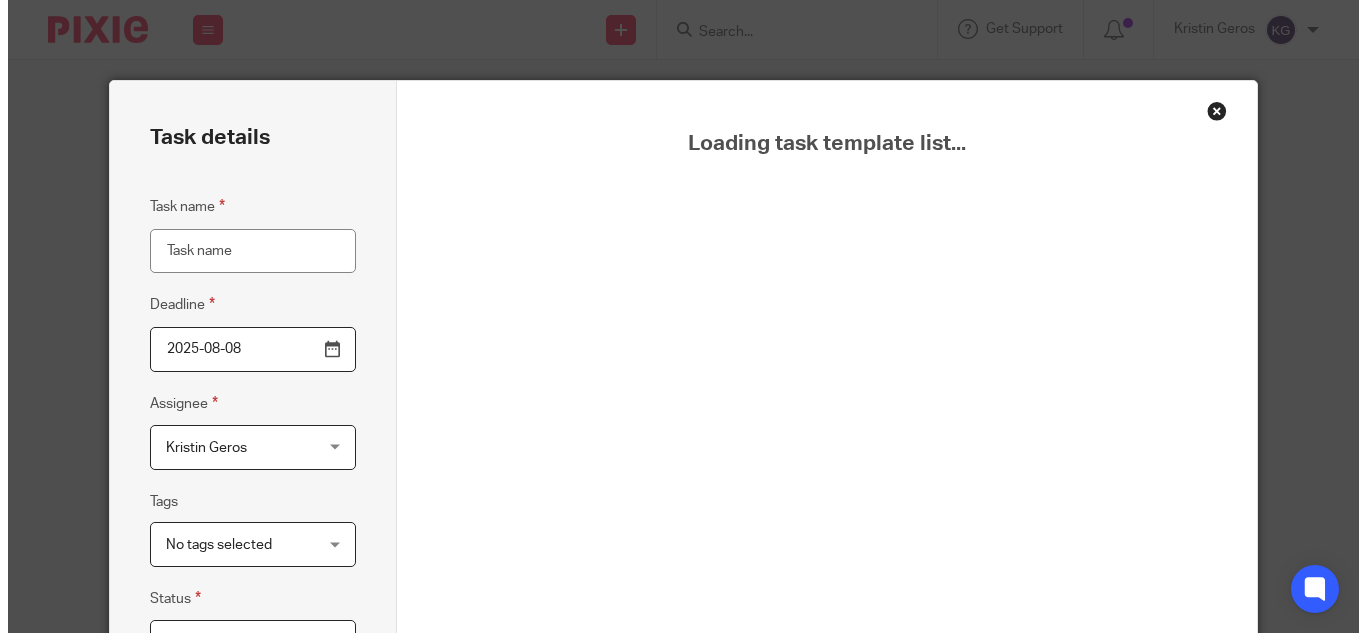 scroll, scrollTop: 0, scrollLeft: 0, axis: both 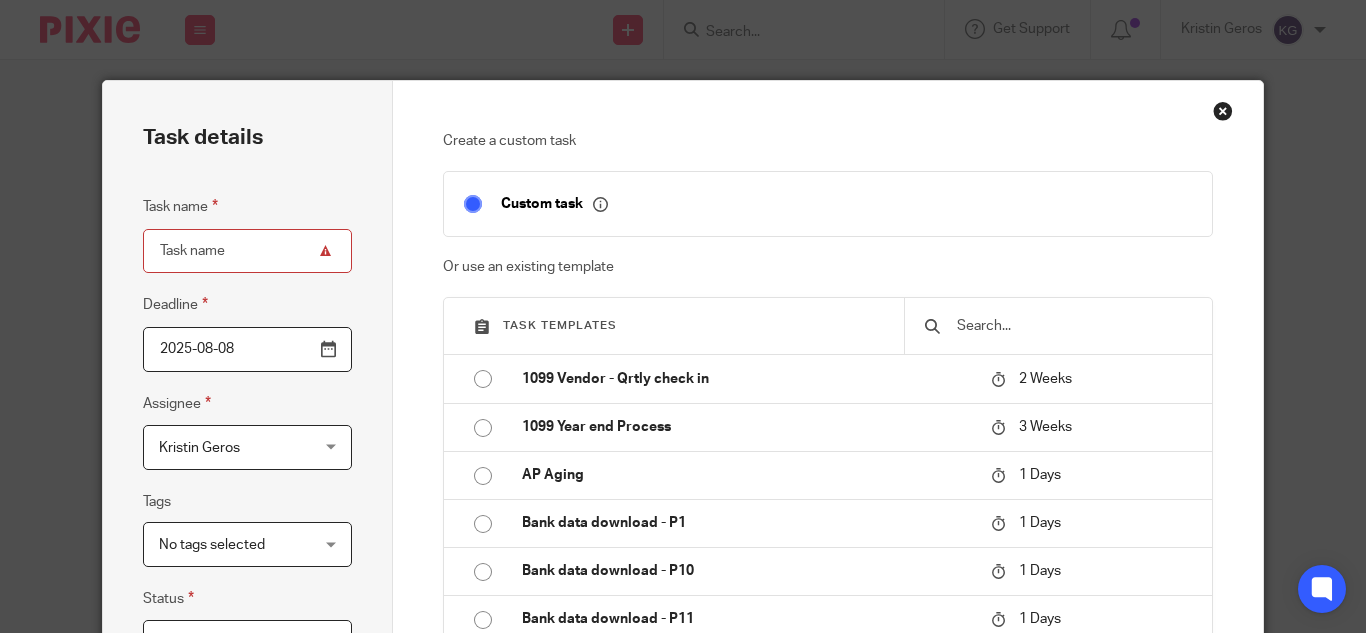 click at bounding box center [1073, 326] 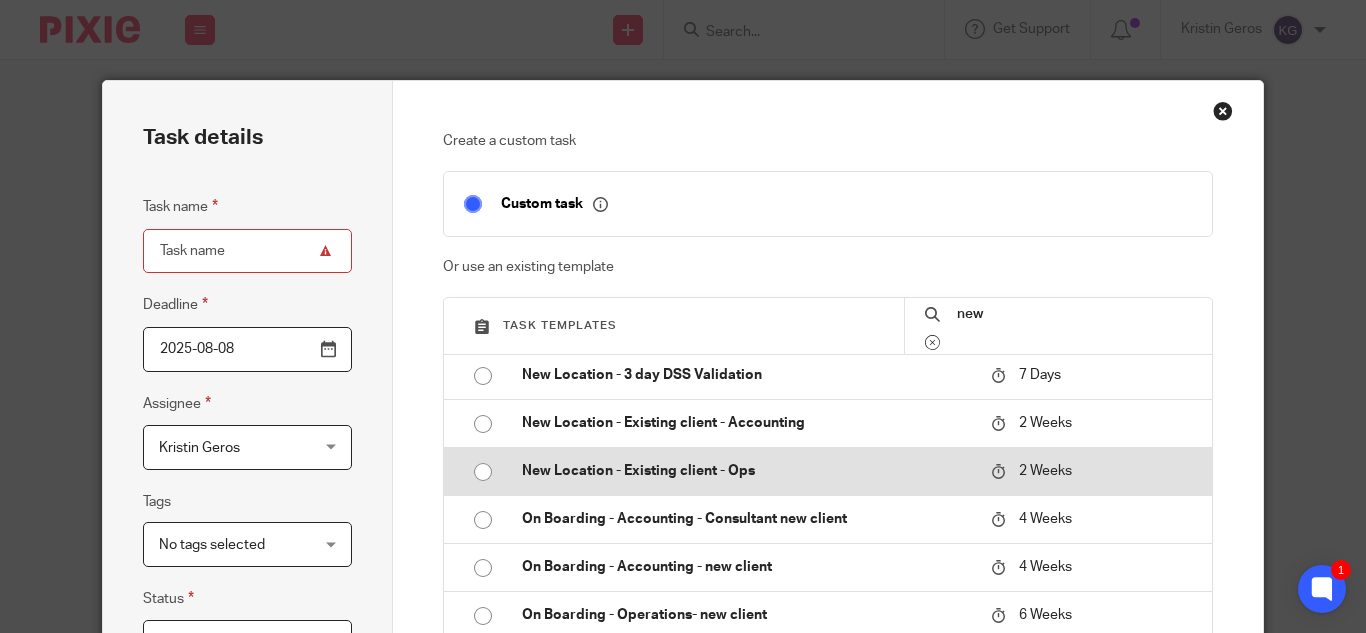 scroll, scrollTop: 116, scrollLeft: 0, axis: vertical 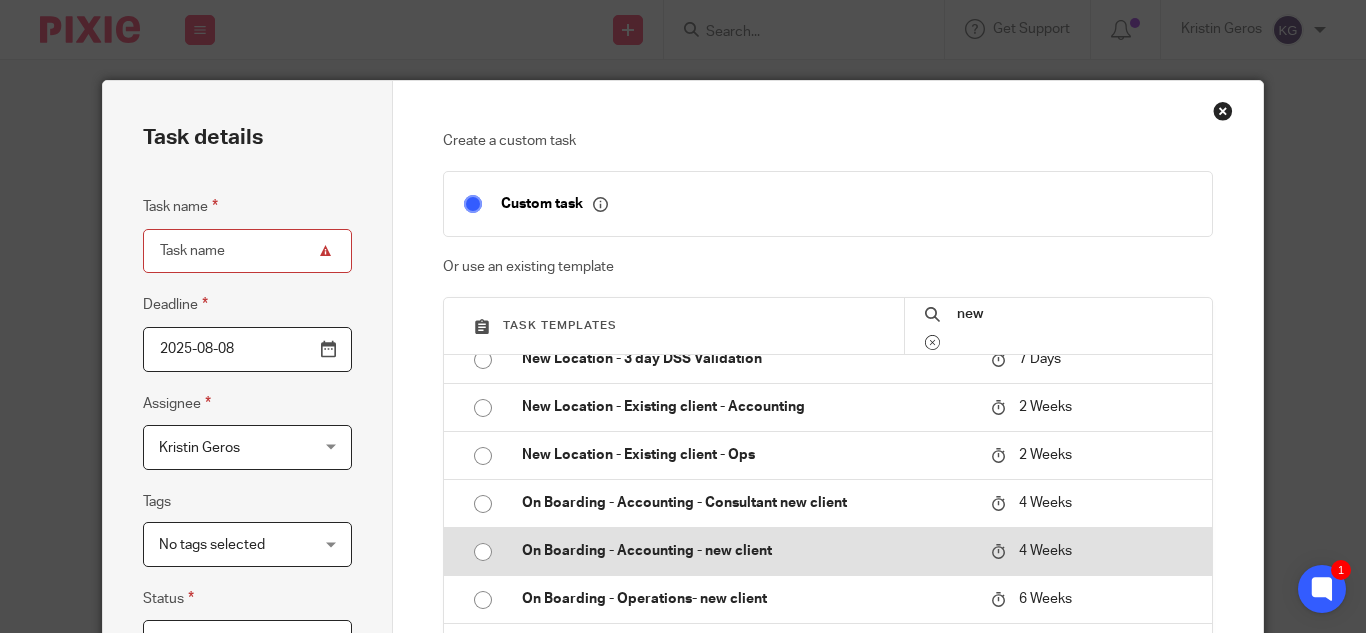 type on "new" 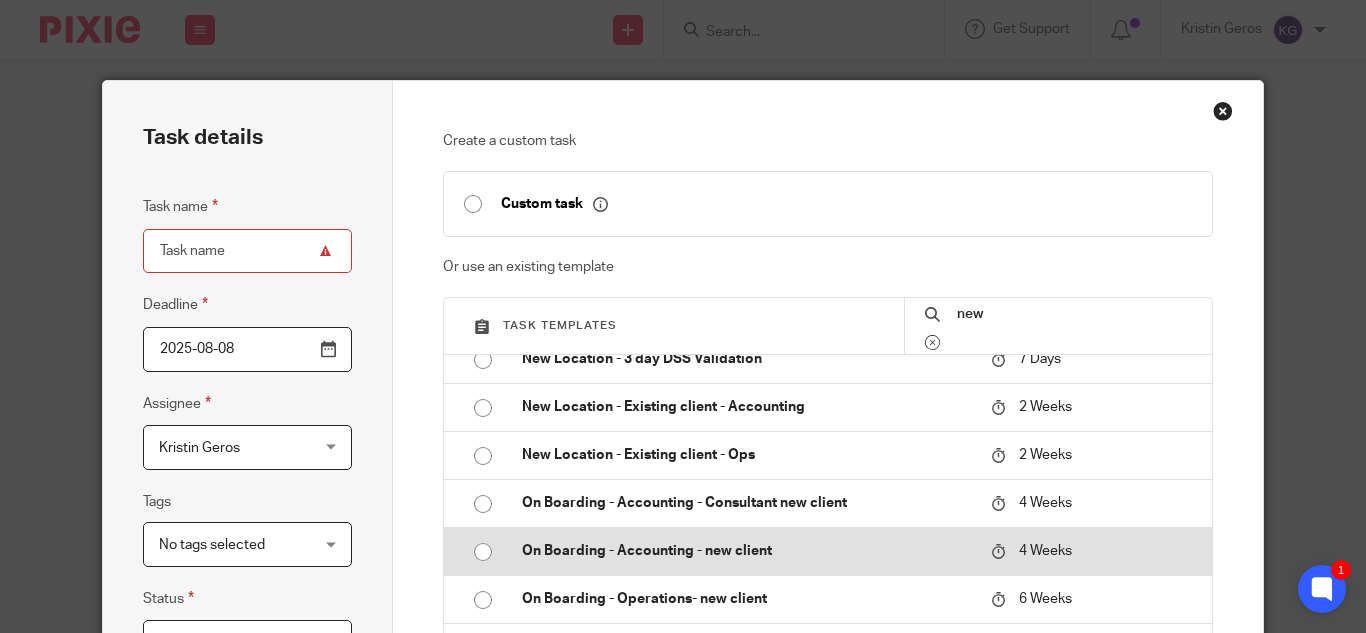 type on "2025-09-05" 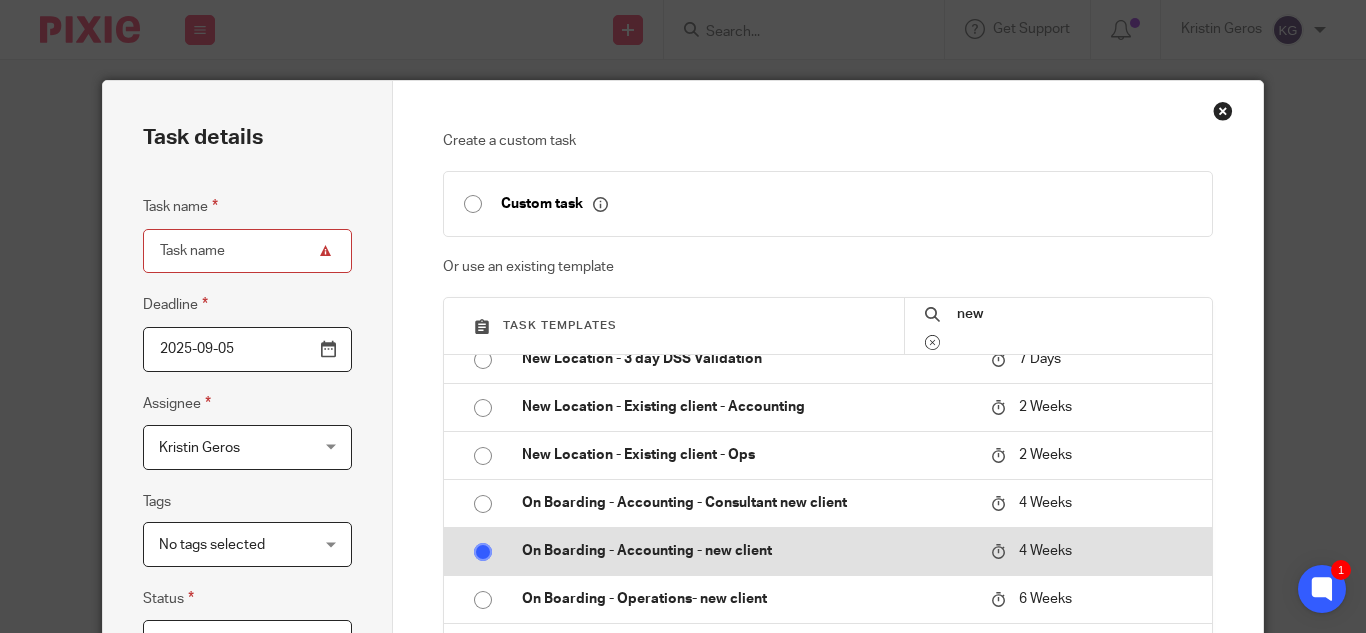 type on "On Boarding - Accounting - new client" 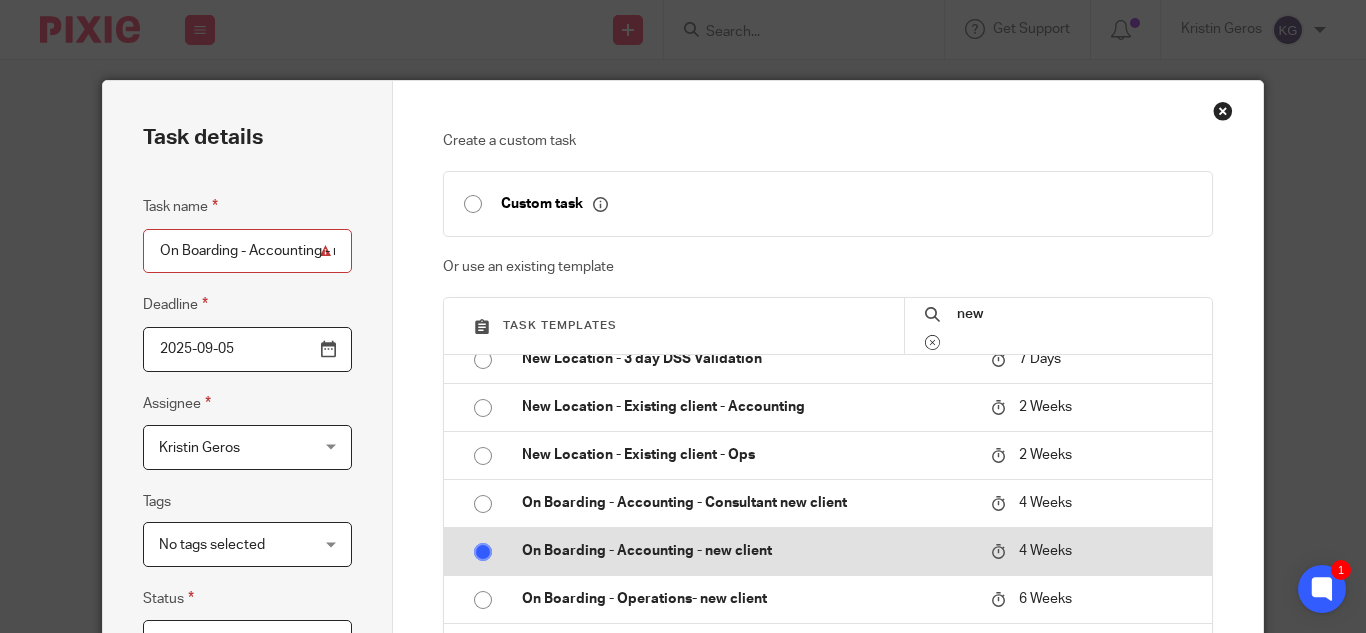 radio on "false" 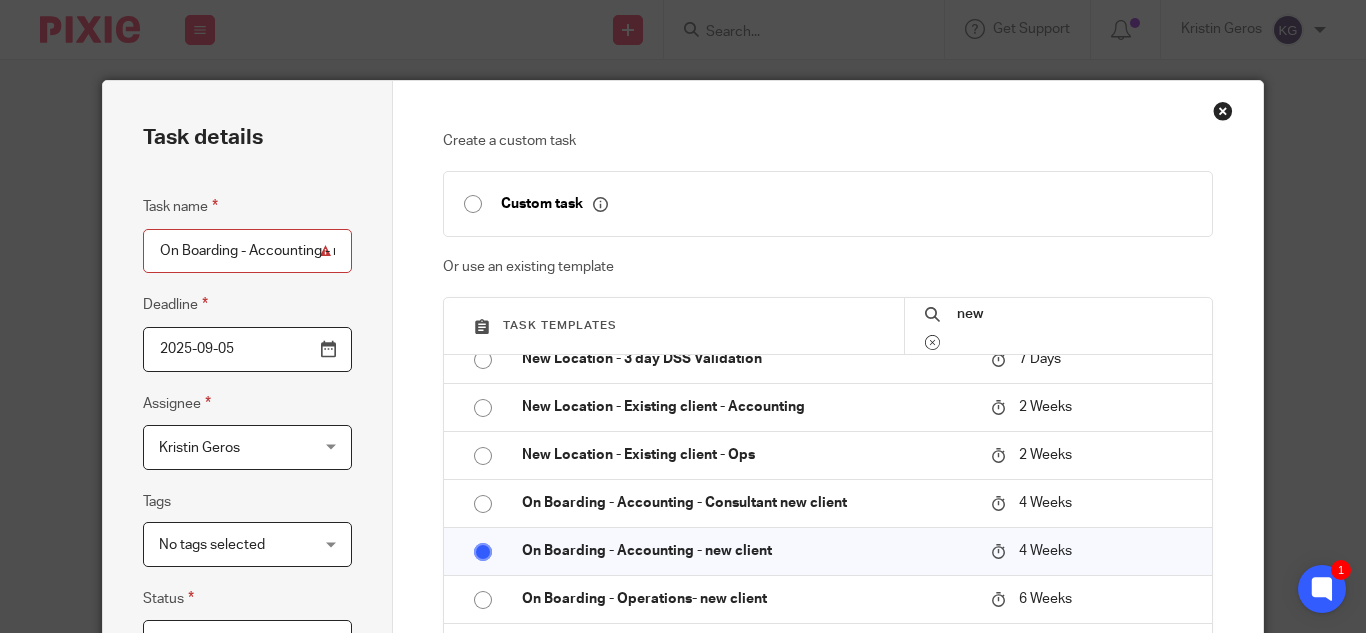 click on "Kristin Geros
Kristin Geros" at bounding box center (247, 447) 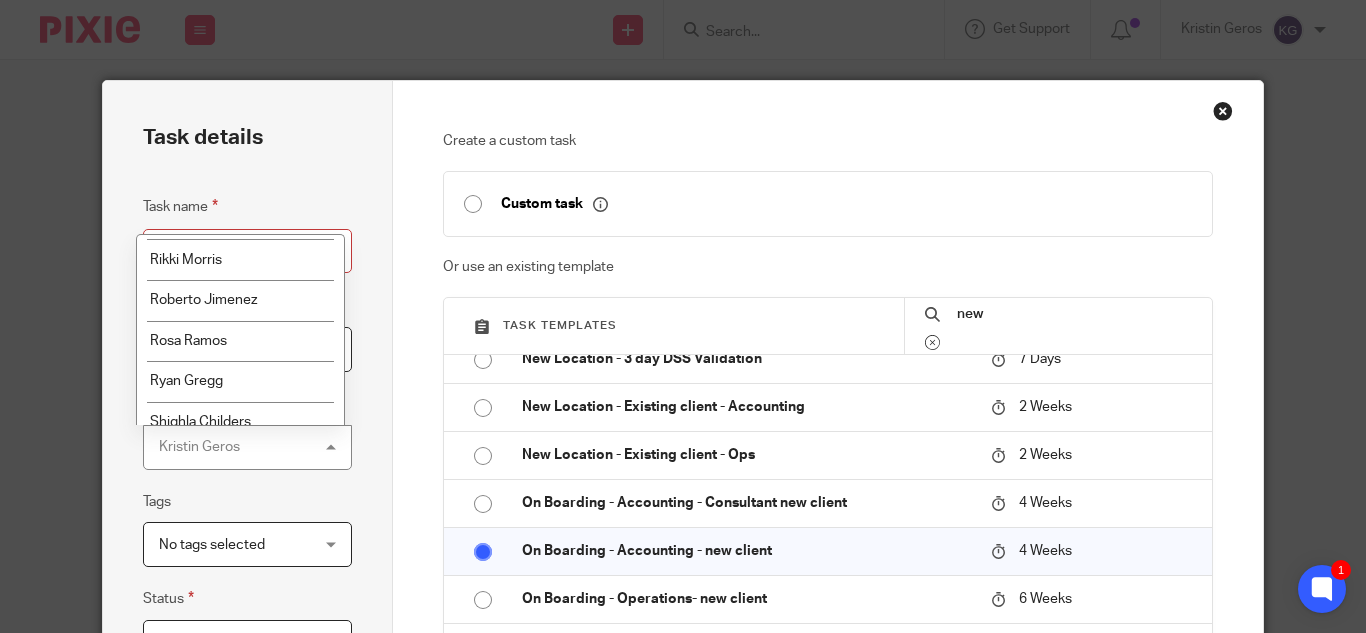 scroll, scrollTop: 1800, scrollLeft: 0, axis: vertical 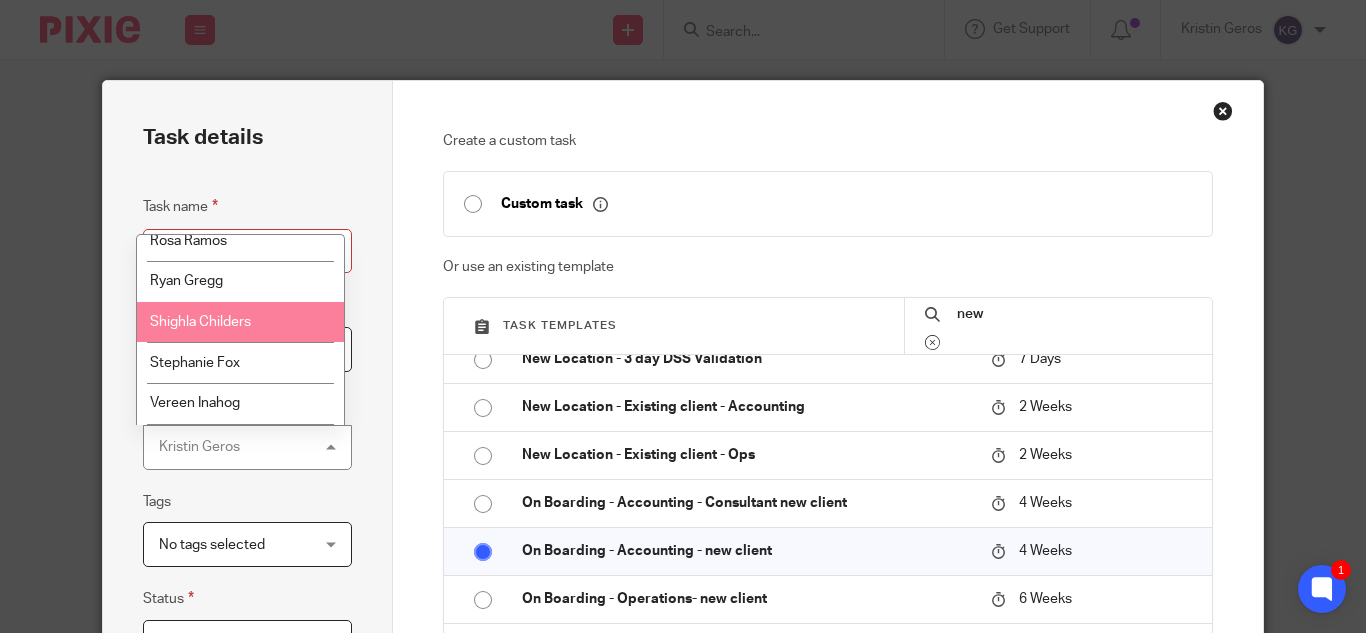 click on "Shighla Childers" at bounding box center [200, 322] 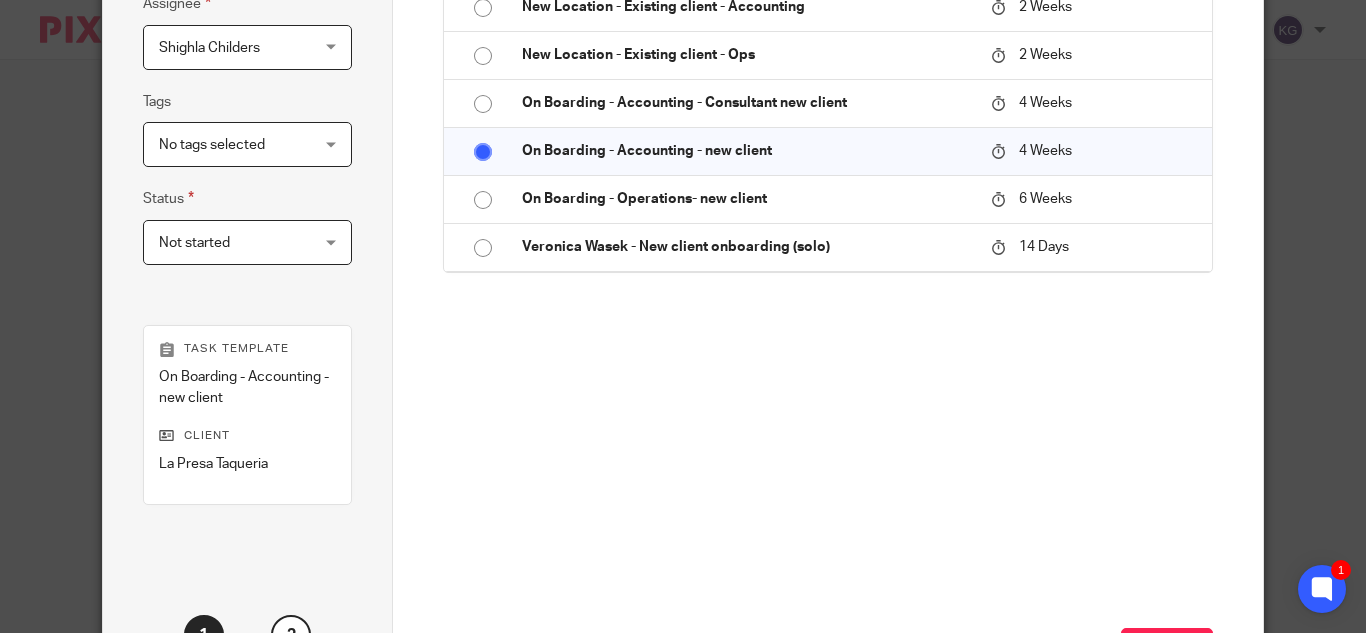 scroll, scrollTop: 569, scrollLeft: 0, axis: vertical 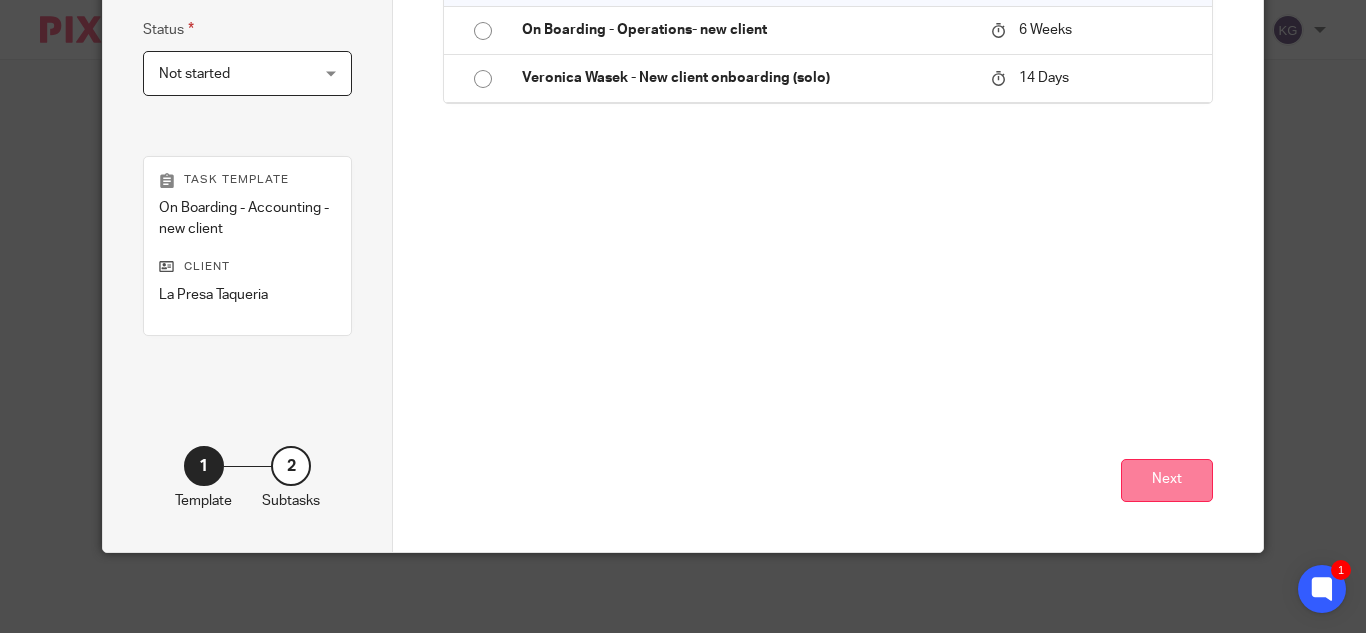 click on "Next" at bounding box center (1167, 480) 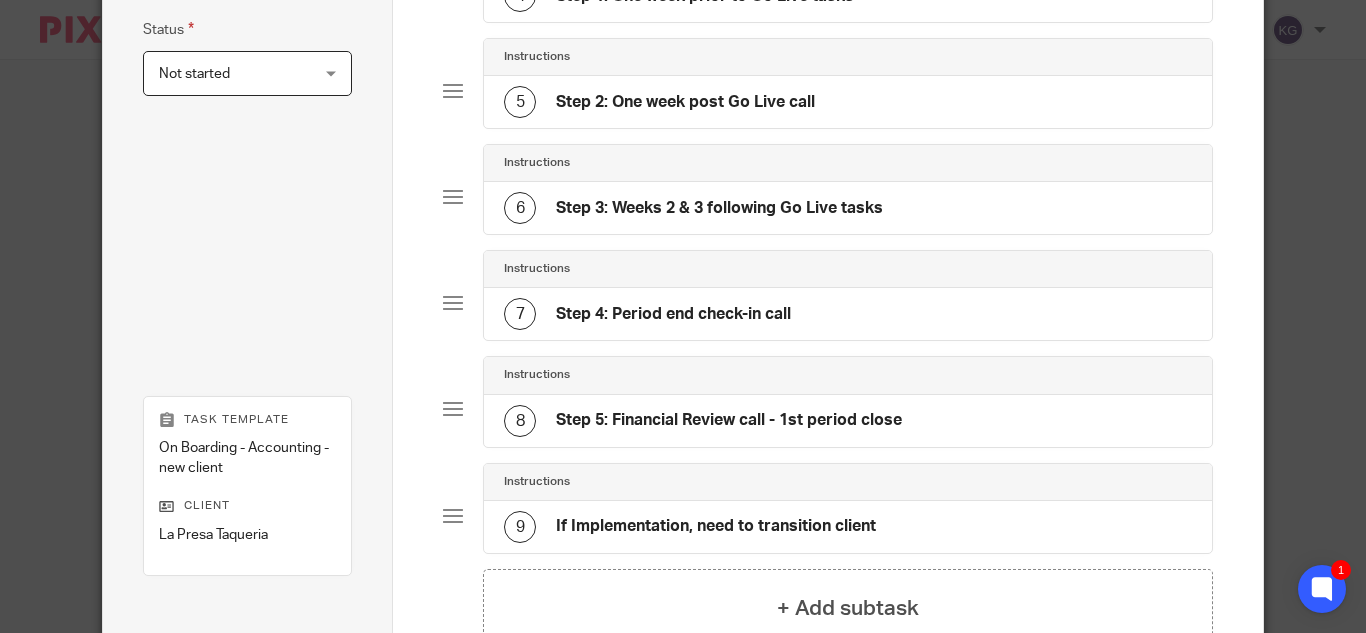 scroll, scrollTop: 808, scrollLeft: 0, axis: vertical 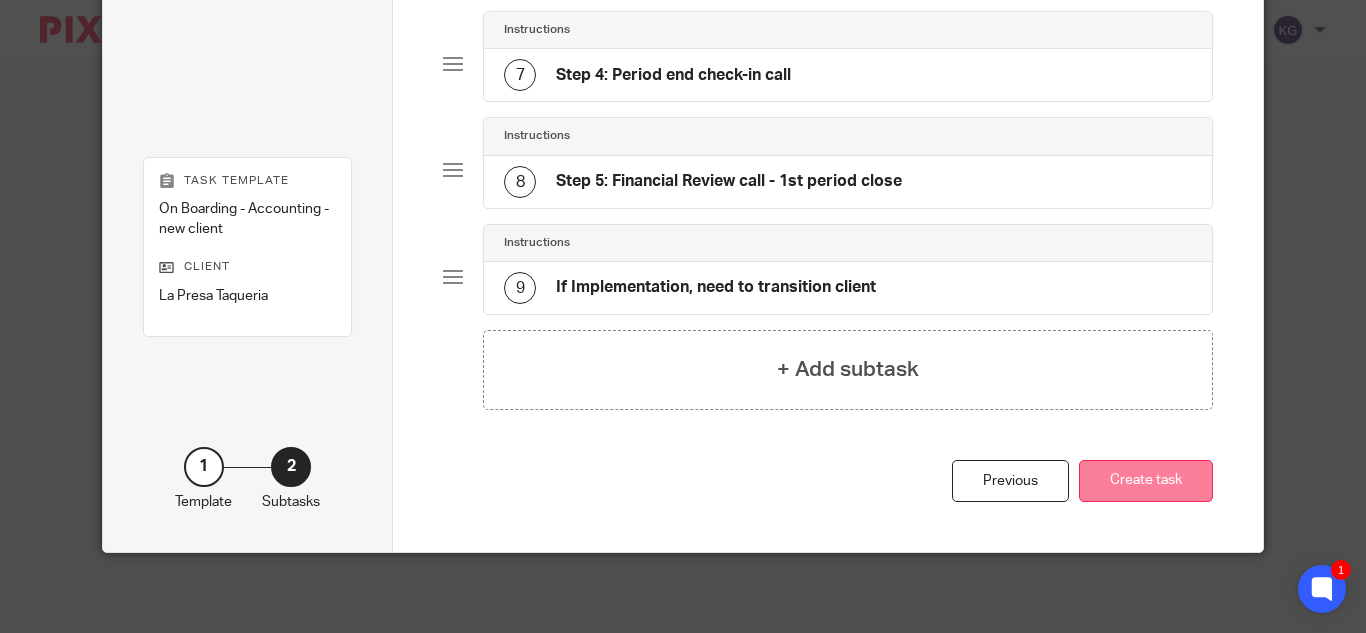 click on "Create task" at bounding box center [1146, 481] 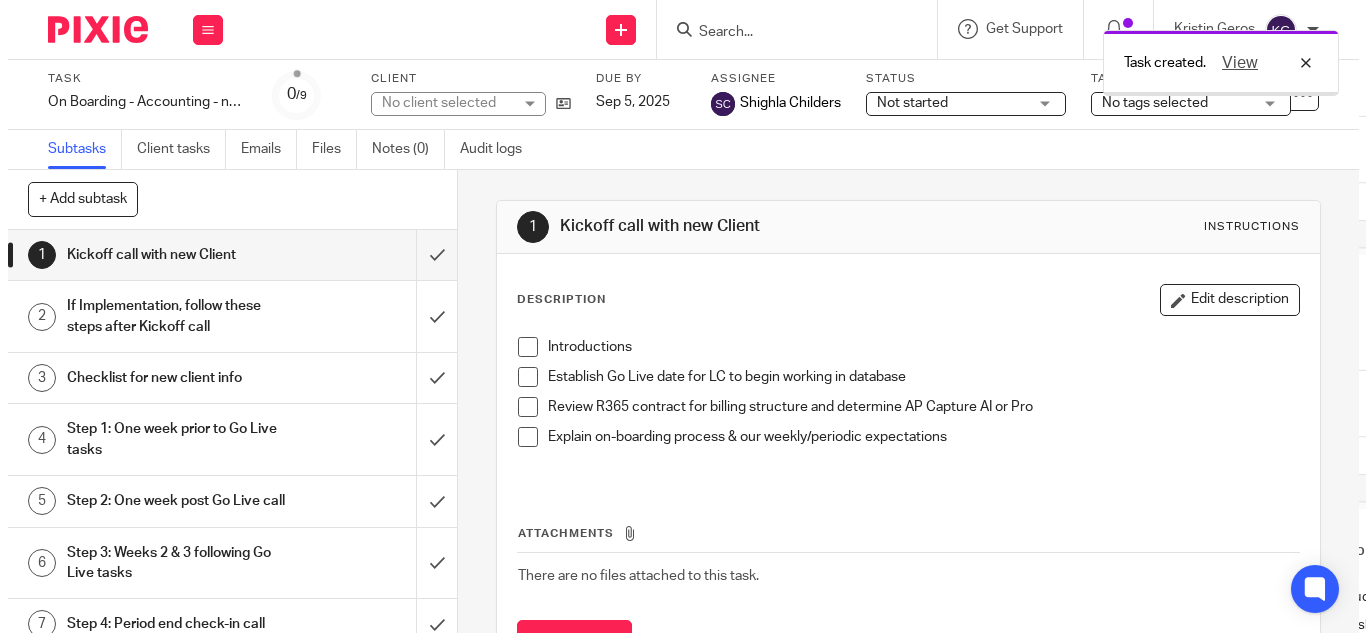 scroll, scrollTop: 0, scrollLeft: 0, axis: both 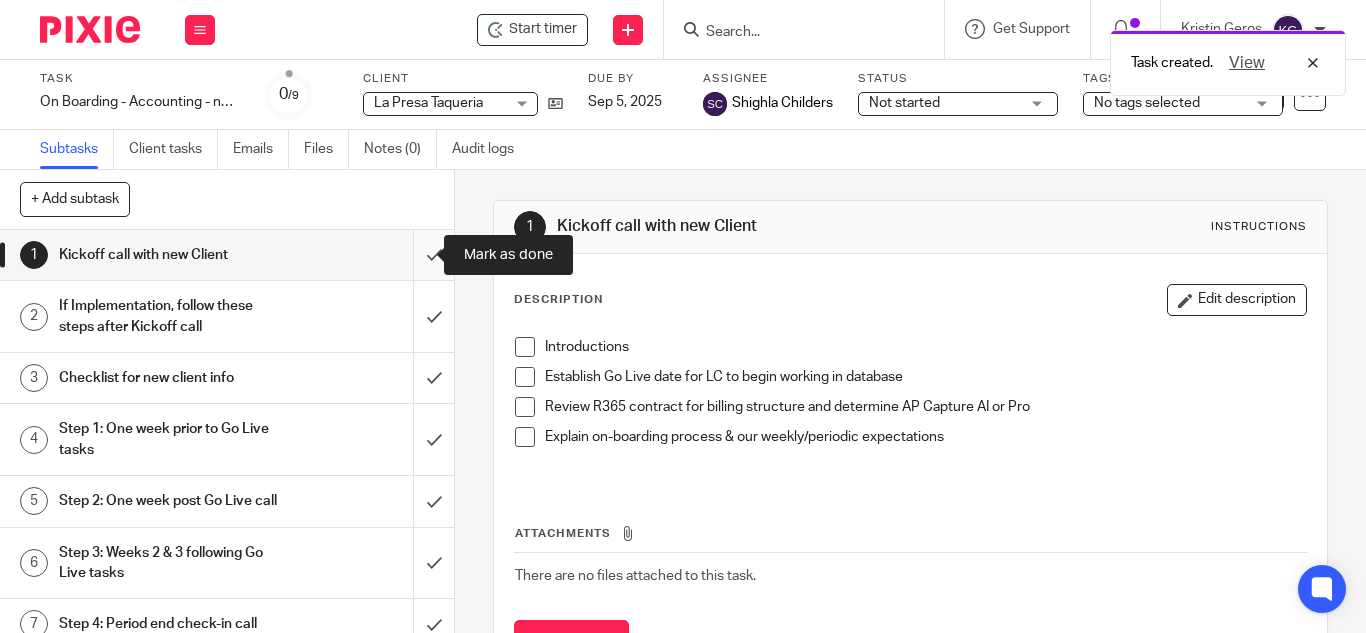 click at bounding box center (227, 255) 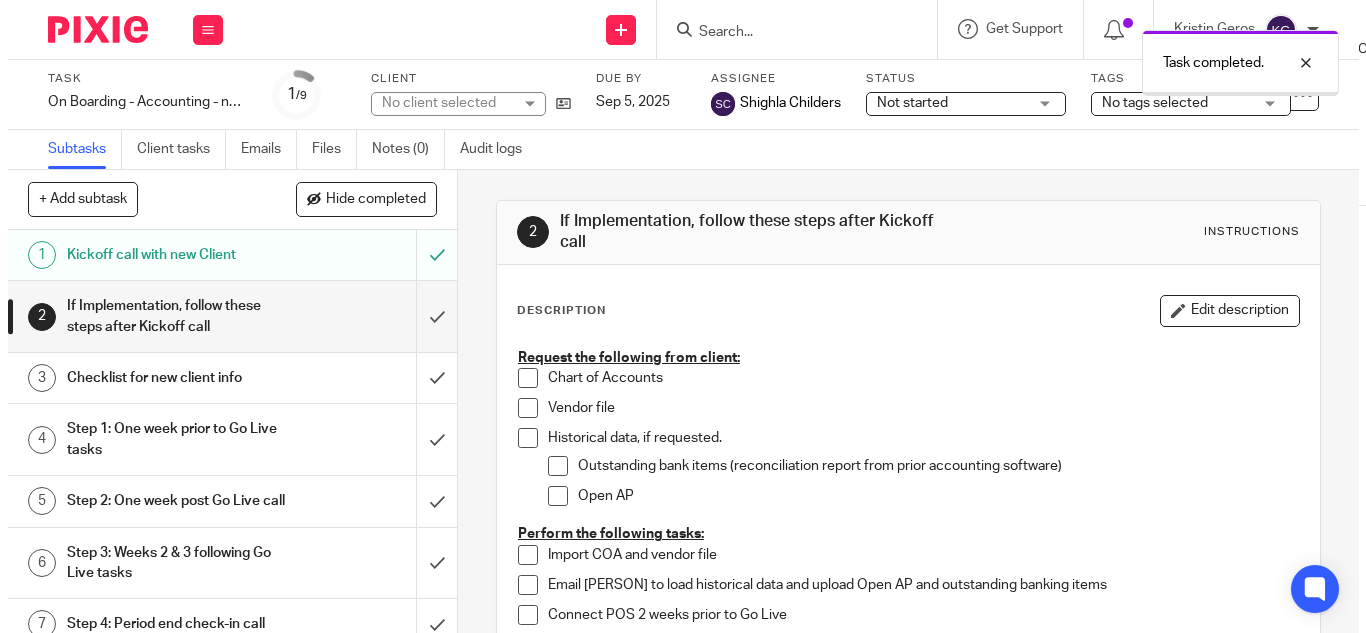 scroll, scrollTop: 0, scrollLeft: 0, axis: both 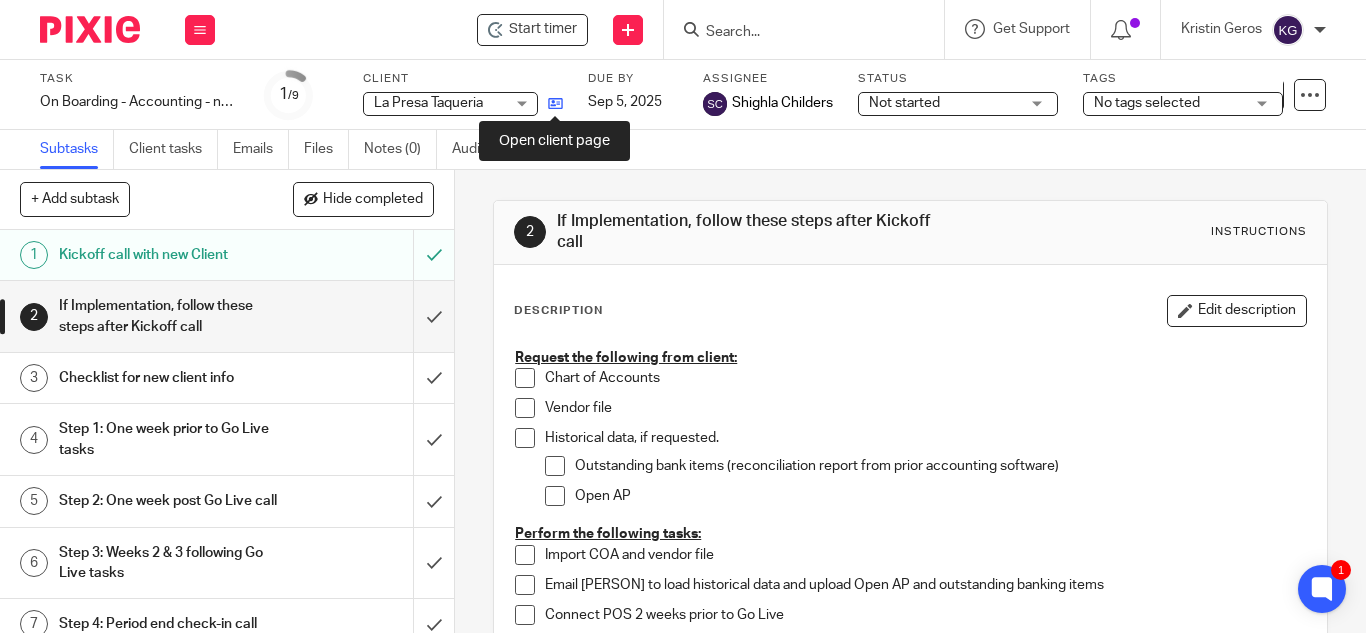 click at bounding box center [555, 103] 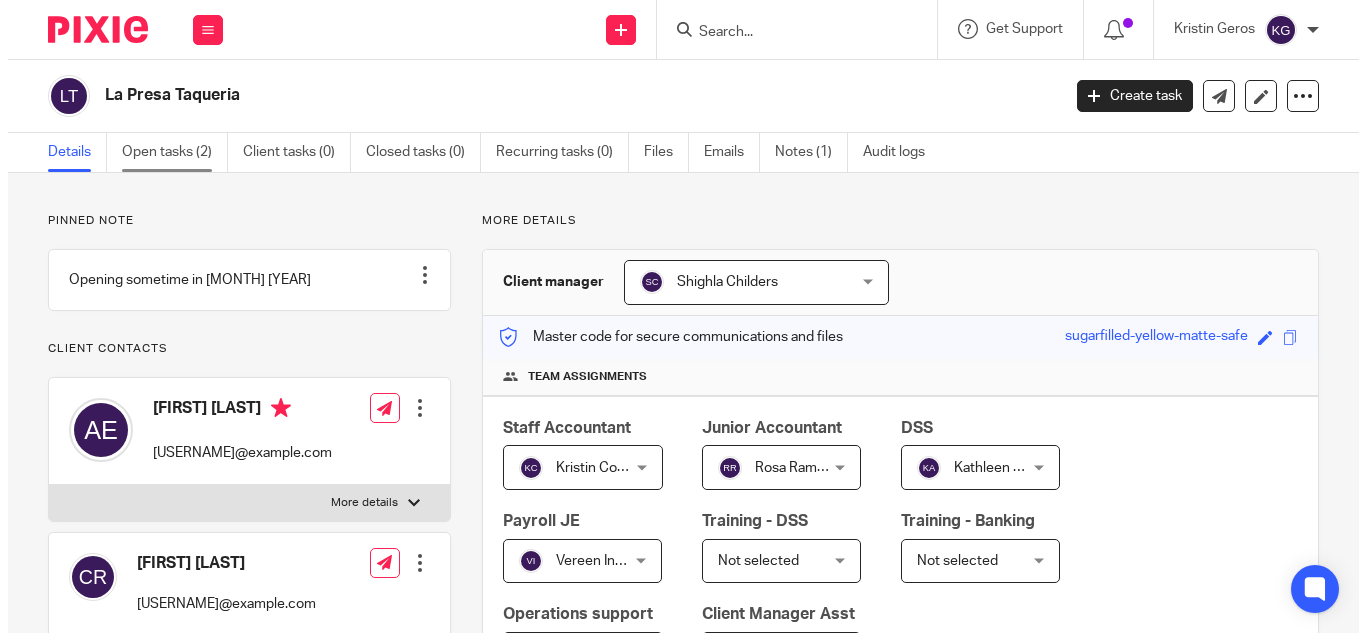 scroll, scrollTop: 0, scrollLeft: 0, axis: both 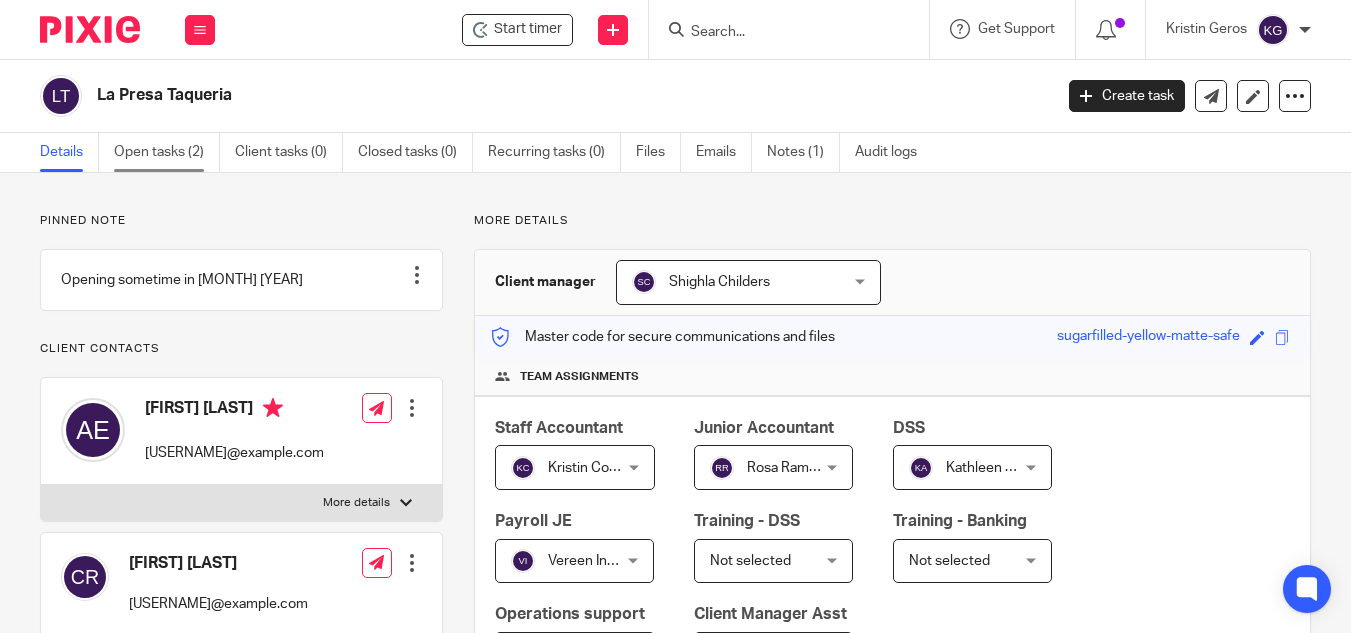 click on "Open tasks (2)" at bounding box center (167, 152) 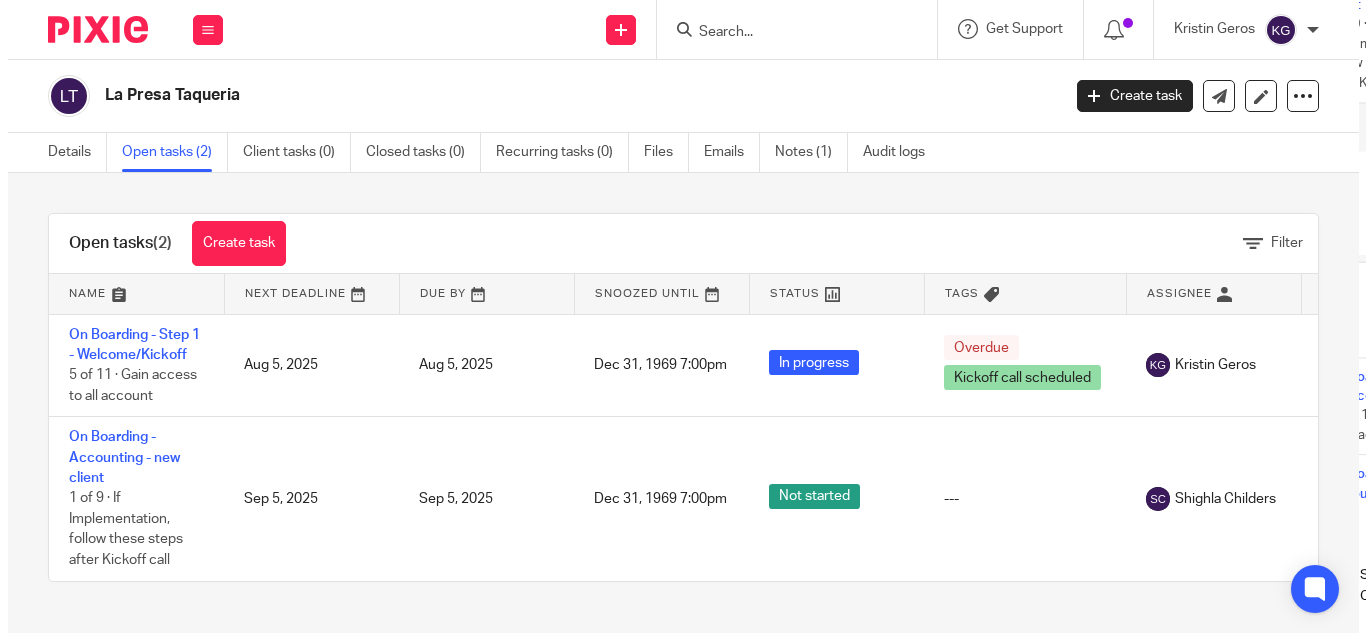 scroll, scrollTop: 0, scrollLeft: 0, axis: both 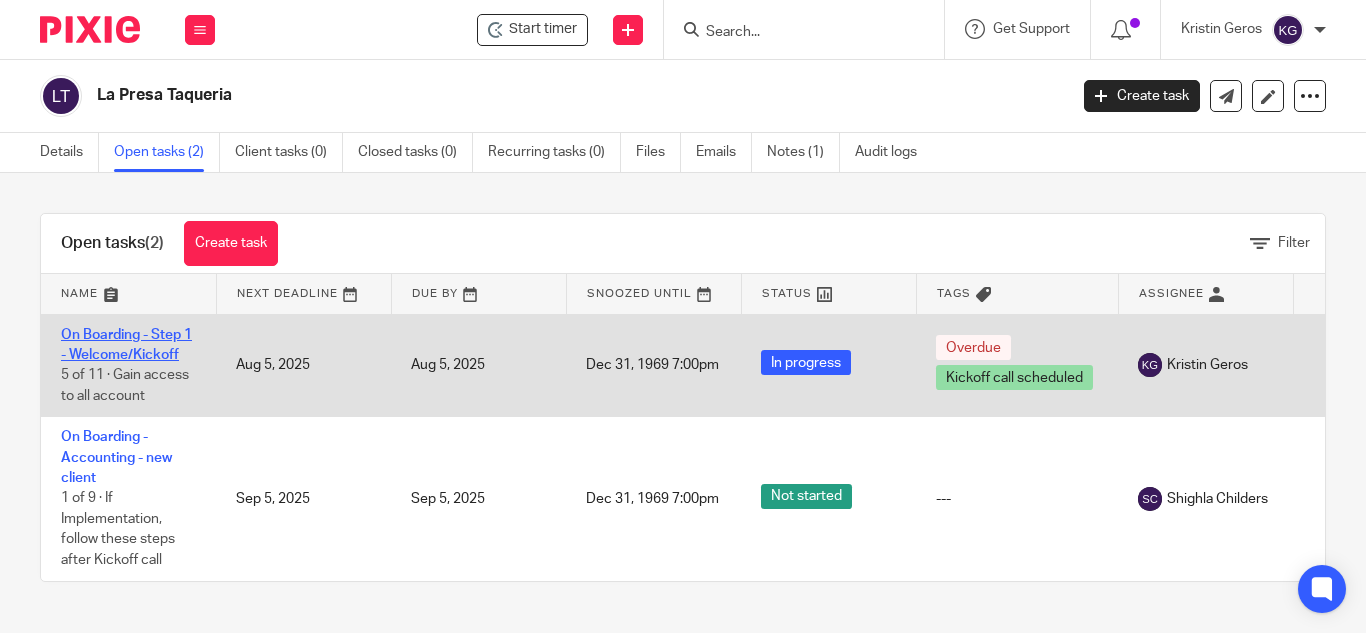 click on "On Boarding - Step 1 - Welcome/Kickoff" at bounding box center [126, 345] 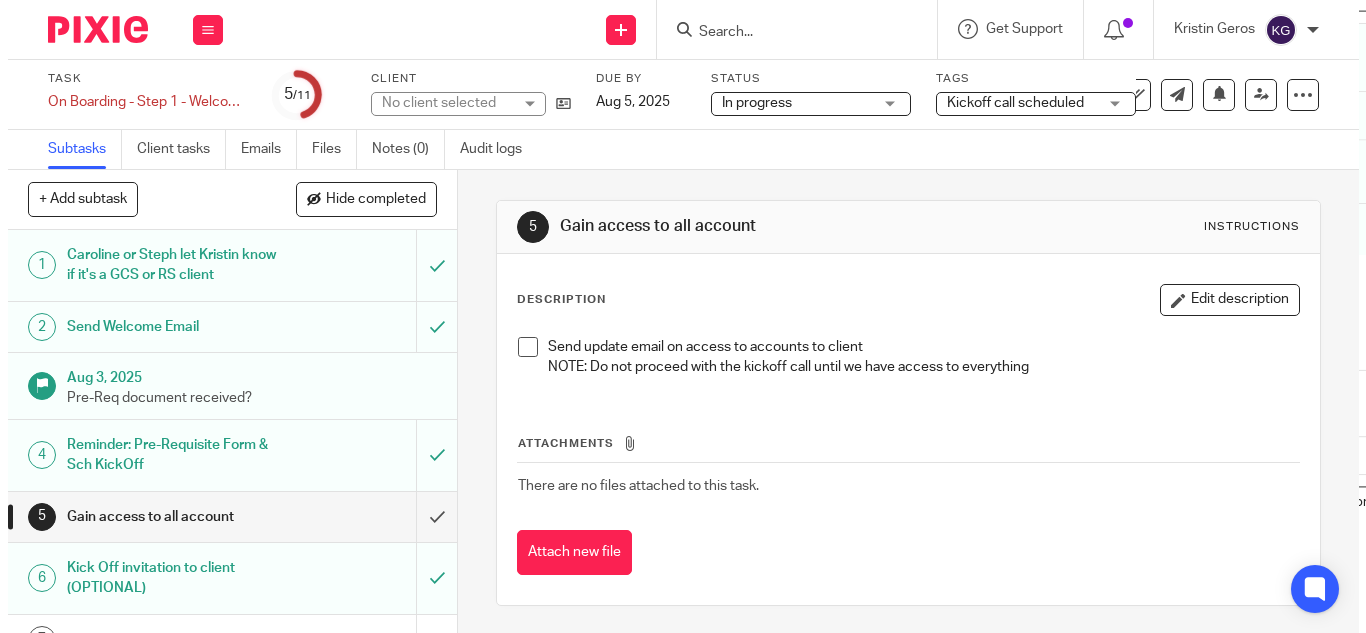scroll, scrollTop: 0, scrollLeft: 0, axis: both 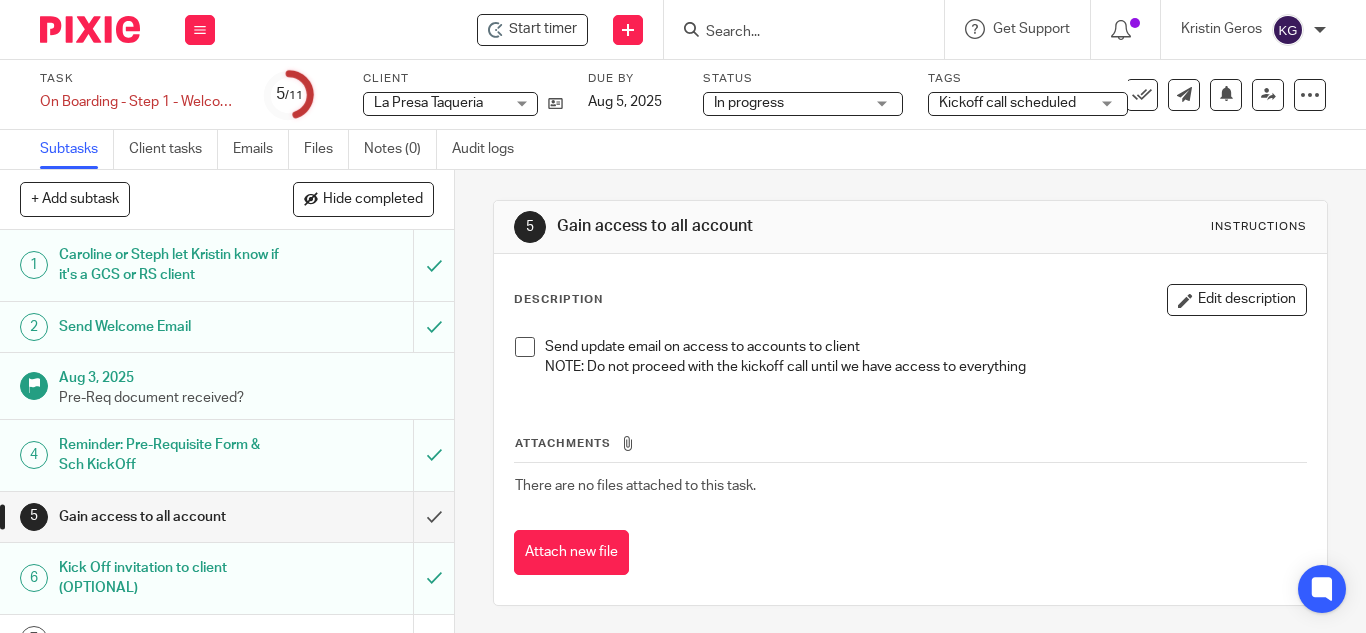 click on "Kickoff call scheduled" at bounding box center [1007, 103] 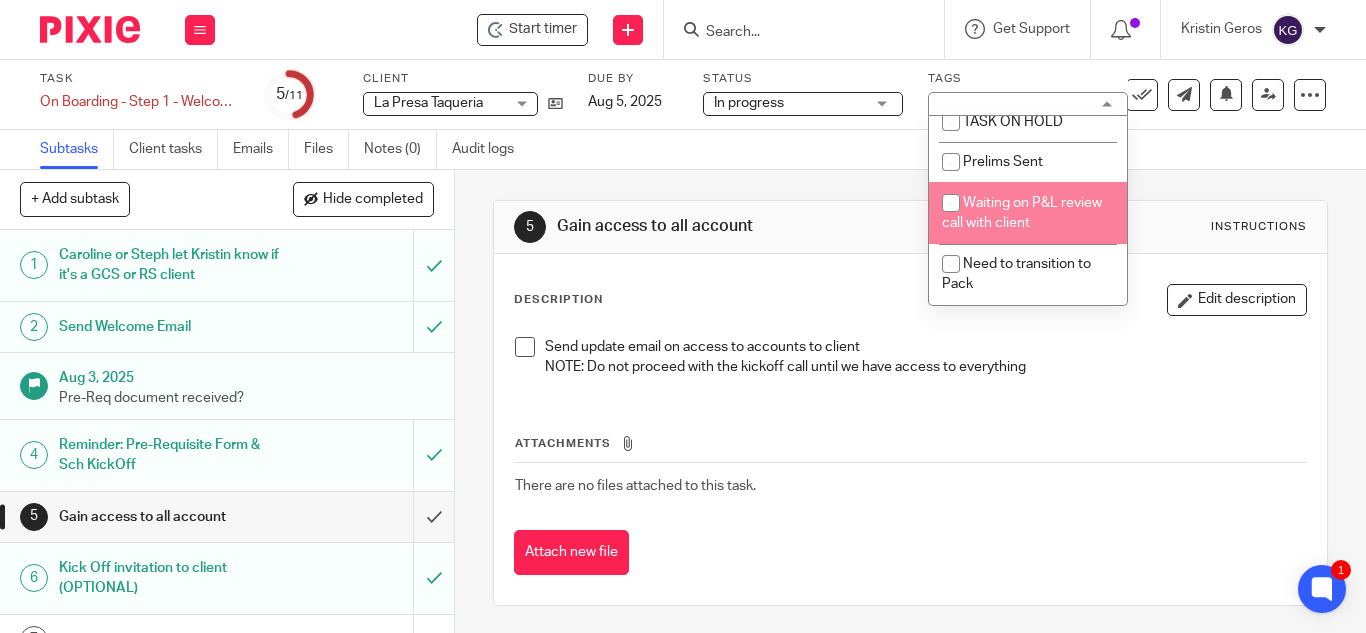 scroll, scrollTop: 600, scrollLeft: 0, axis: vertical 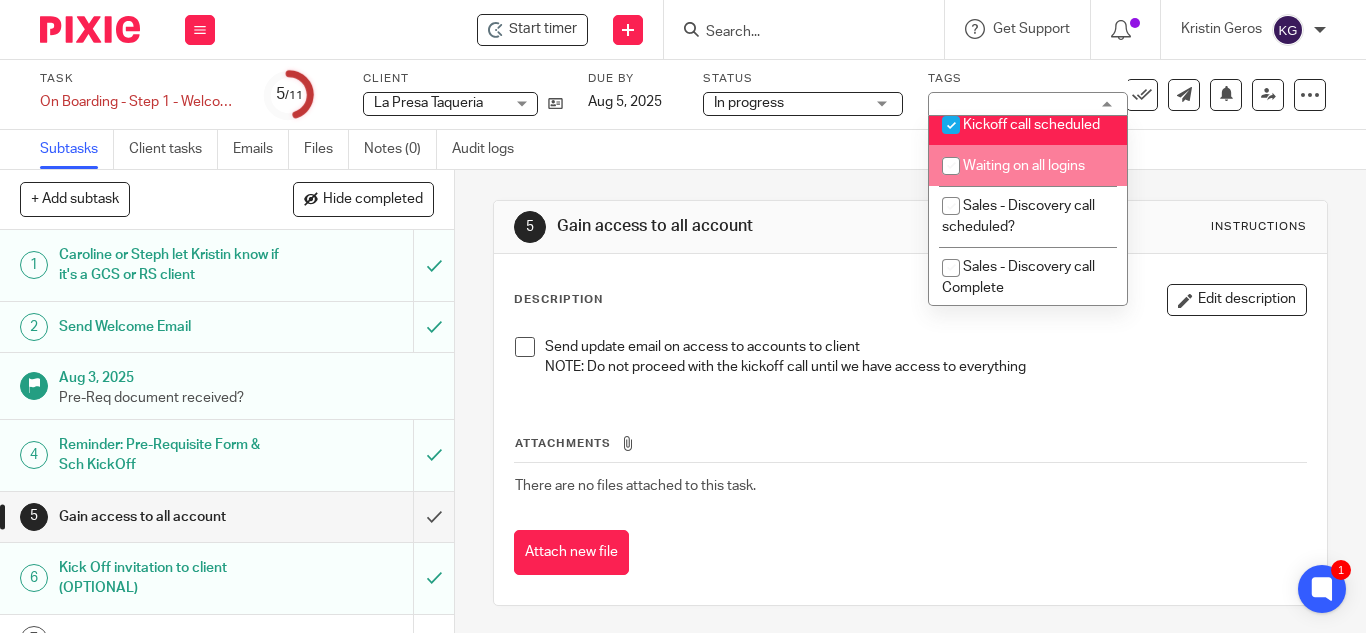 drag, startPoint x: 952, startPoint y: 226, endPoint x: 957, endPoint y: 181, distance: 45.276924 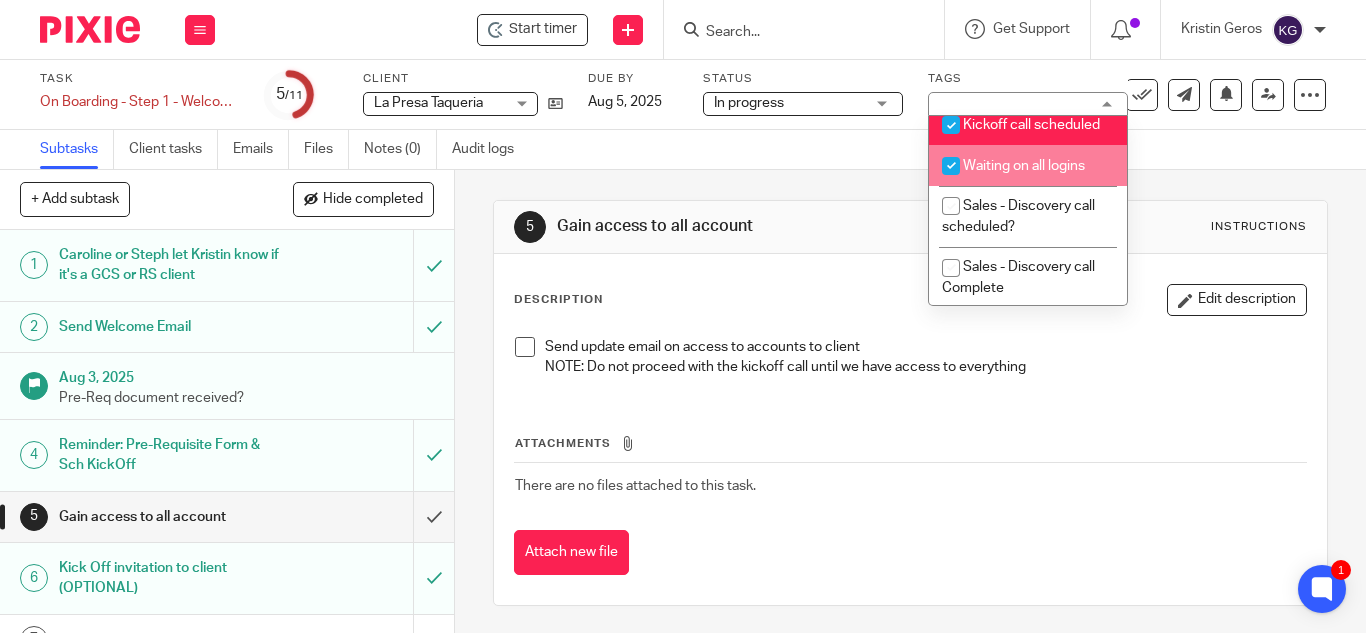 checkbox on "true" 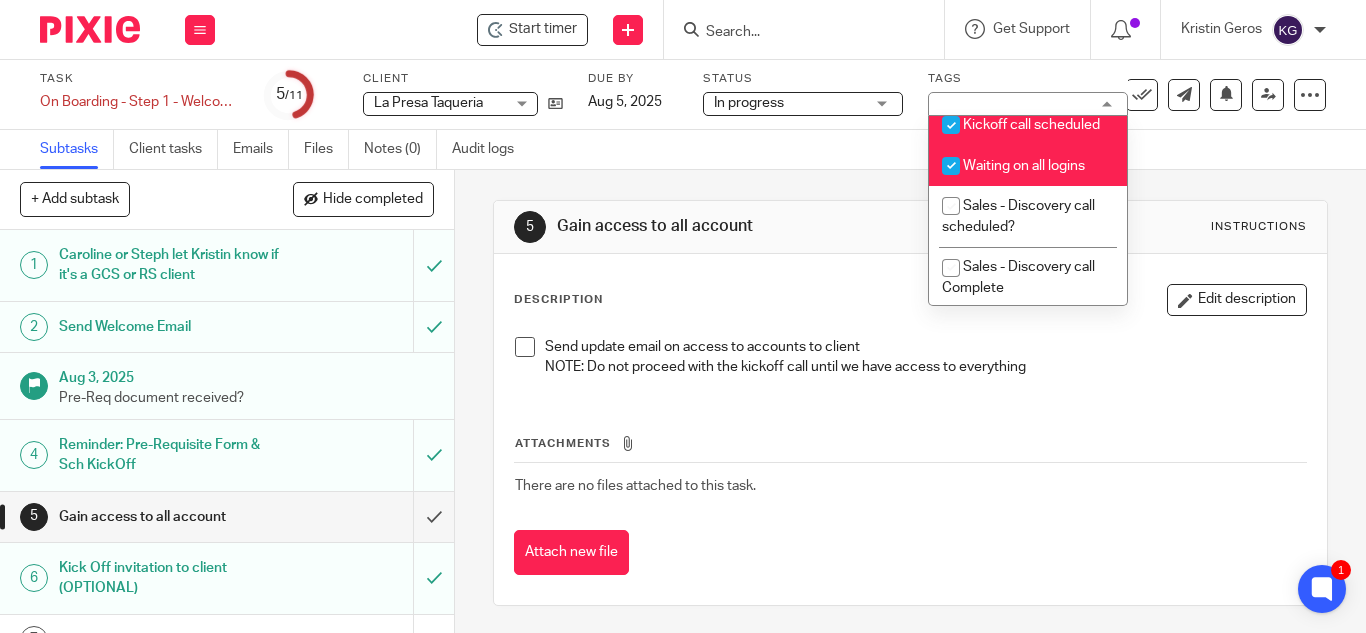 click at bounding box center (951, 125) 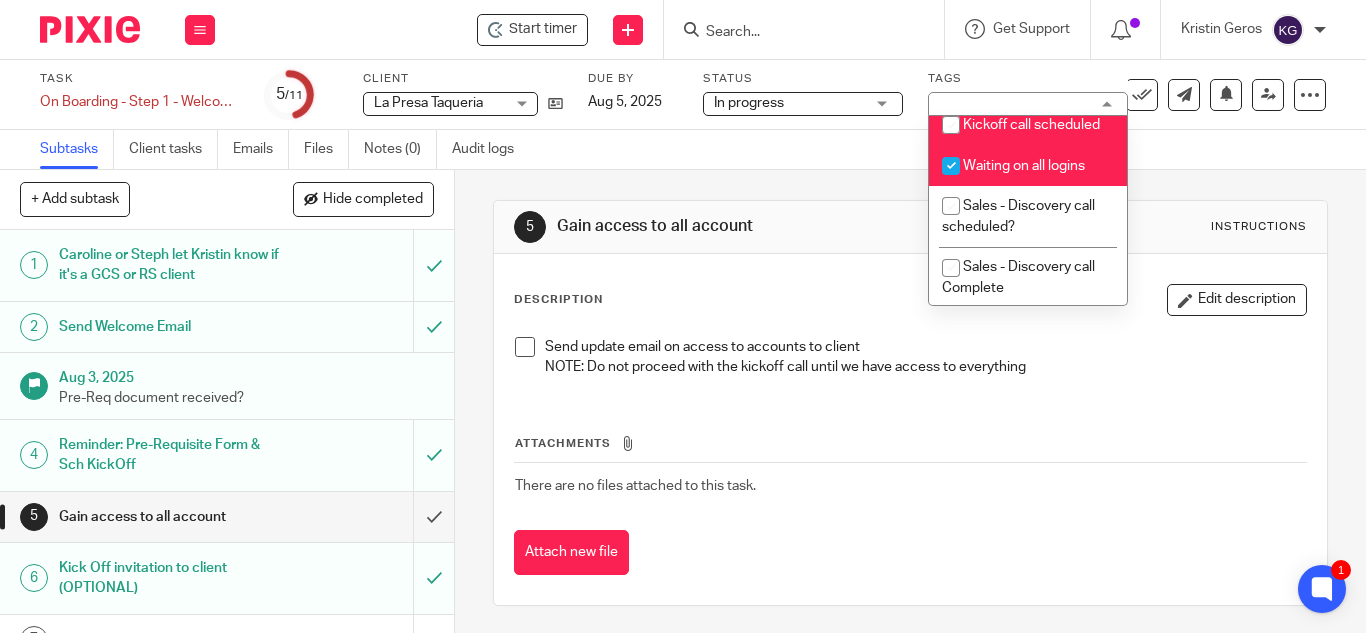 checkbox on "false" 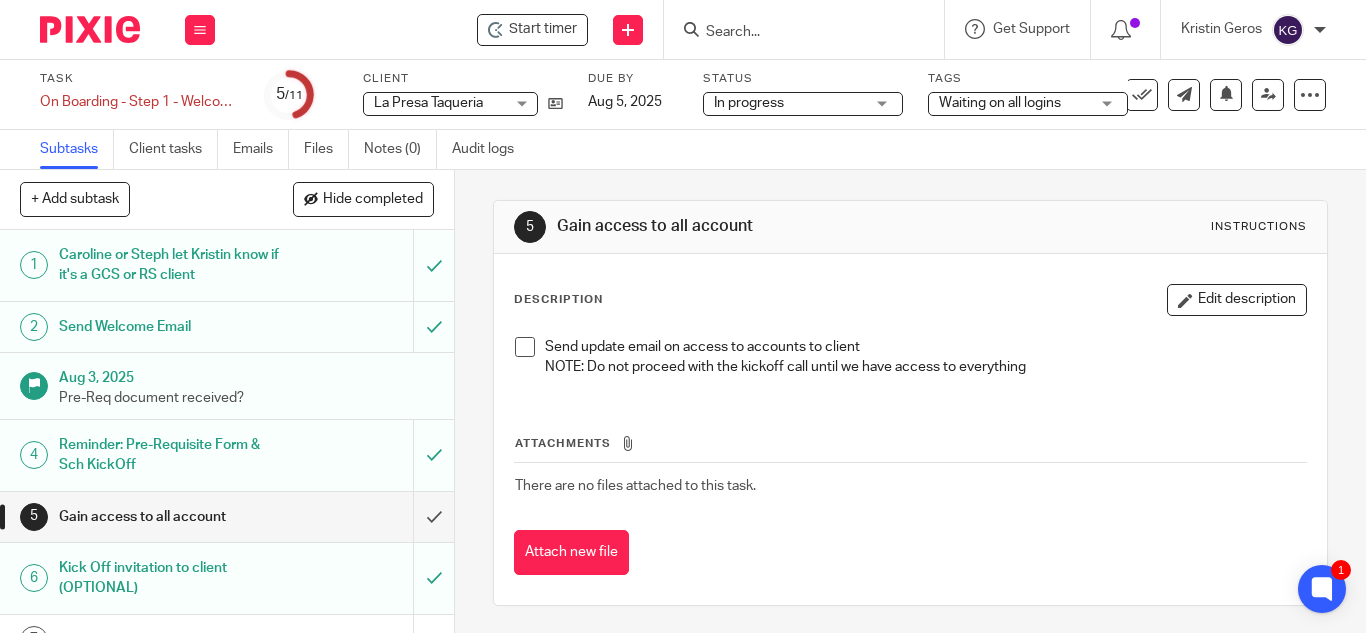 click on "5
Gain access to all account
Instructions
Description
Edit description
Send update email on access to accounts to client NOTE: Do not proceed with the kickoff call until we have access to everything           Attachments     There are no files attached to this task.   Attach new file" at bounding box center (910, 403) 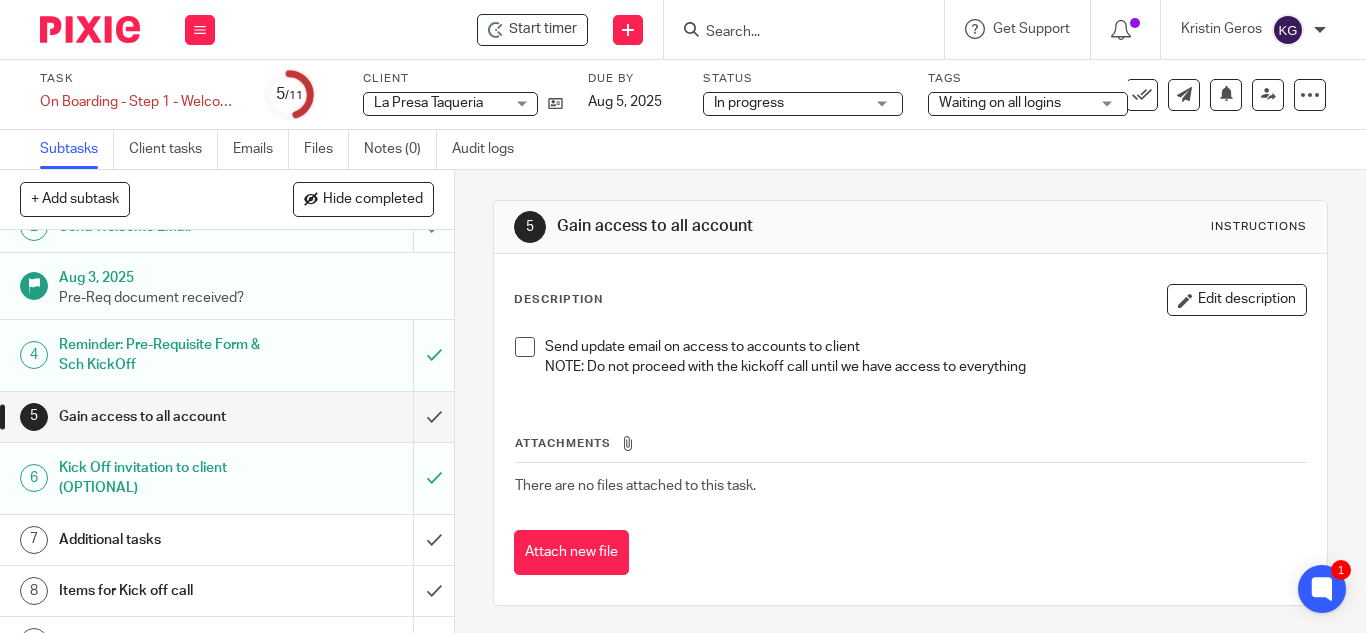 scroll, scrollTop: 200, scrollLeft: 0, axis: vertical 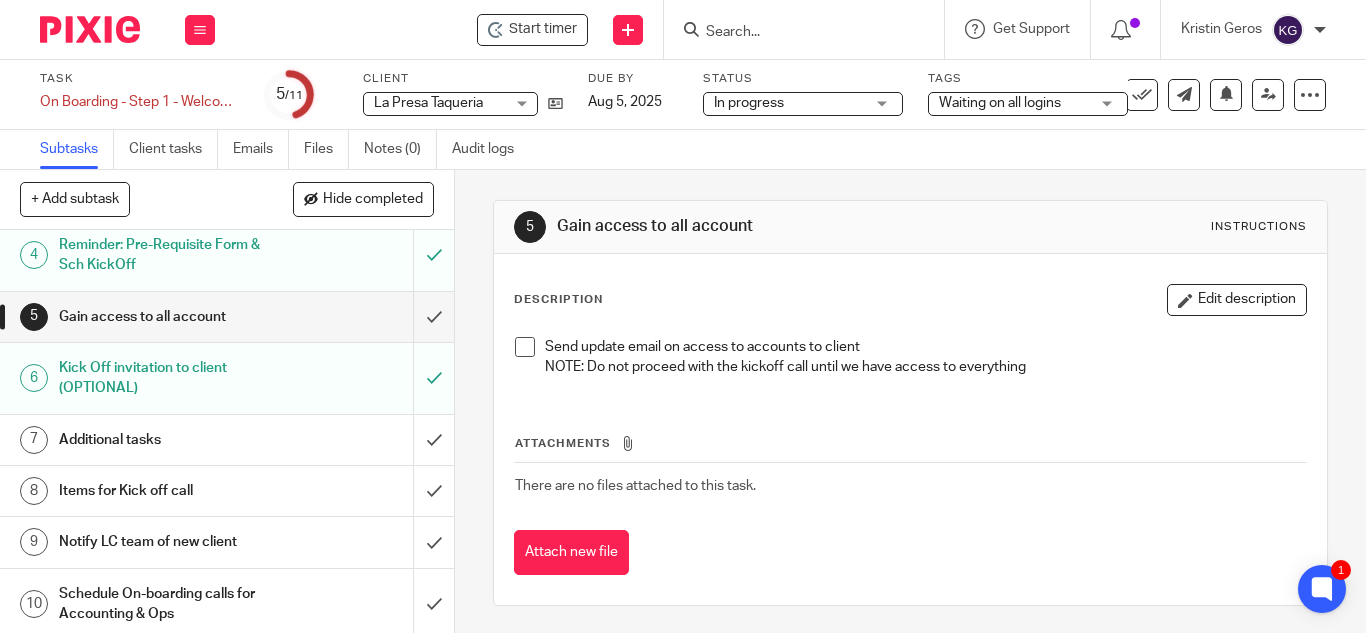 click on "Additional tasks" at bounding box center (170, 440) 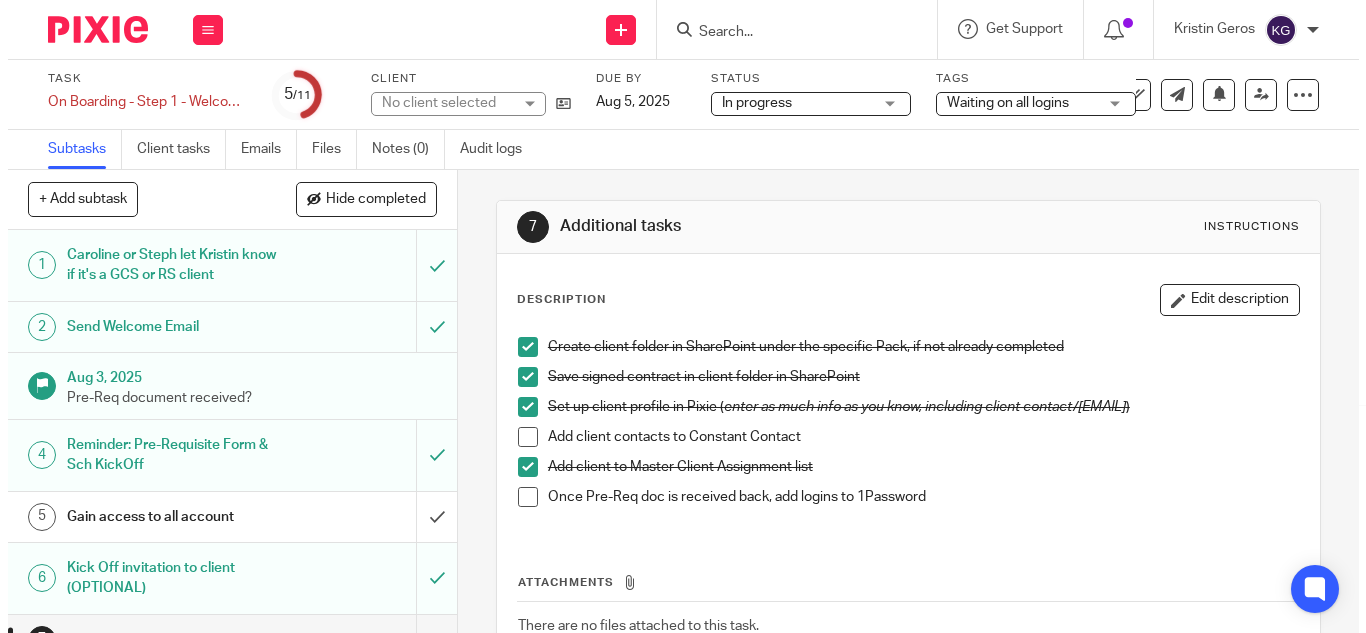scroll, scrollTop: 0, scrollLeft: 0, axis: both 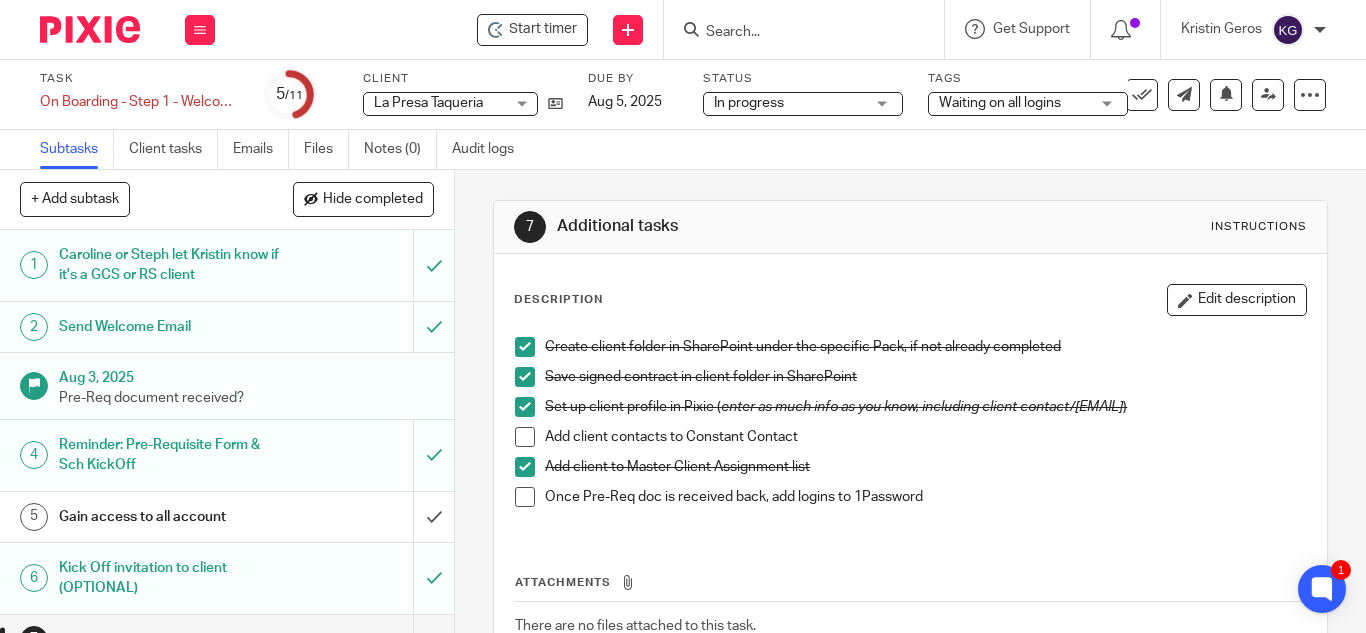 click at bounding box center (525, 437) 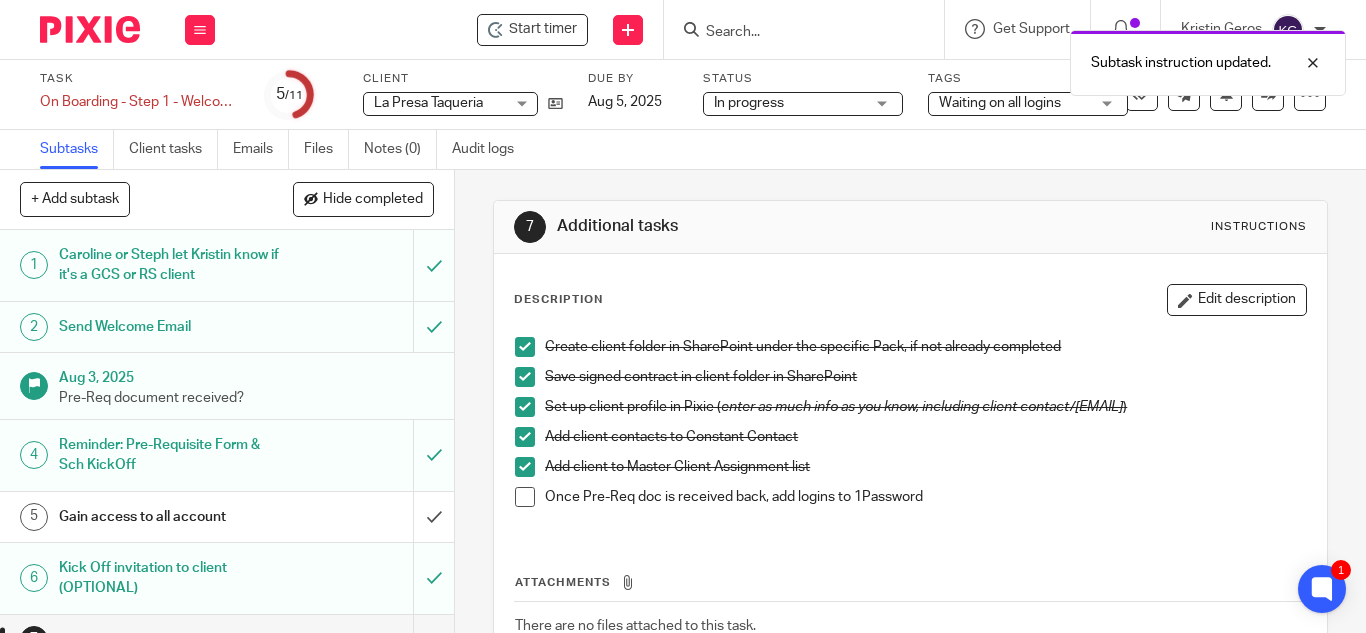 click at bounding box center (525, 497) 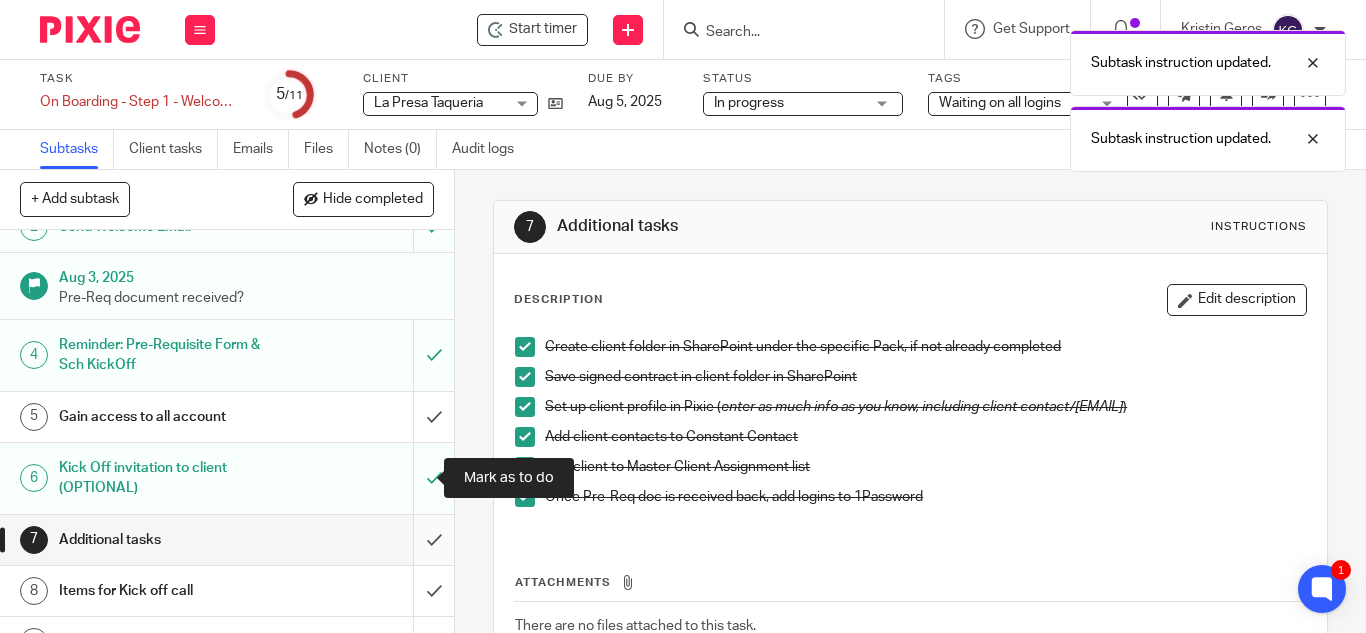 scroll, scrollTop: 200, scrollLeft: 0, axis: vertical 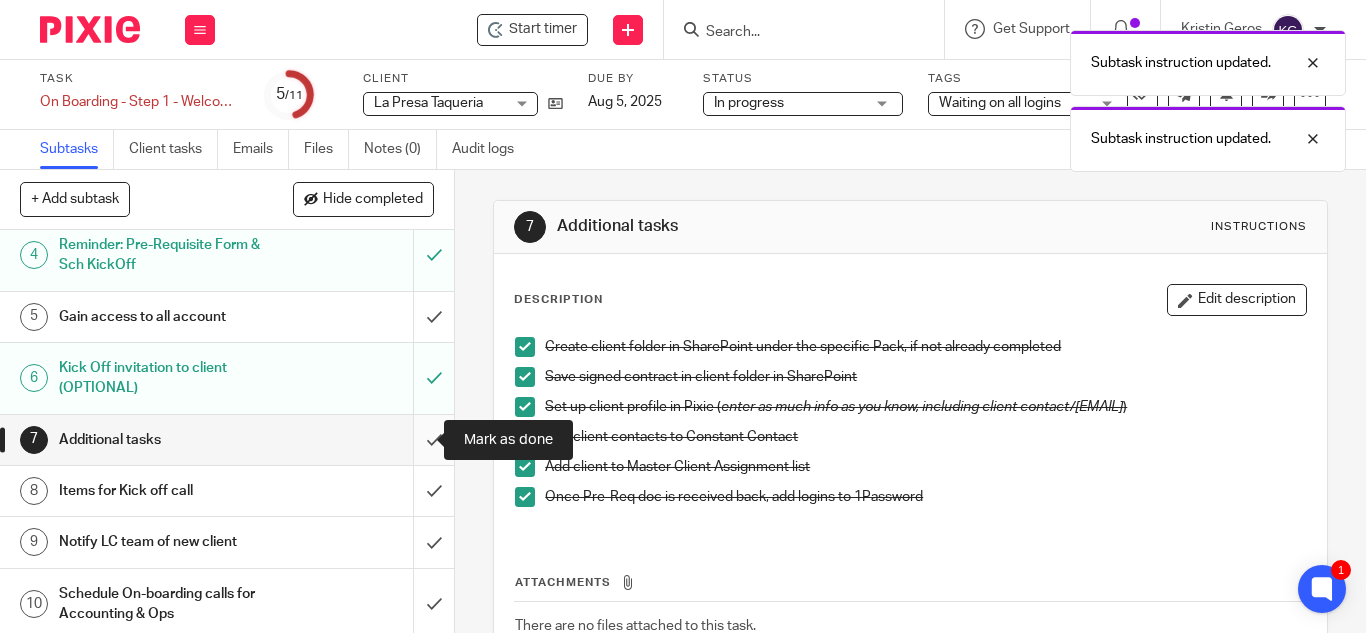 click at bounding box center (227, 440) 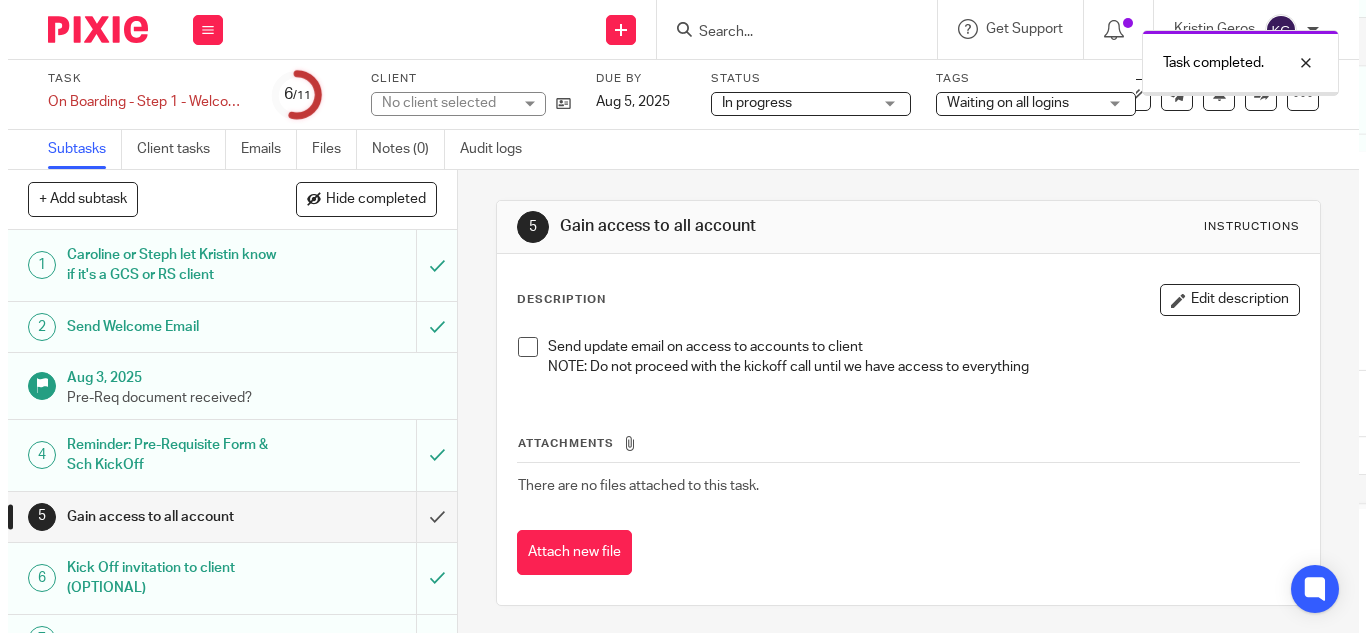 scroll, scrollTop: 0, scrollLeft: 0, axis: both 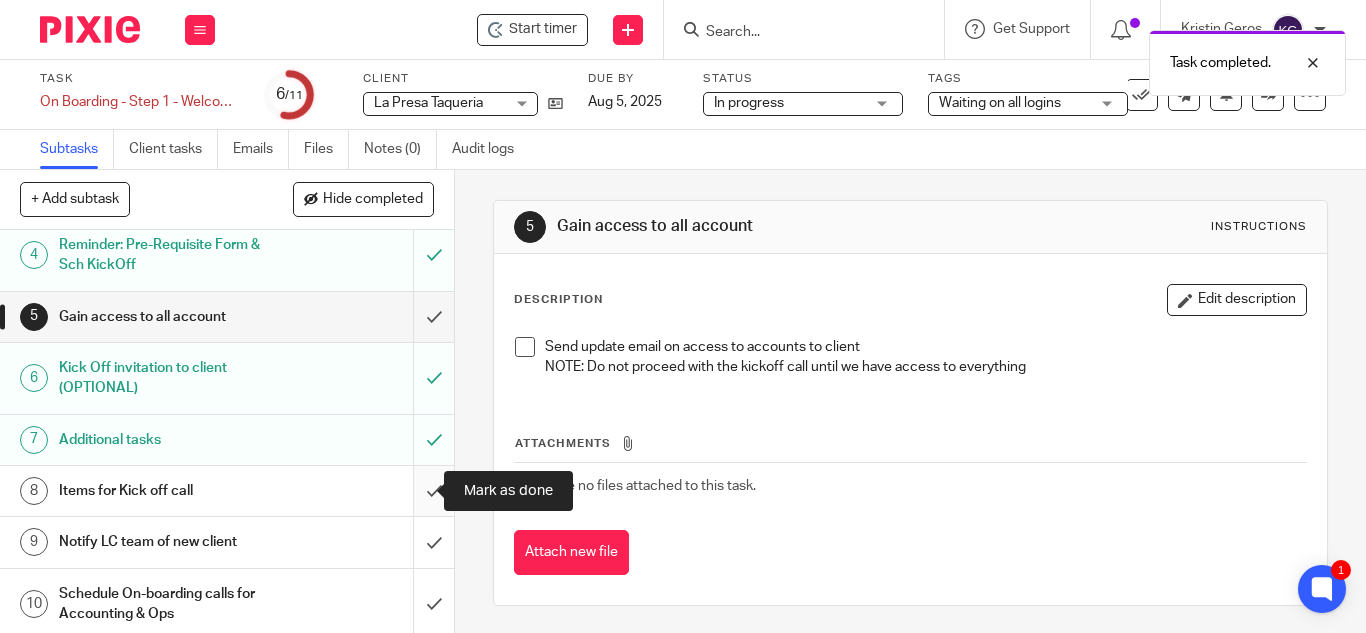 click at bounding box center (227, 491) 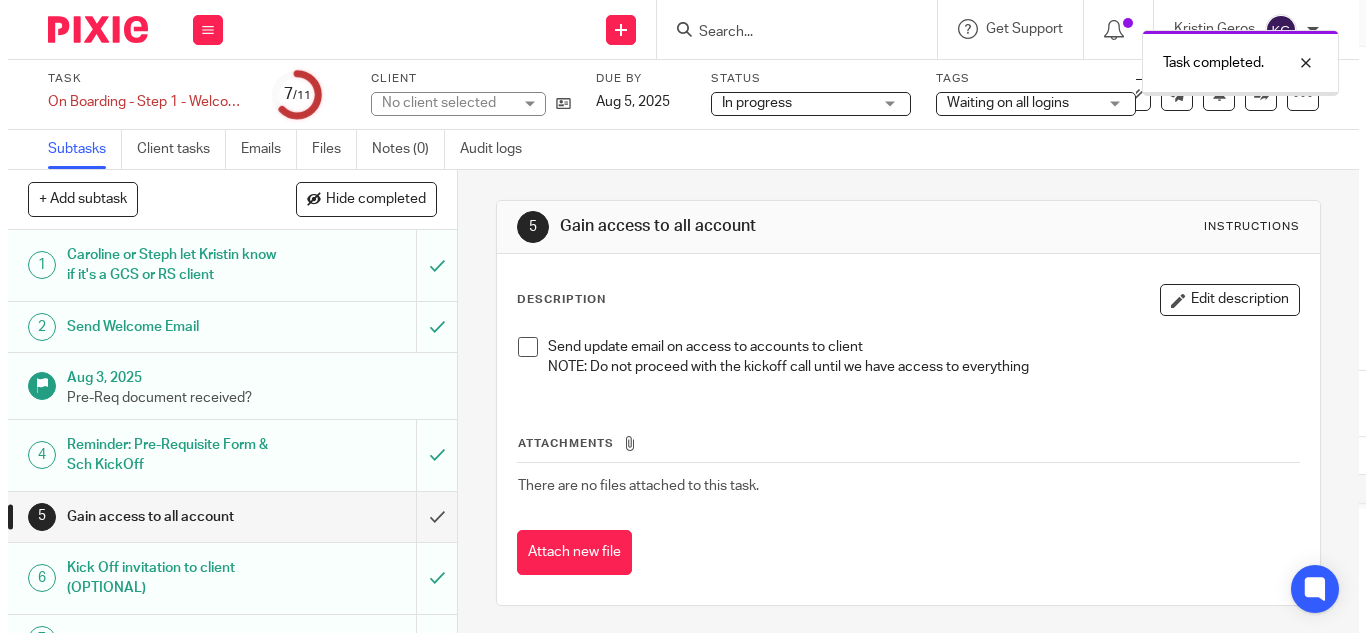 scroll, scrollTop: 0, scrollLeft: 0, axis: both 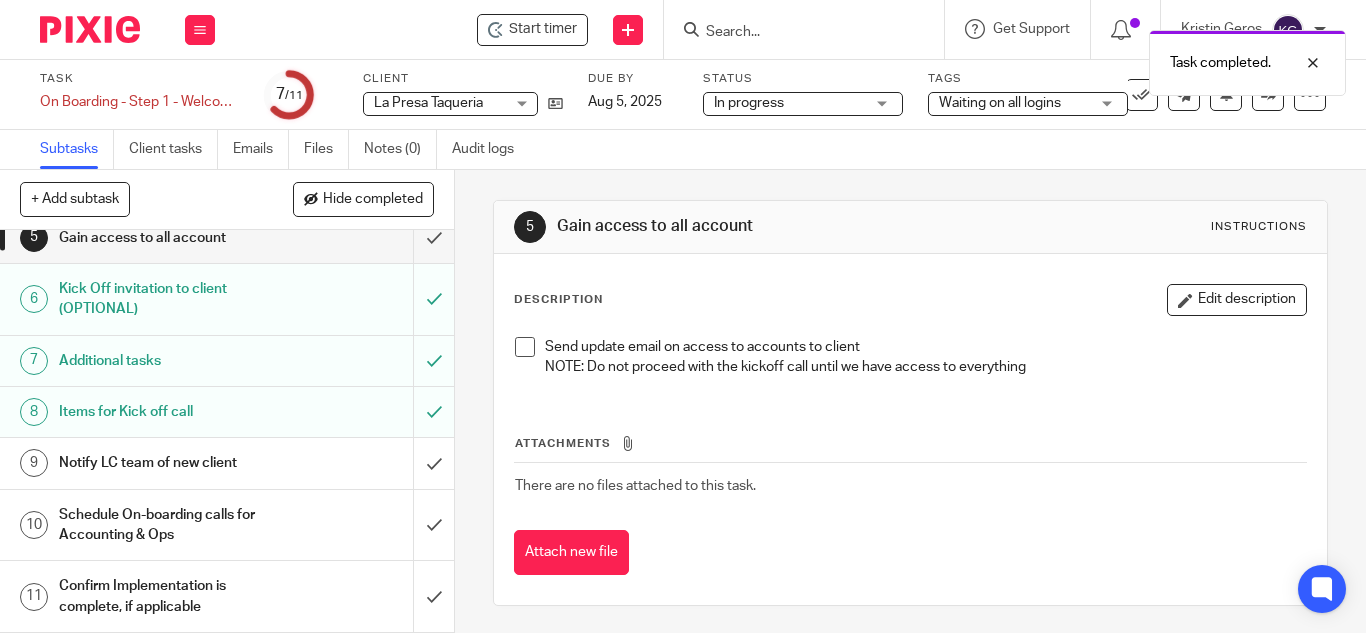 click on "Notify LC team of new client" at bounding box center (170, 463) 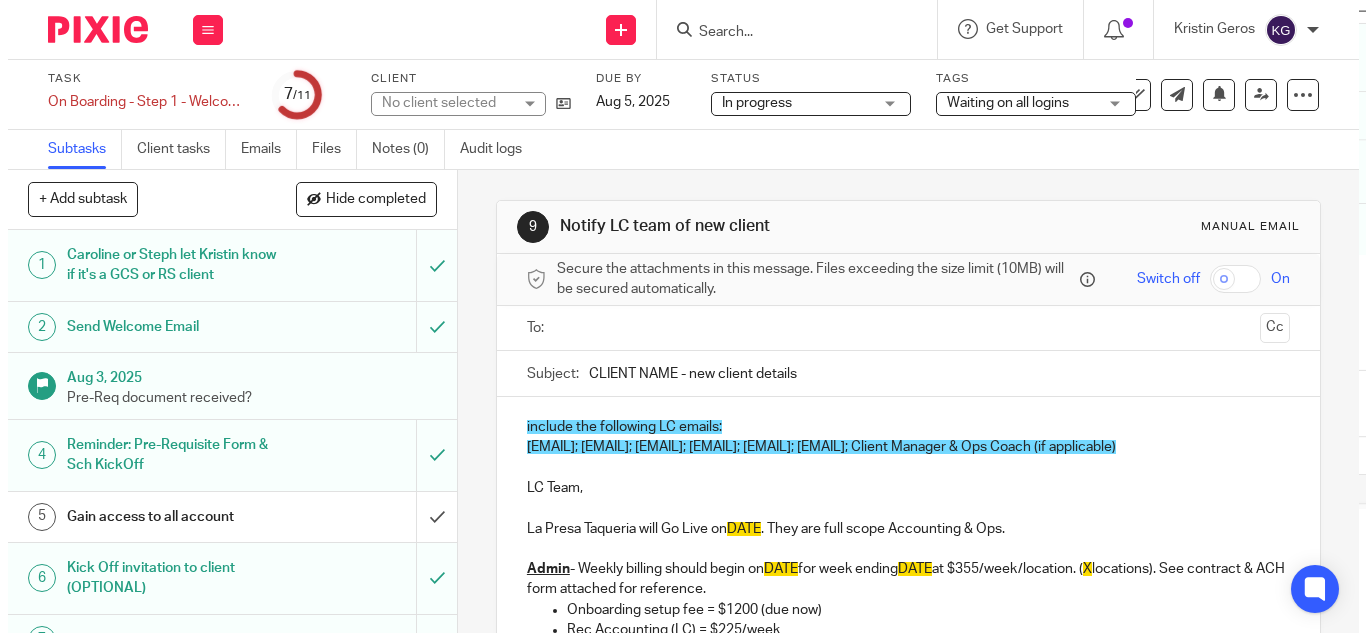 scroll, scrollTop: 0, scrollLeft: 0, axis: both 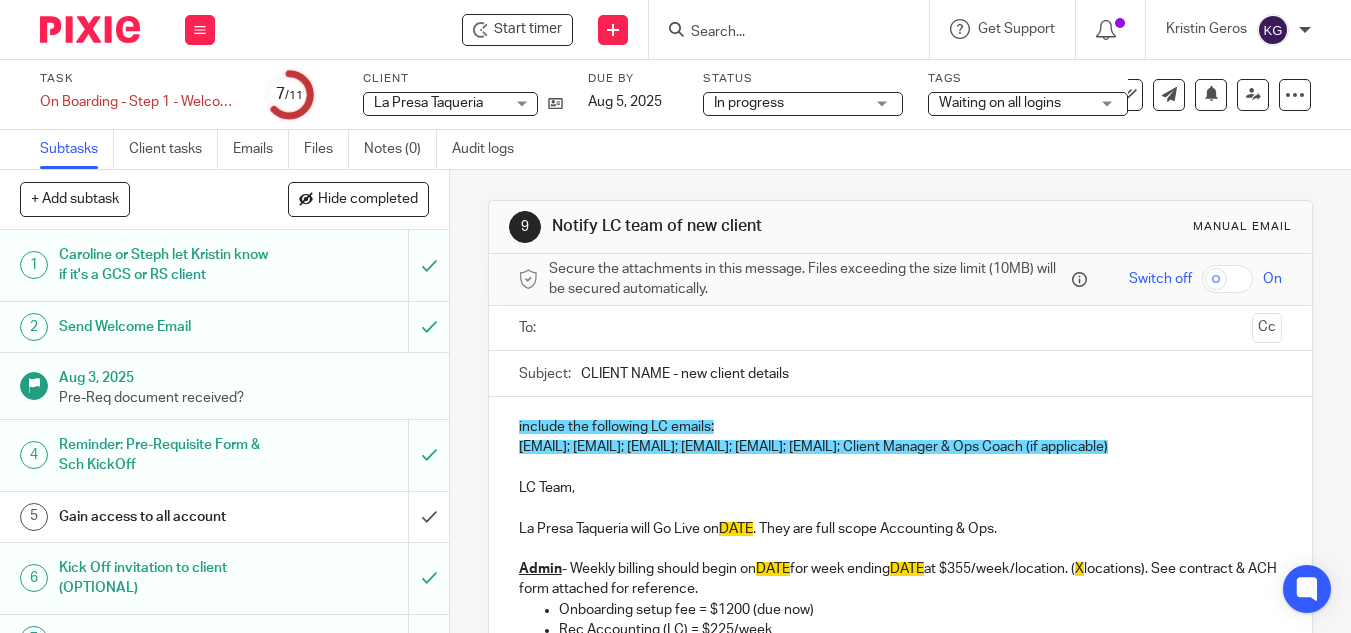 click at bounding box center [900, 328] 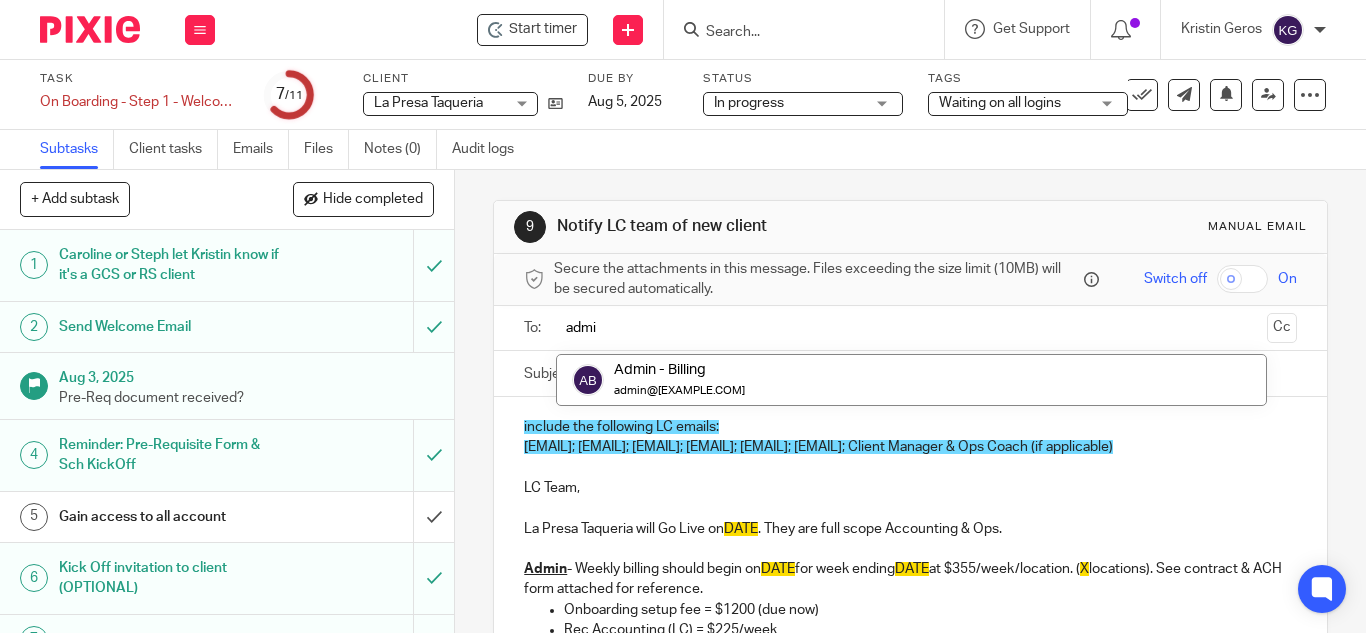 type on "admin" 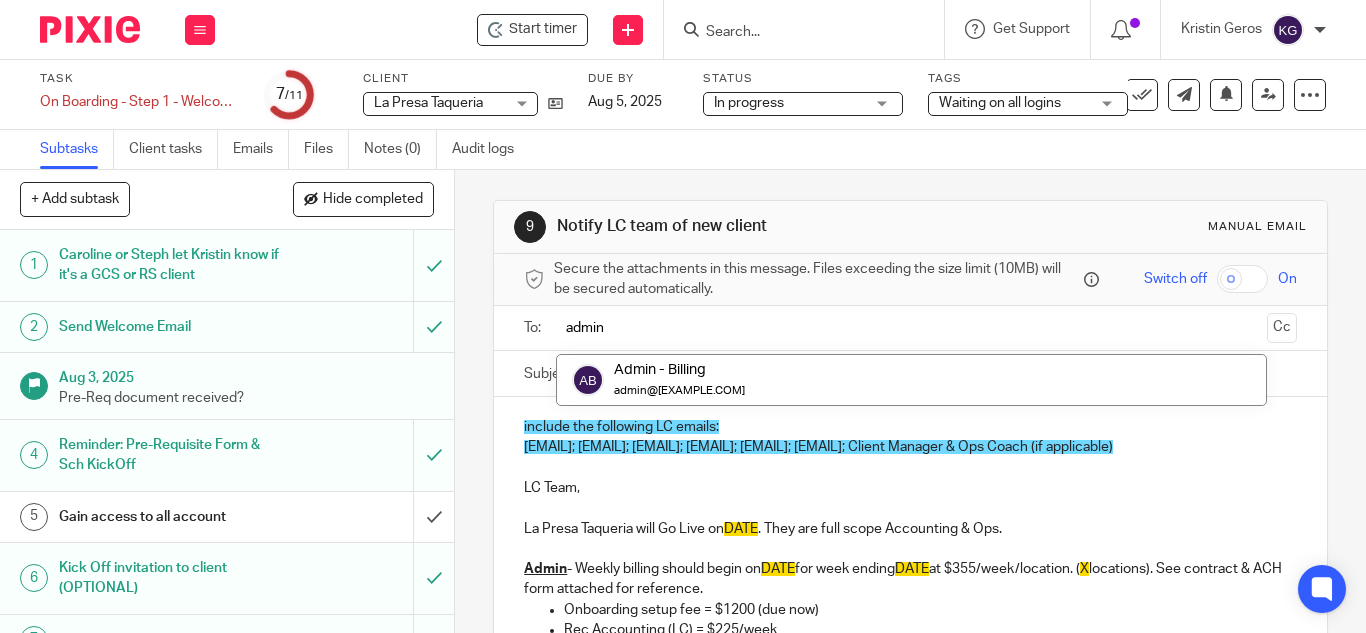 type 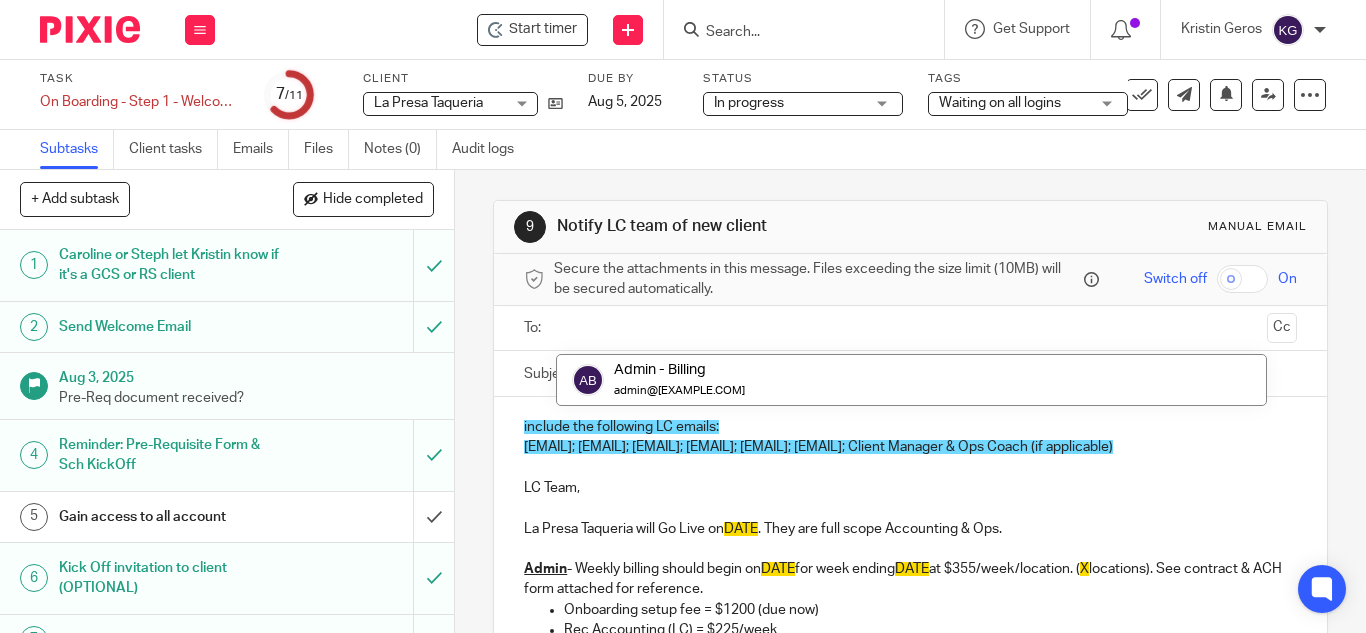 type 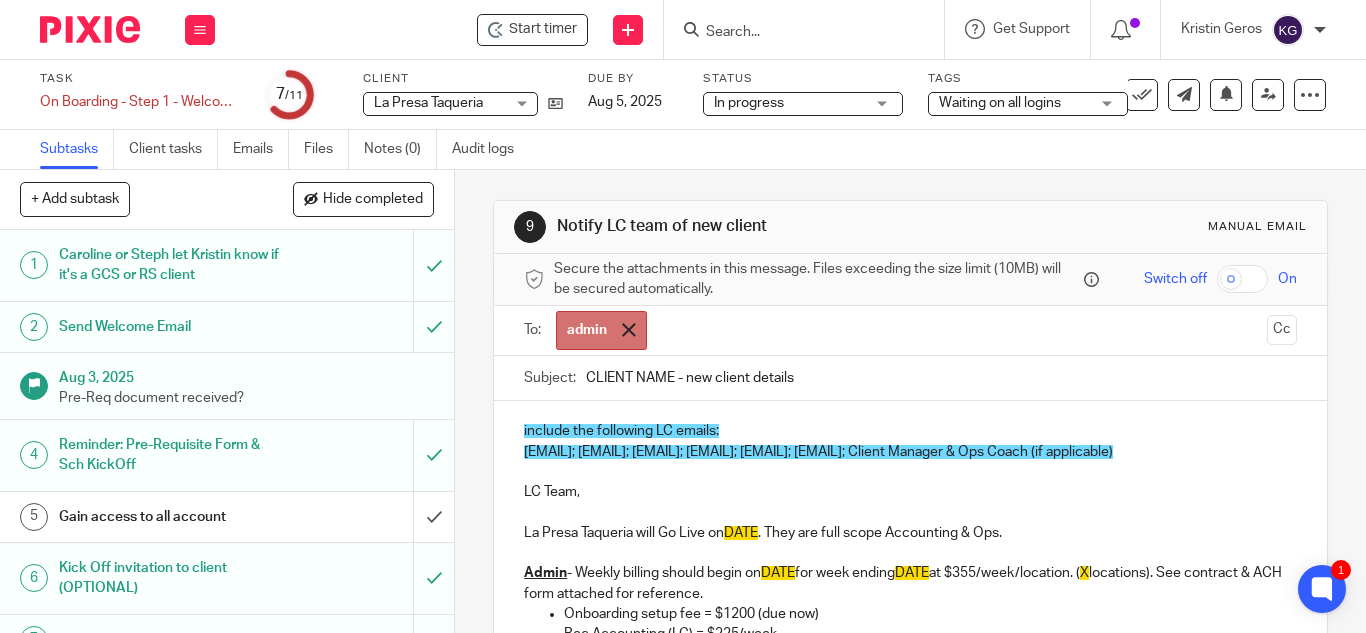 click at bounding box center [628, 329] 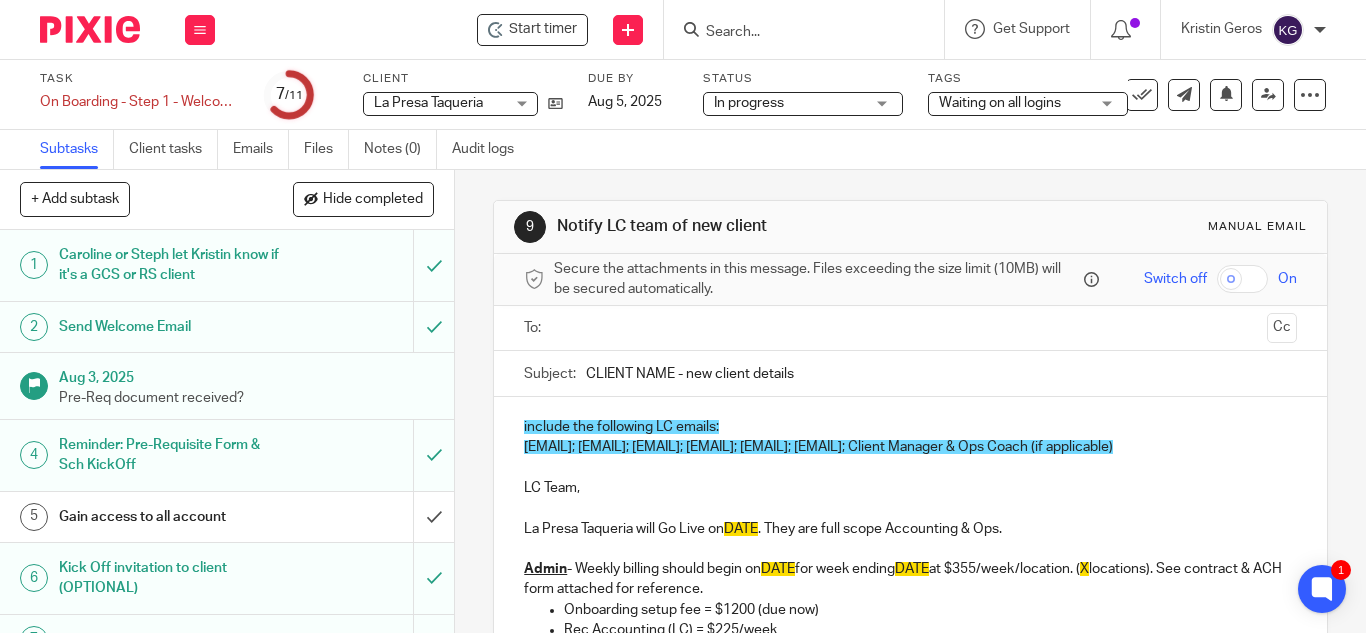 drag, startPoint x: 621, startPoint y: 326, endPoint x: 632, endPoint y: 335, distance: 14.21267 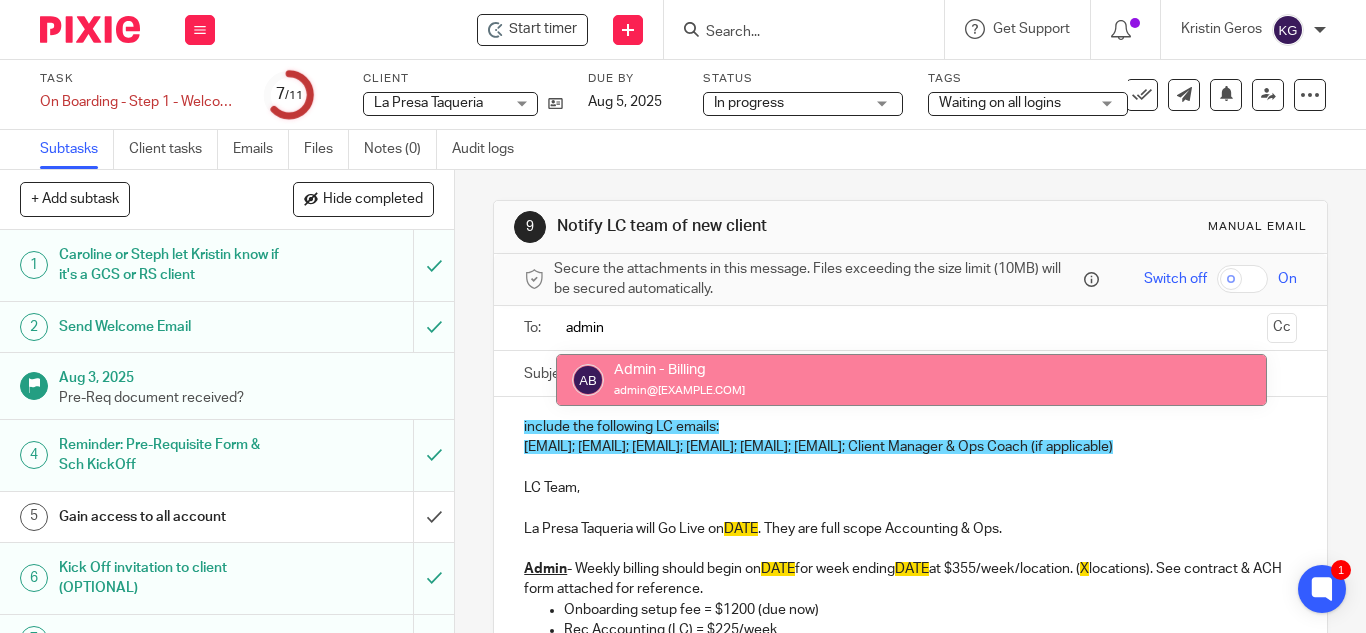 type on "admin" 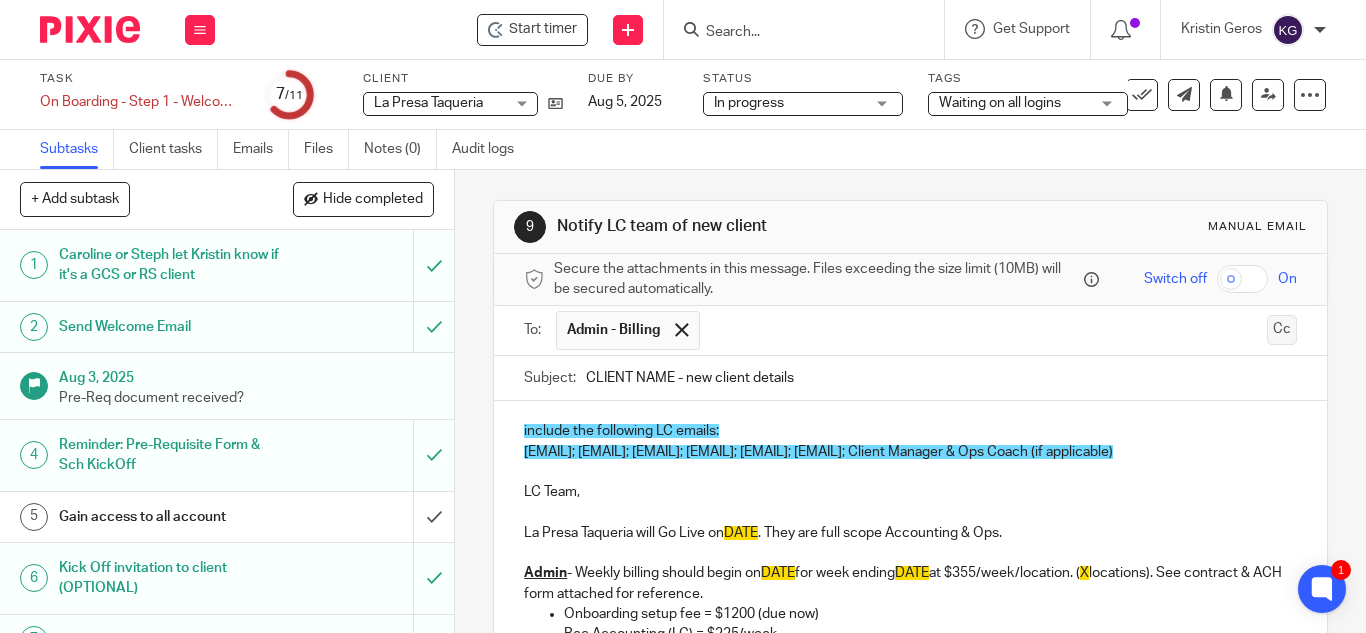 click on "Cc" at bounding box center [1282, 330] 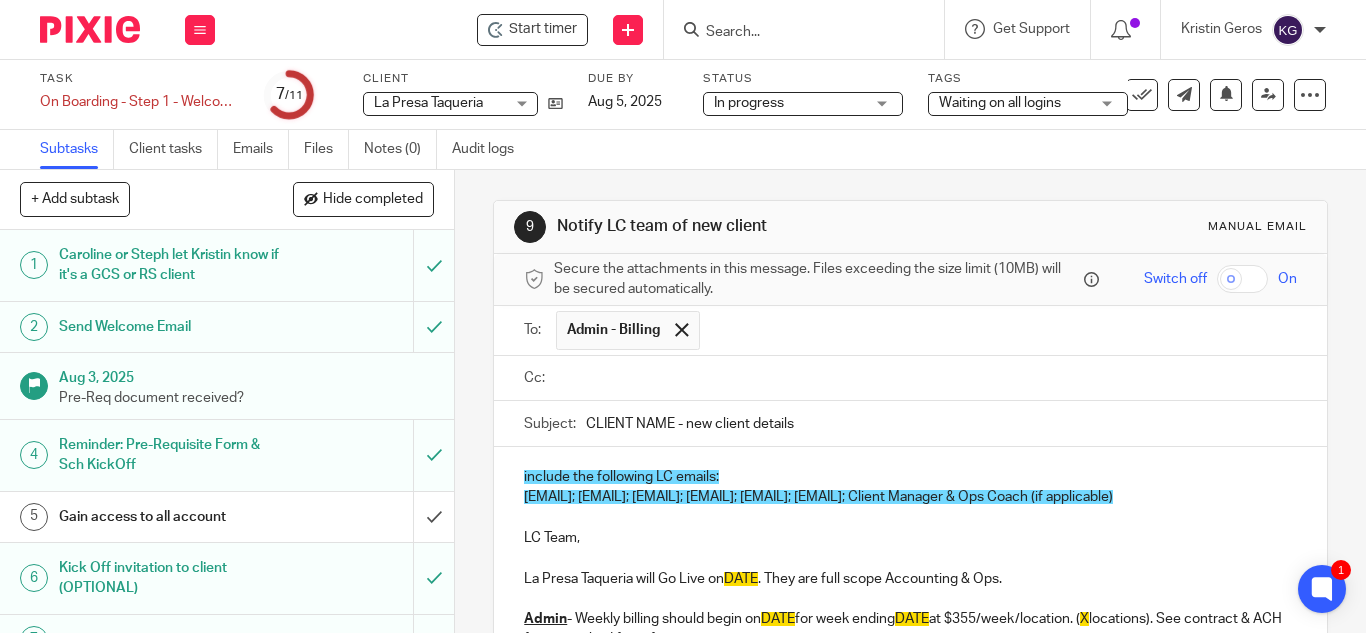 click at bounding box center (924, 378) 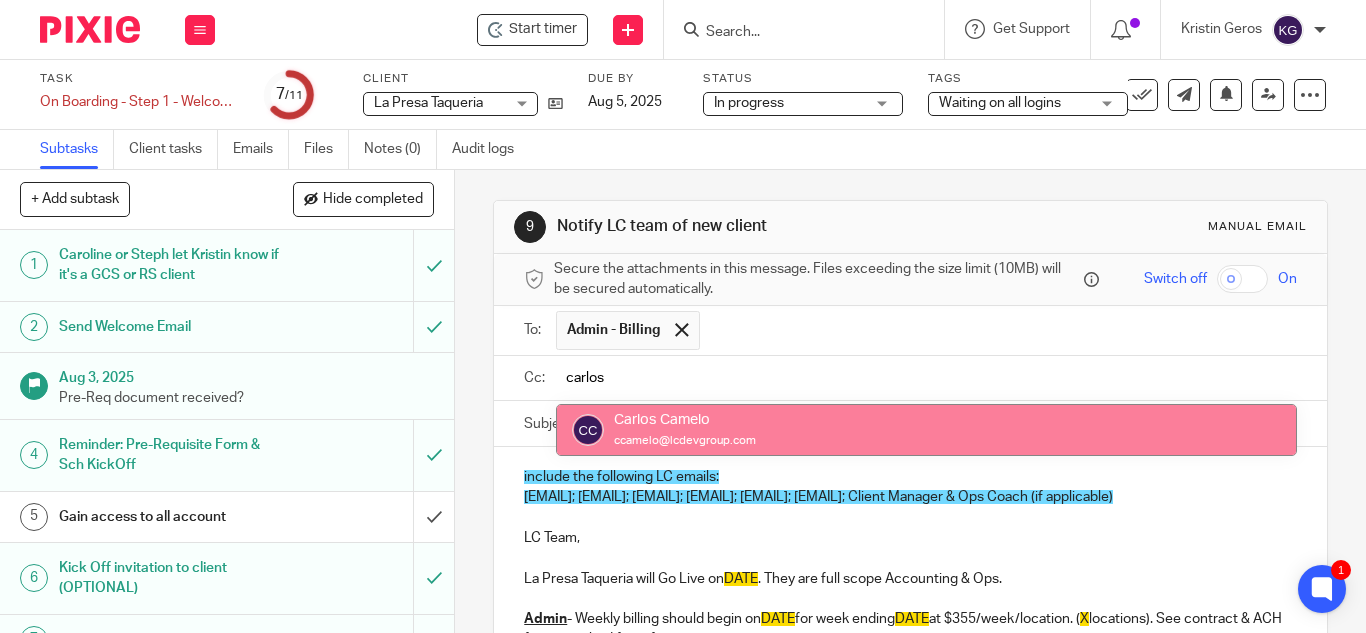 type on "carlos" 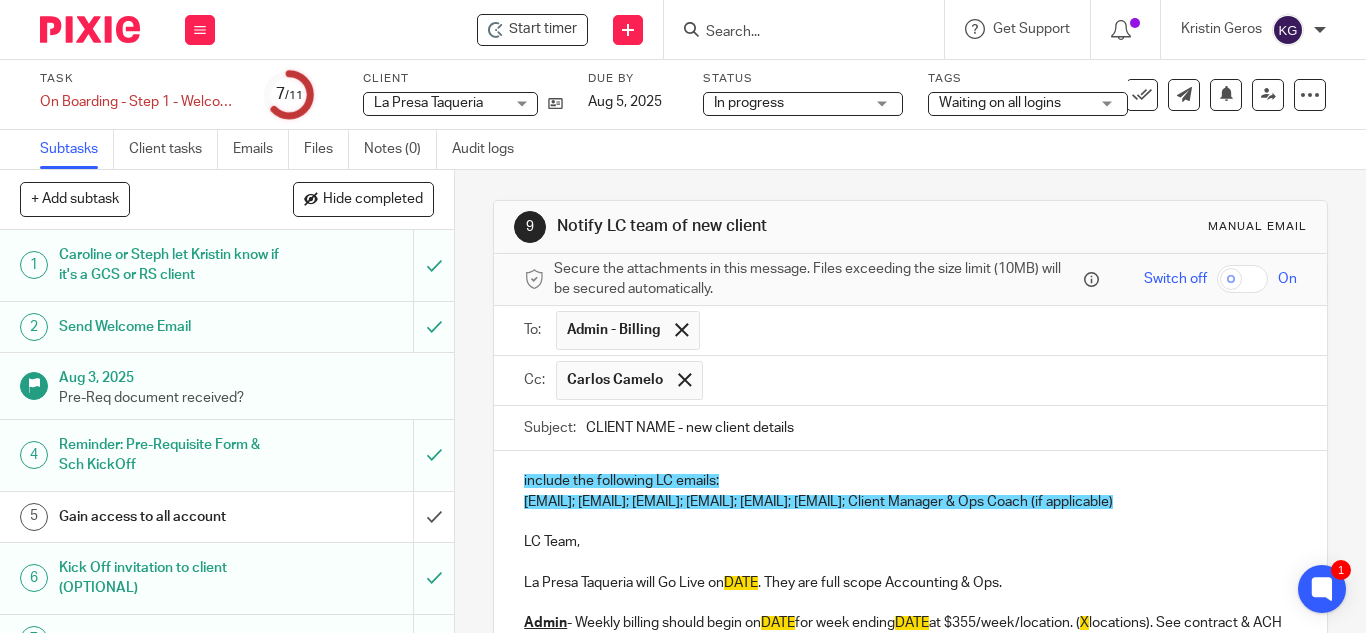 click at bounding box center (1001, 380) 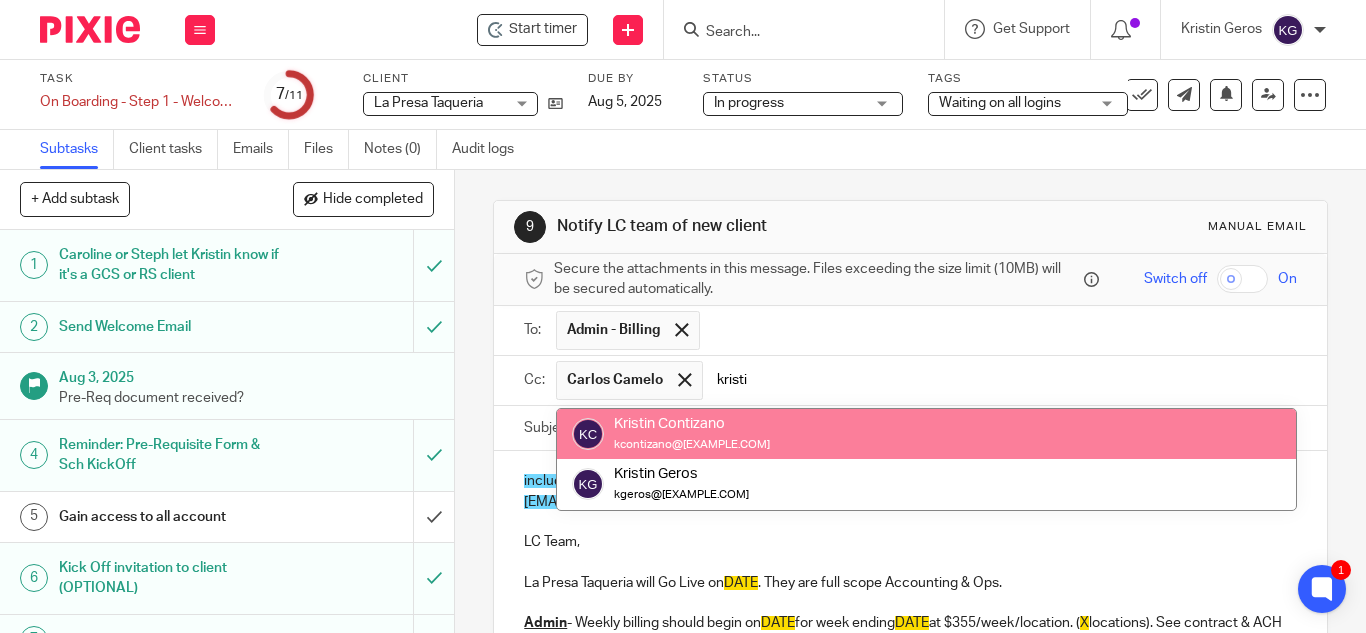 type on "kristin" 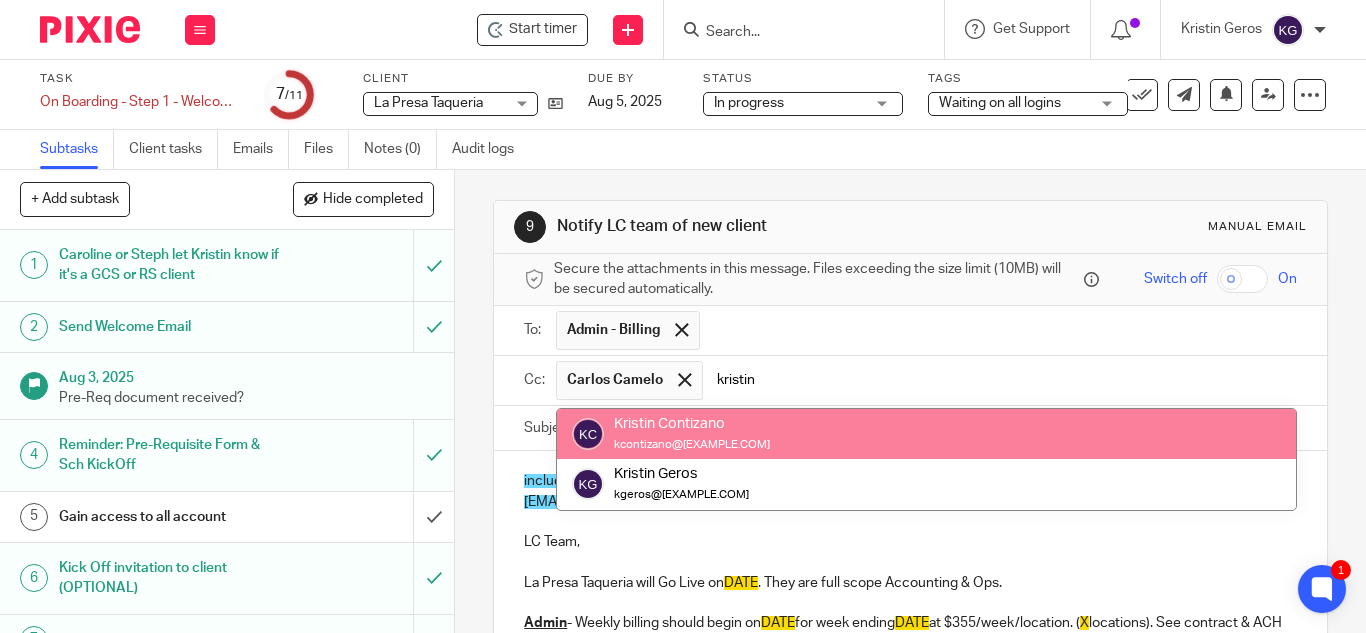 type 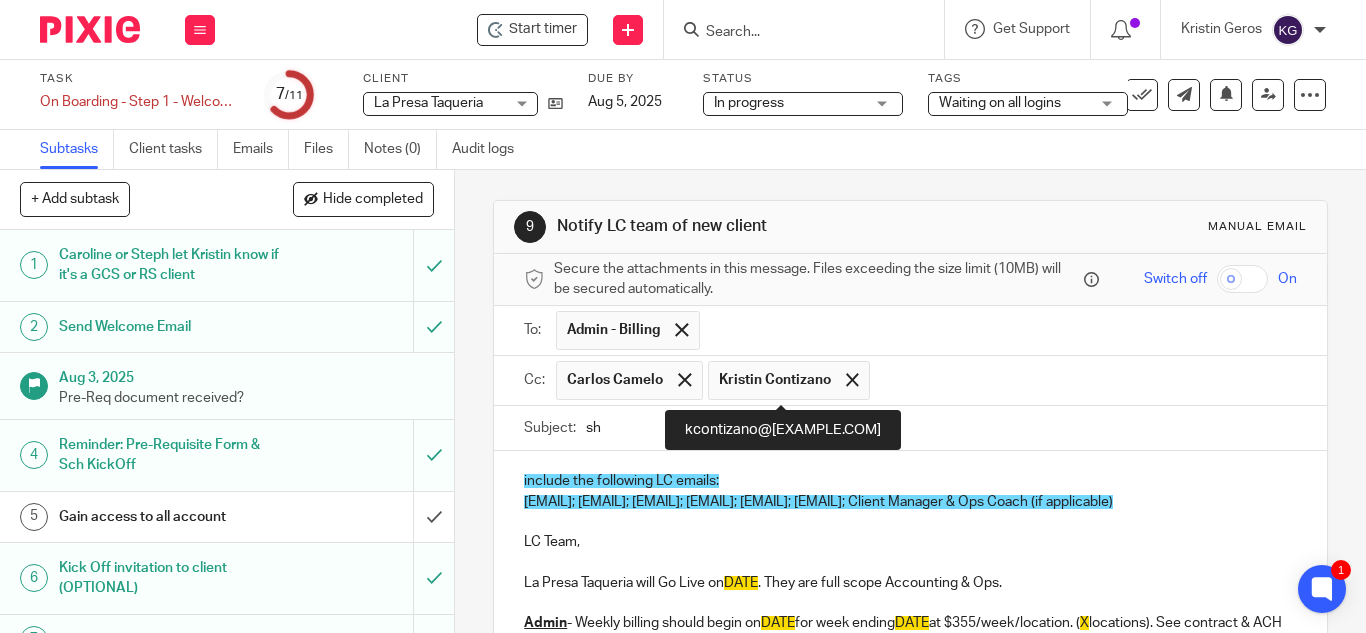 type on "s" 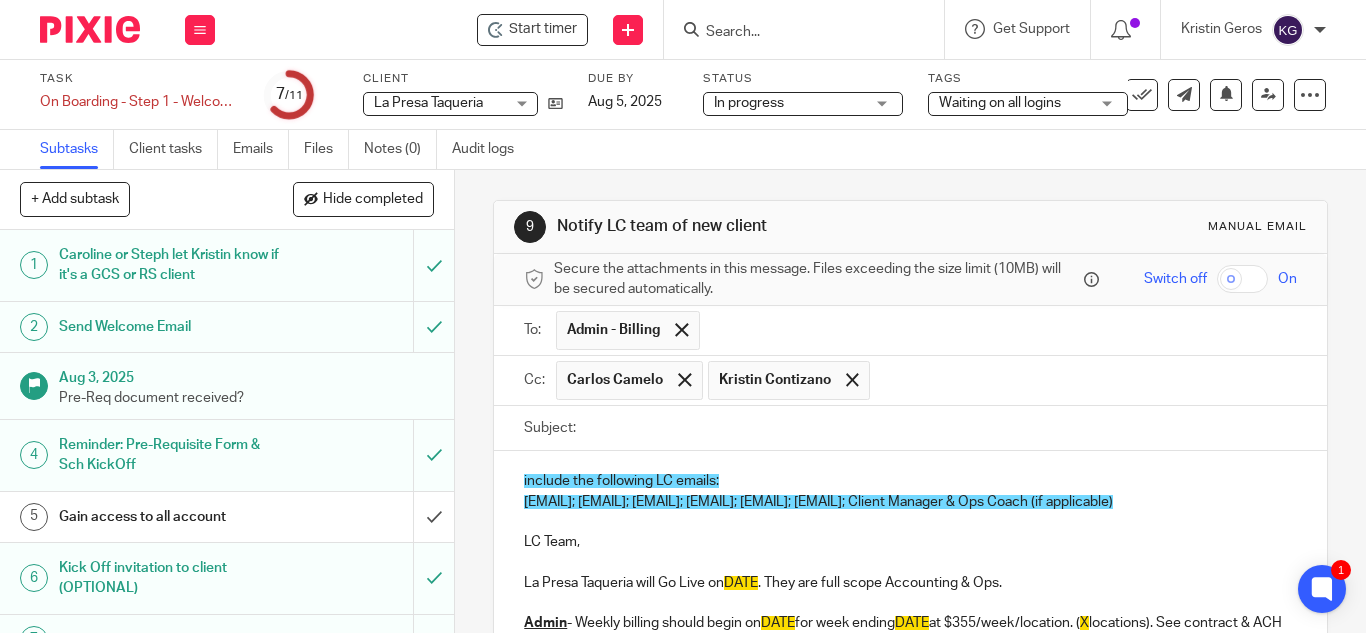 type 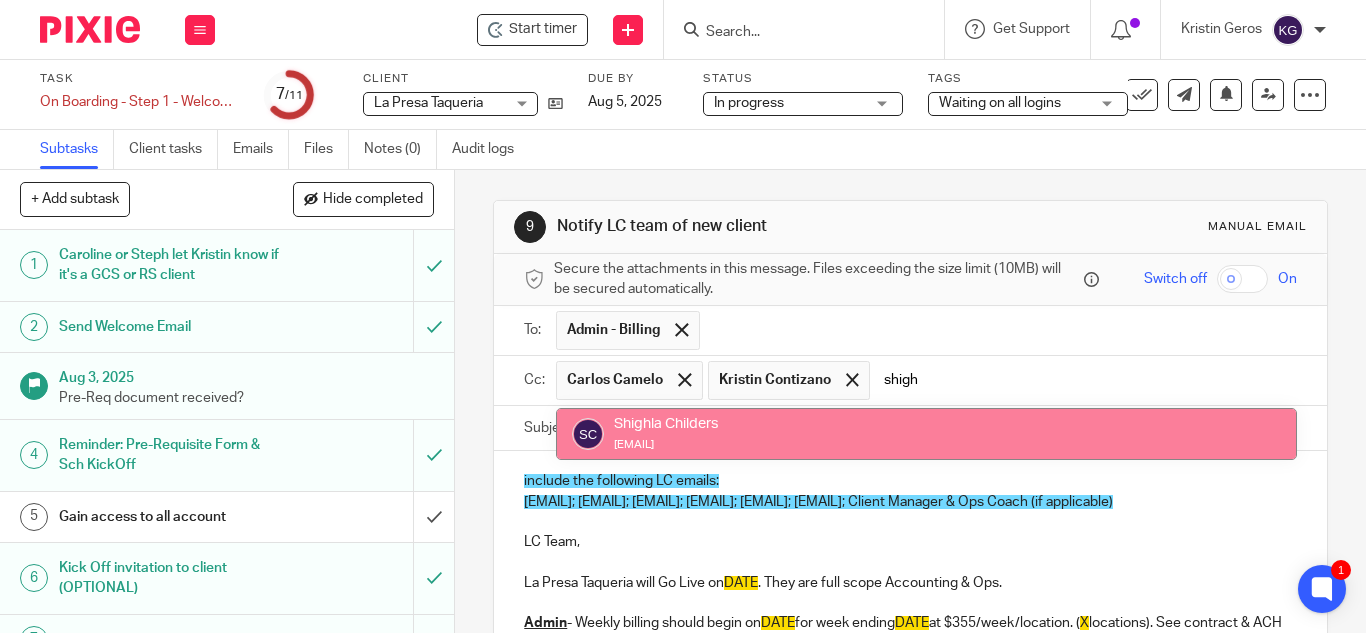 type on "shigh" 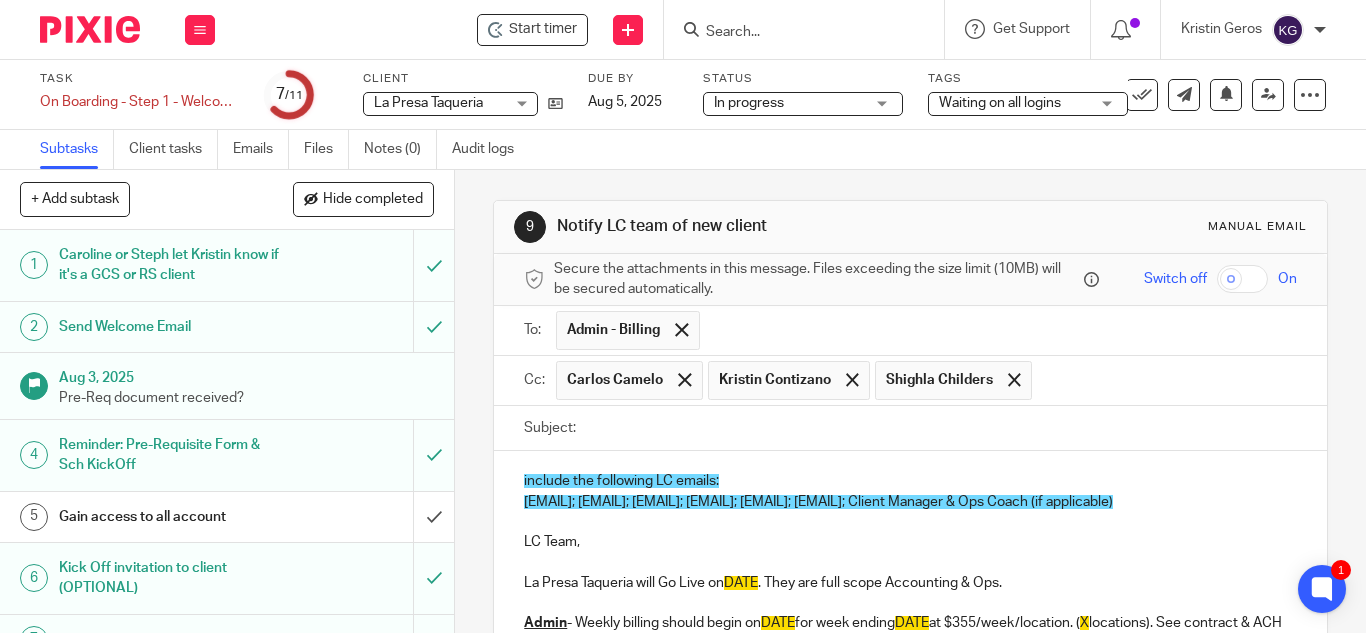 drag, startPoint x: 680, startPoint y: 446, endPoint x: 716, endPoint y: 425, distance: 41.677334 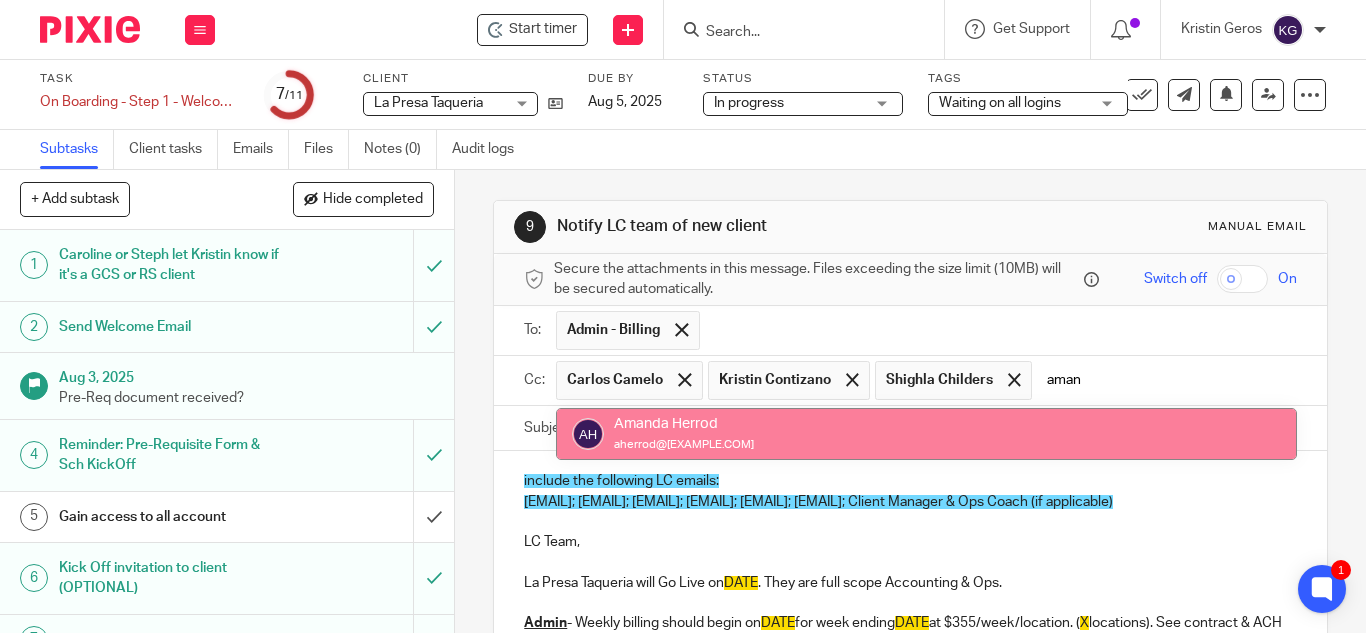 type on "aman" 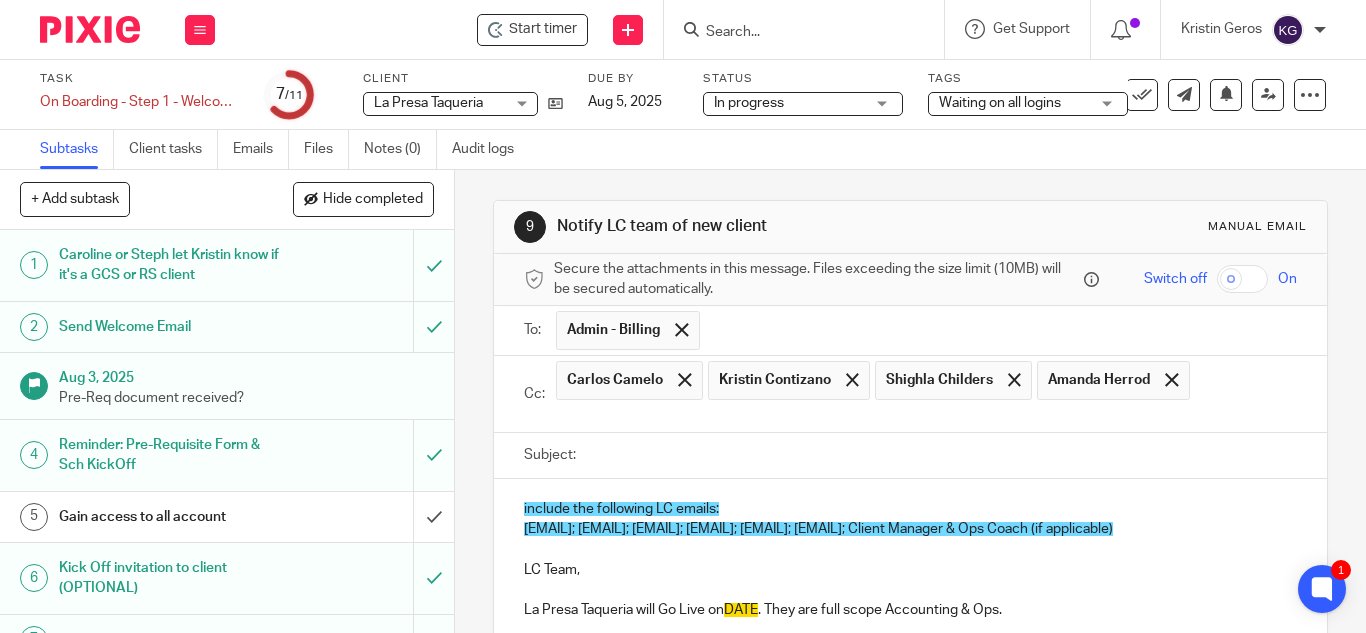 click at bounding box center (924, 416) 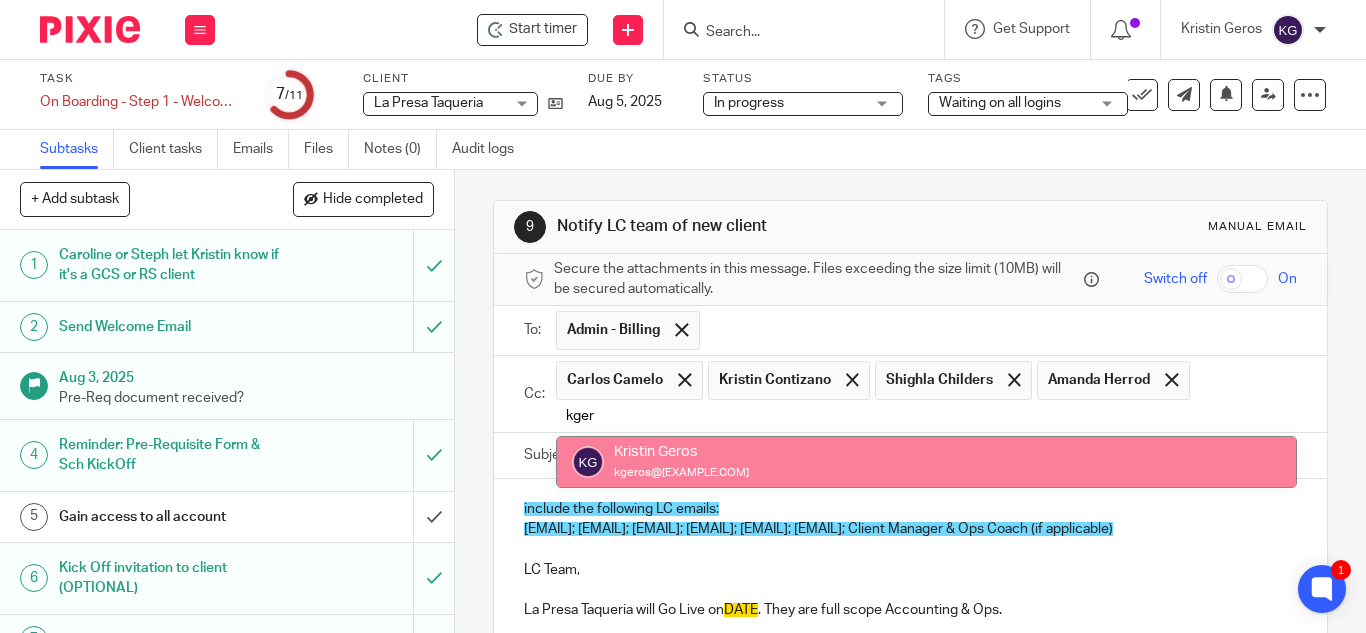 type on "kger" 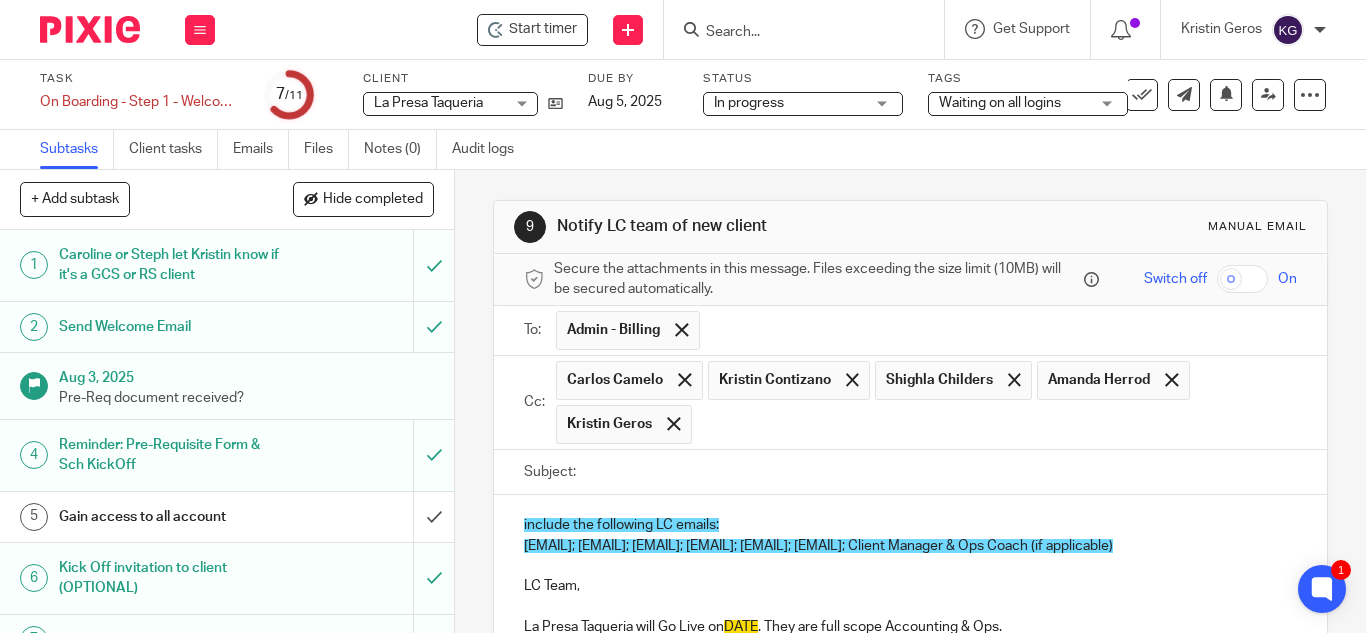 click on "Subject:" at bounding box center (941, 472) 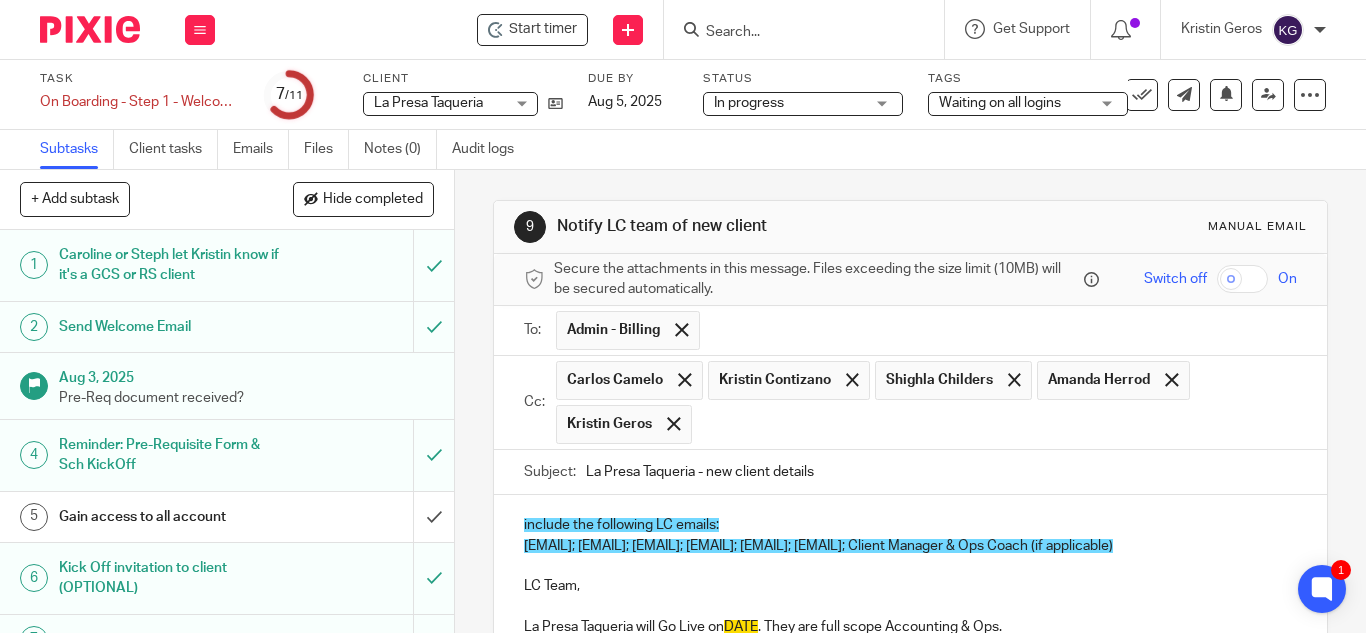 type on "La Presa Taqueria - new client details" 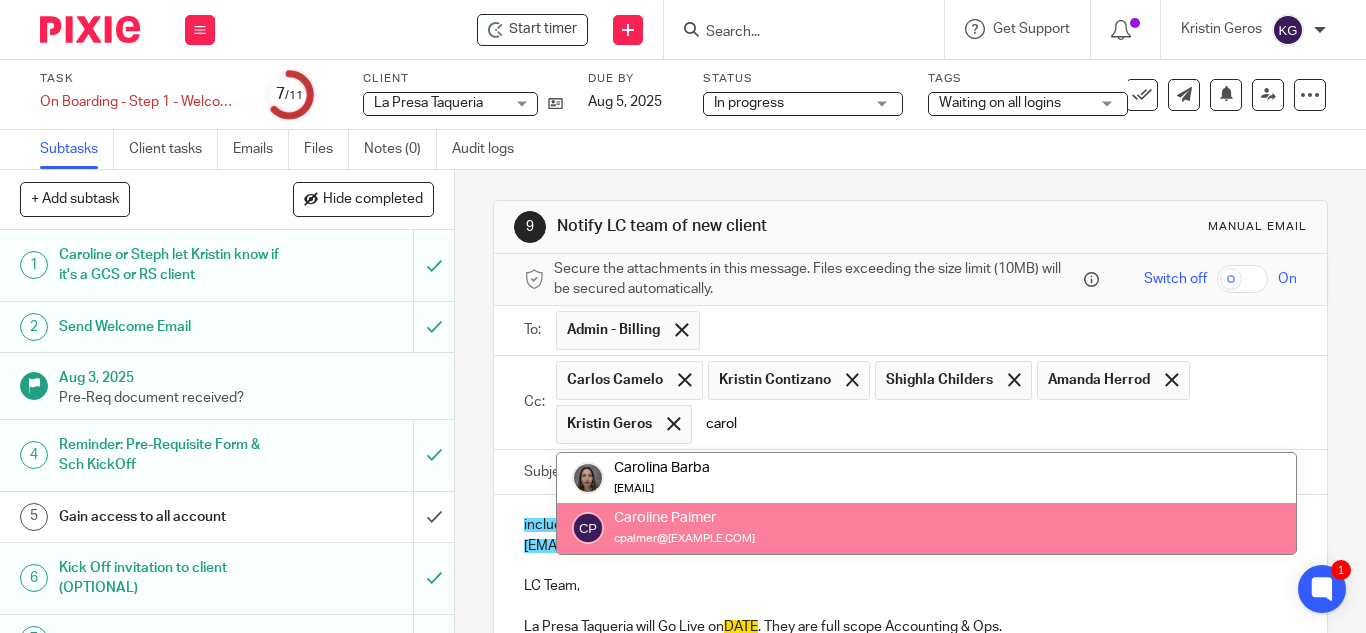 type on "carol" 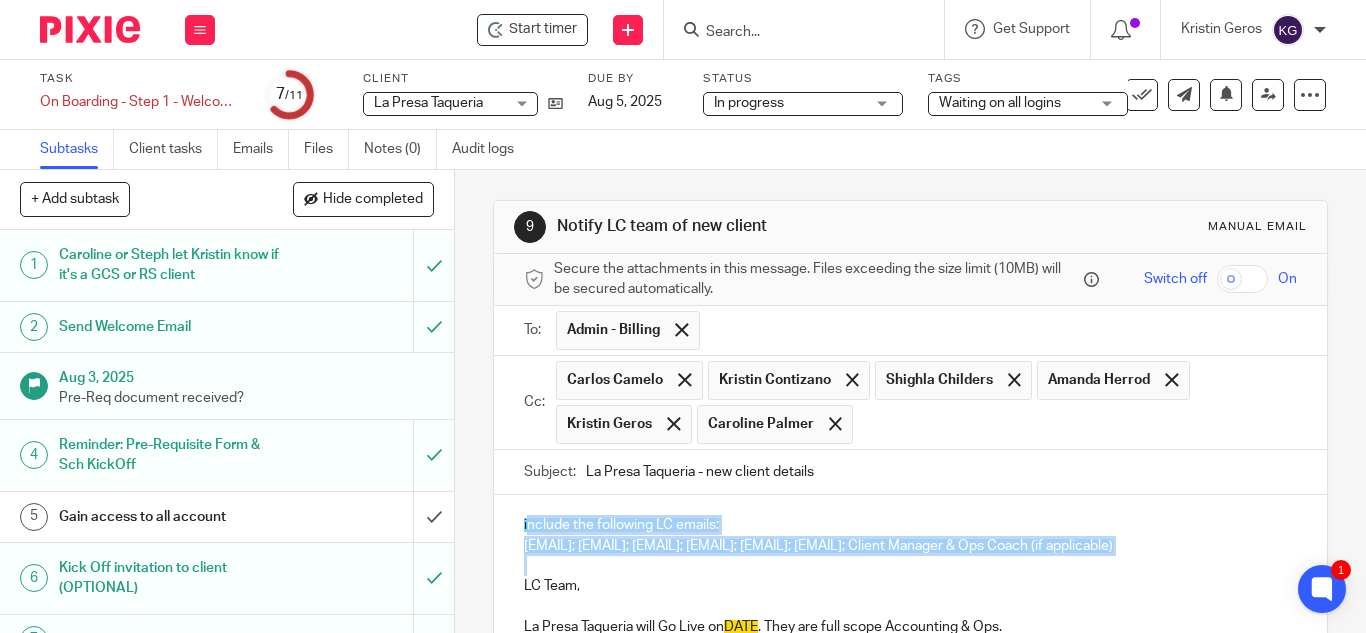 drag, startPoint x: 542, startPoint y: 586, endPoint x: 521, endPoint y: 527, distance: 62.625874 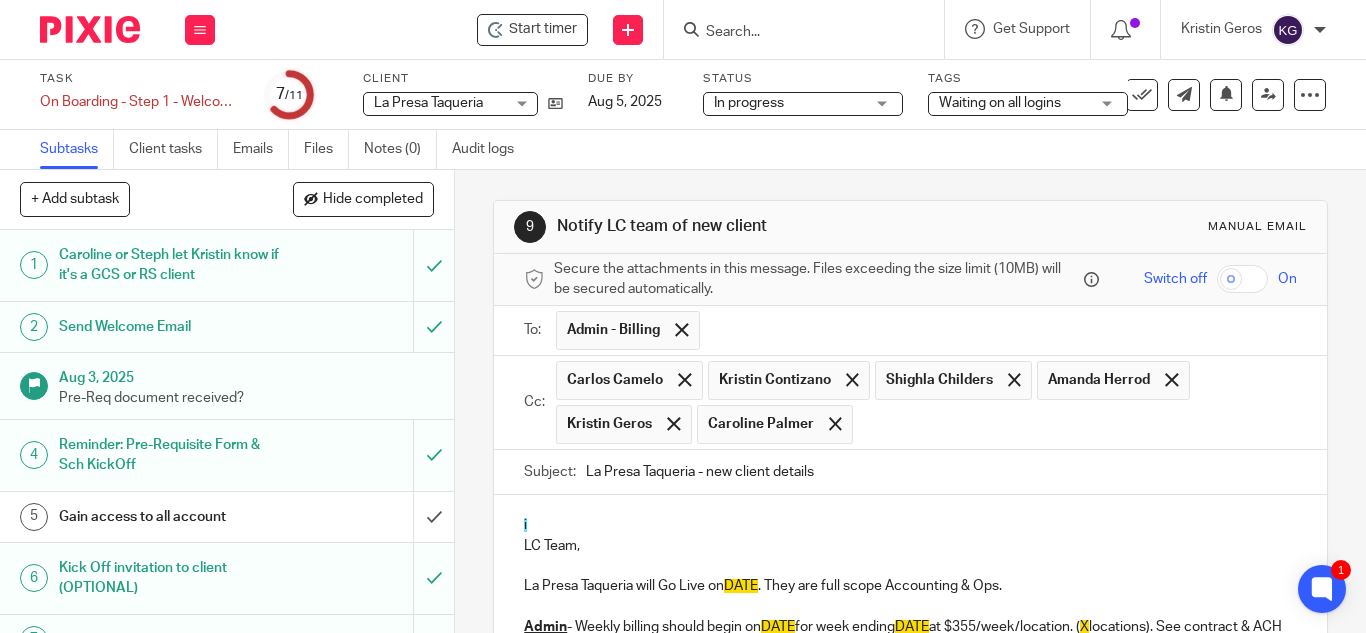 drag, startPoint x: 900, startPoint y: 431, endPoint x: 889, endPoint y: 418, distance: 17.029387 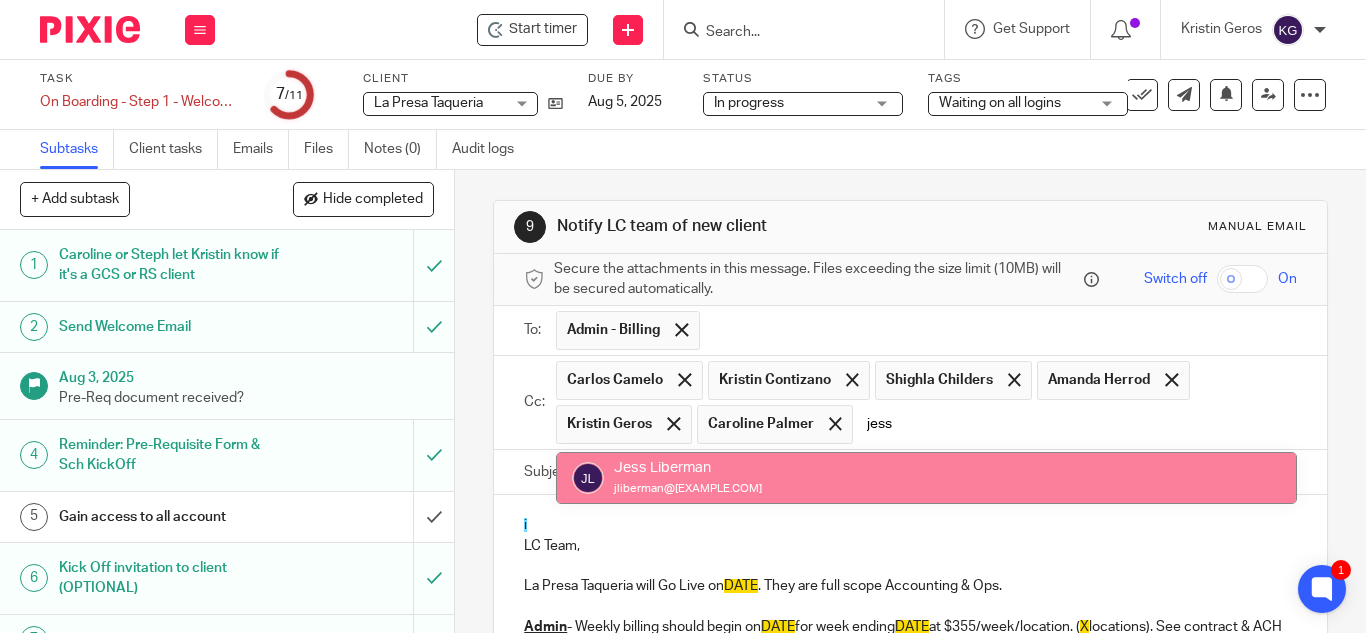 type on "jess" 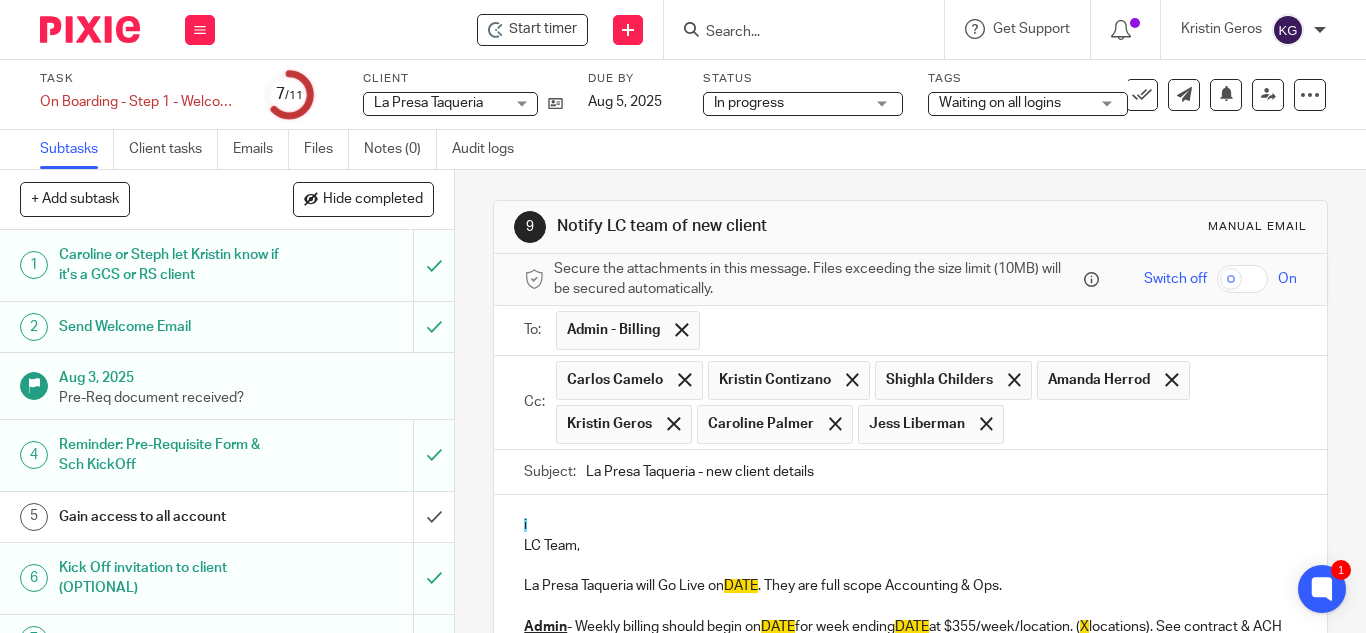 click on "i" at bounding box center [910, 525] 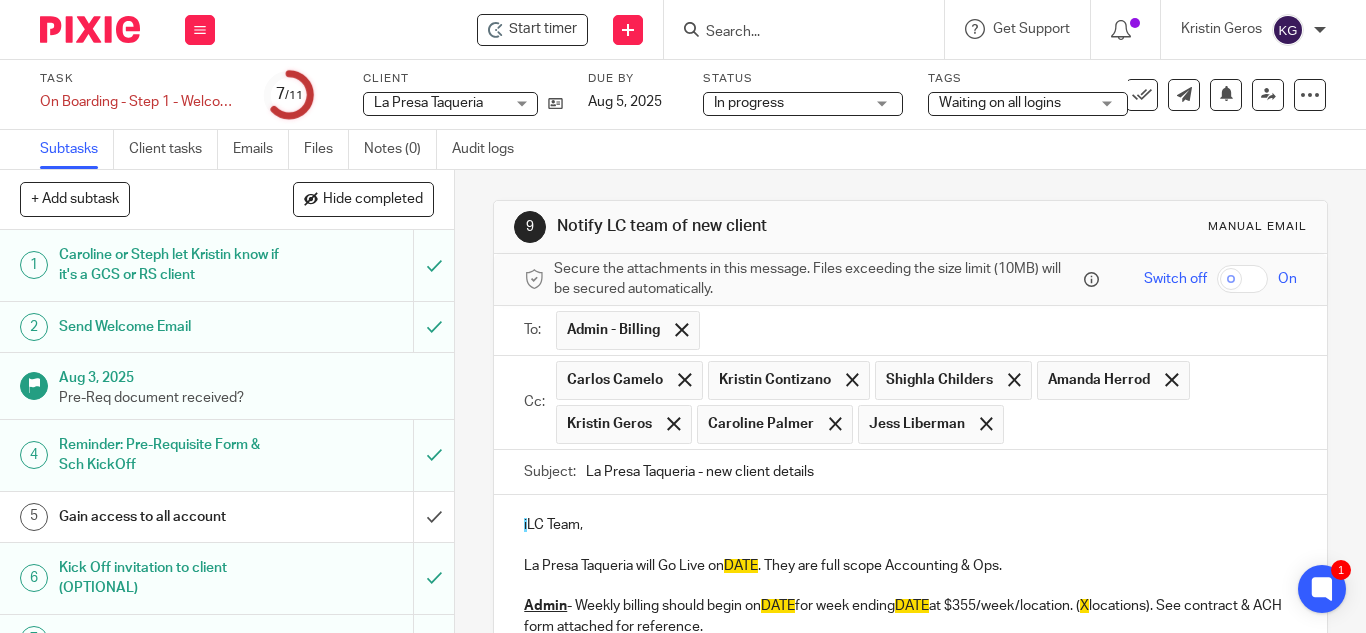 type 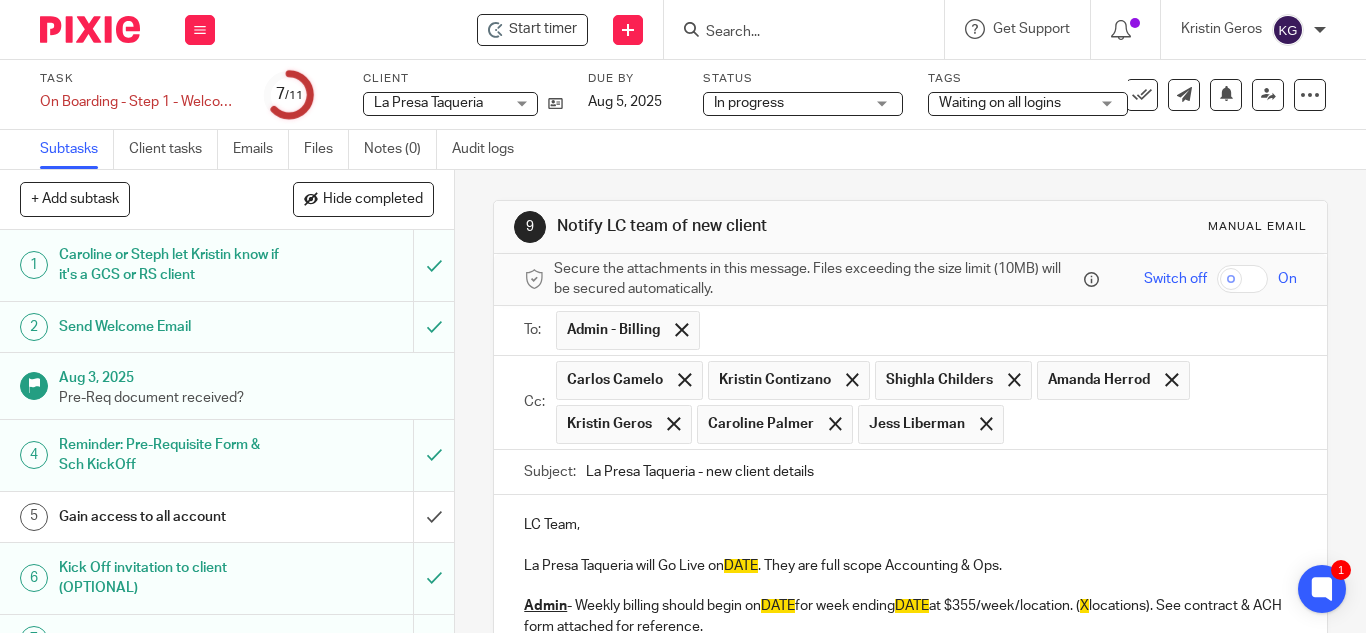 scroll, scrollTop: 100, scrollLeft: 0, axis: vertical 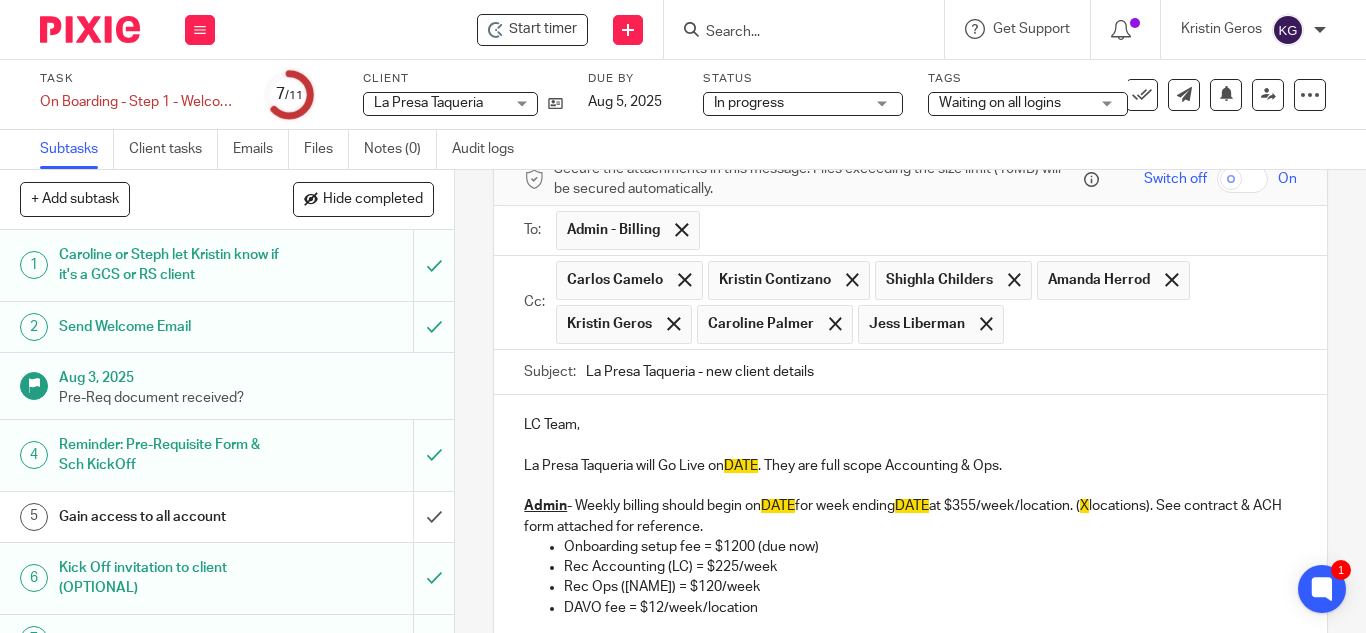 click on "La Presa Taqueria will Go Live on  DATE . They are full scope Accounting & Ops." at bounding box center [910, 466] 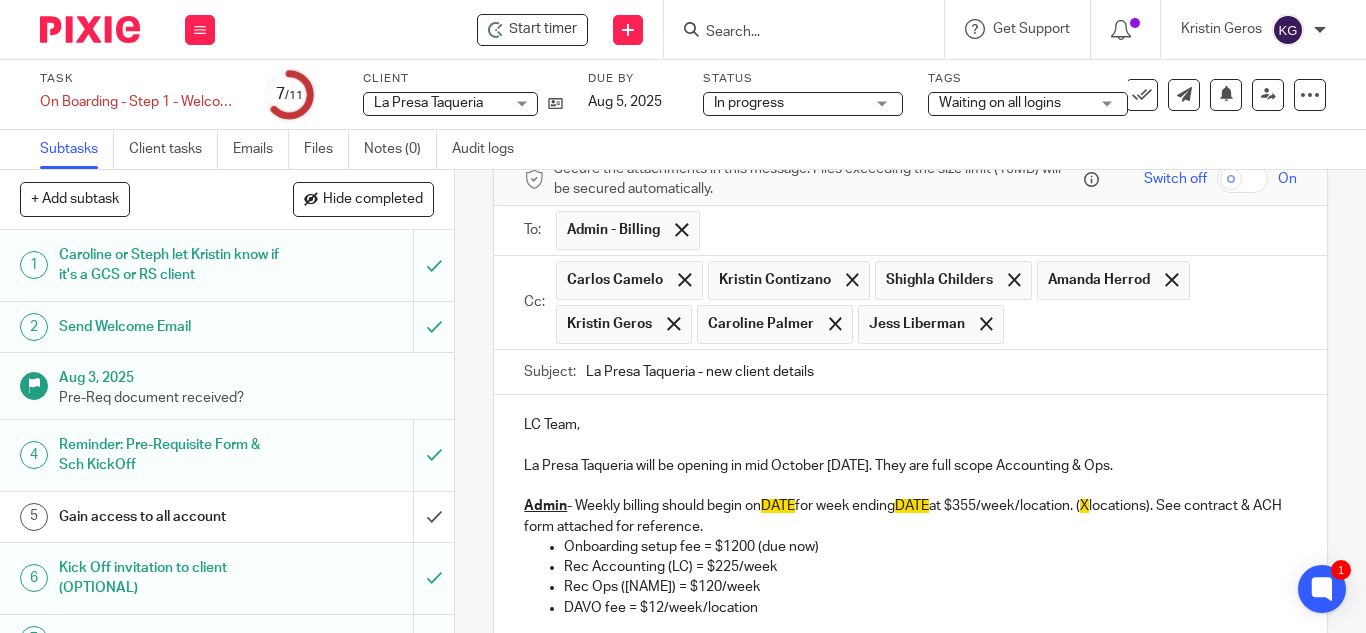 click on "La Presa Taqueria will be opening in mid October 2025. They are full scope Accounting & Ops." at bounding box center (910, 466) 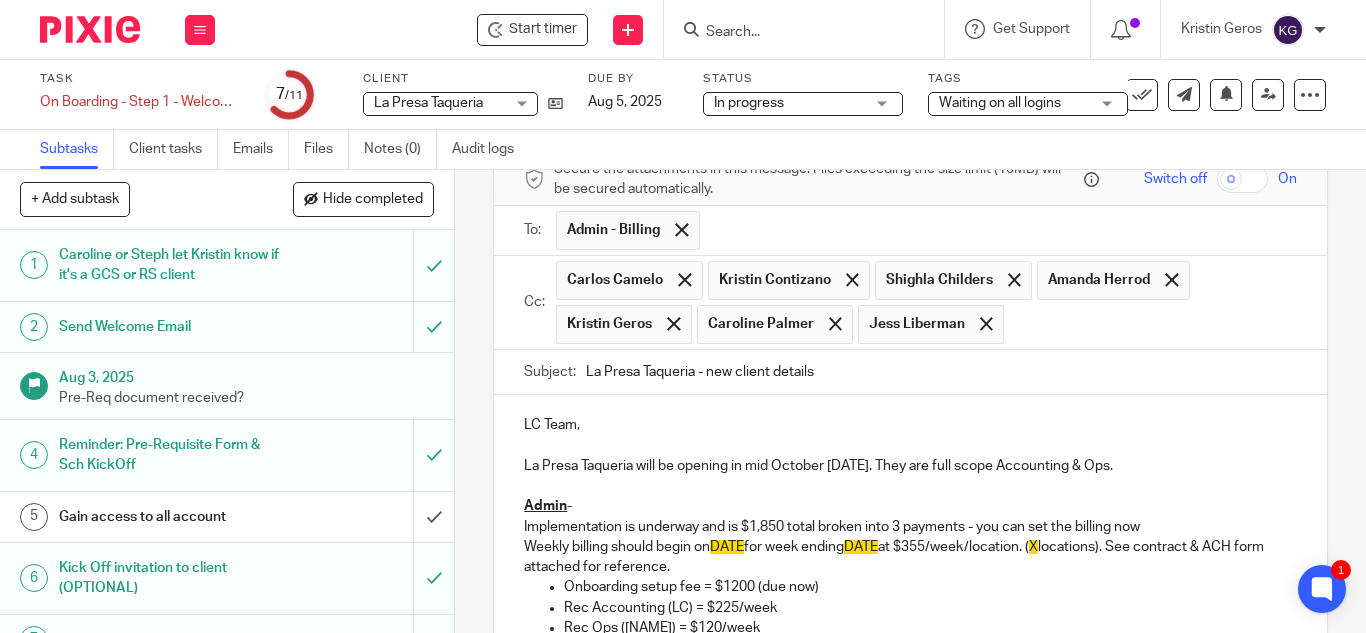 click on "Weekly billing should begin on  DATE  for week ending  DATE  at $355/week/location. ( X  locations). See contract & ACH form attached for reference." at bounding box center (910, 557) 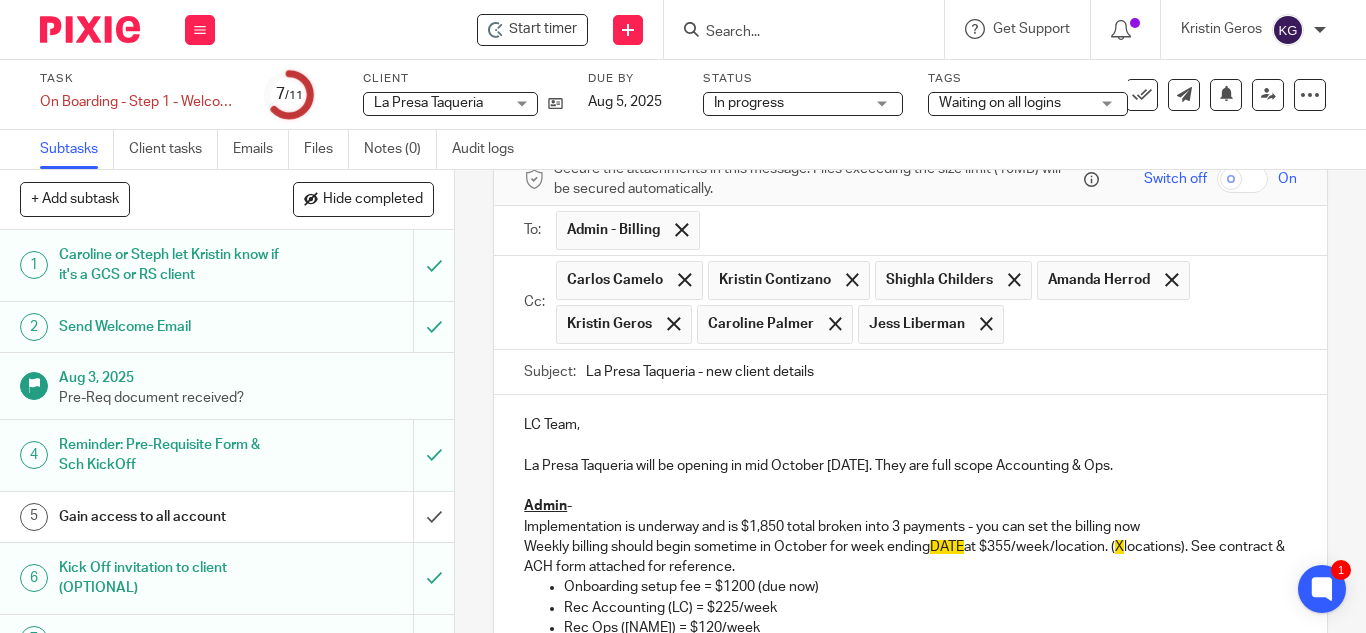 click on "Weekly billing should begin sometime in October for week ending  DATE  at $355/week/location. ( X  locations). See contract & ACH form attached for reference." at bounding box center [910, 557] 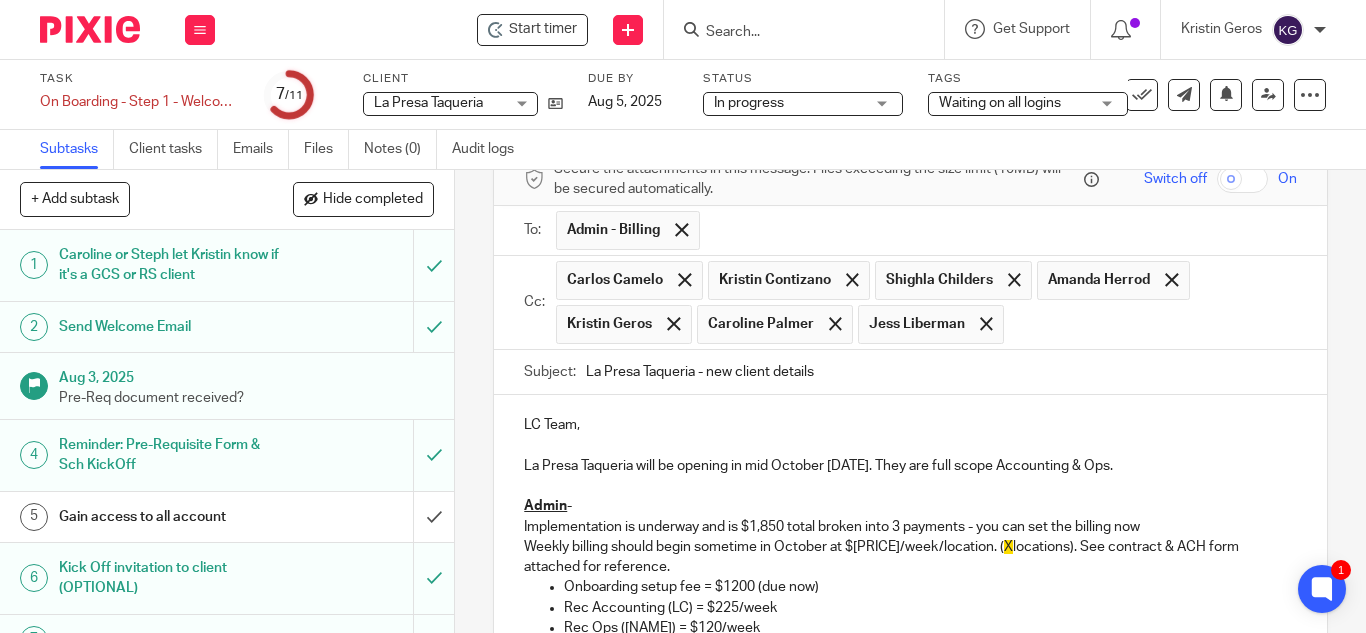 click on "Weekly billing should begin sometime in October at $355/week/location. ( X  locations). See contract & ACH form attached for reference." at bounding box center [910, 557] 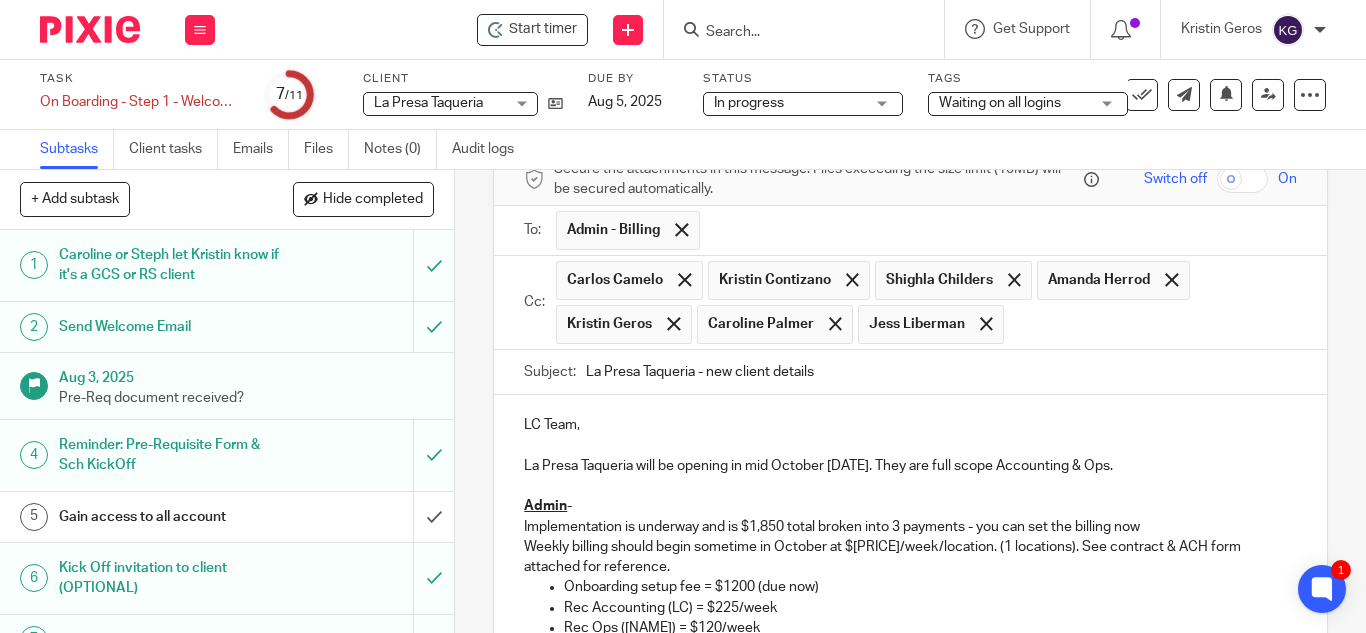 click on "Weekly billing should begin sometime in October at $355/week/location. (1 locations). See contract & ACH form attached for reference." at bounding box center (910, 557) 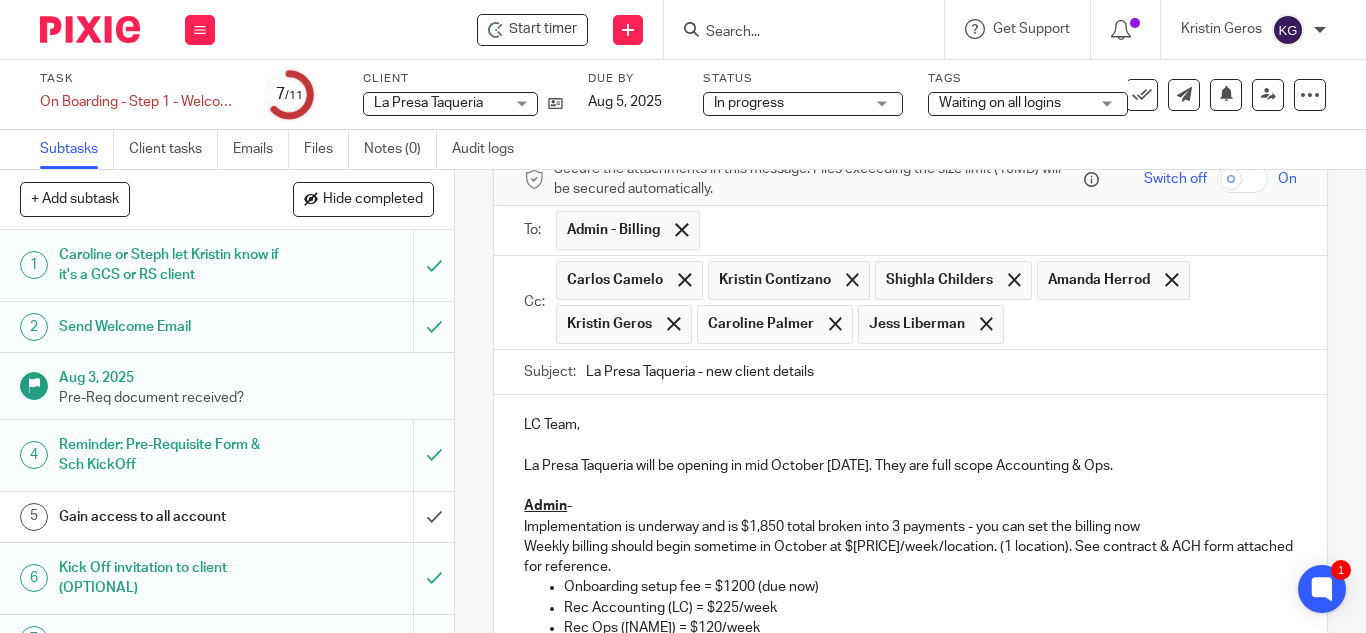 scroll, scrollTop: 200, scrollLeft: 0, axis: vertical 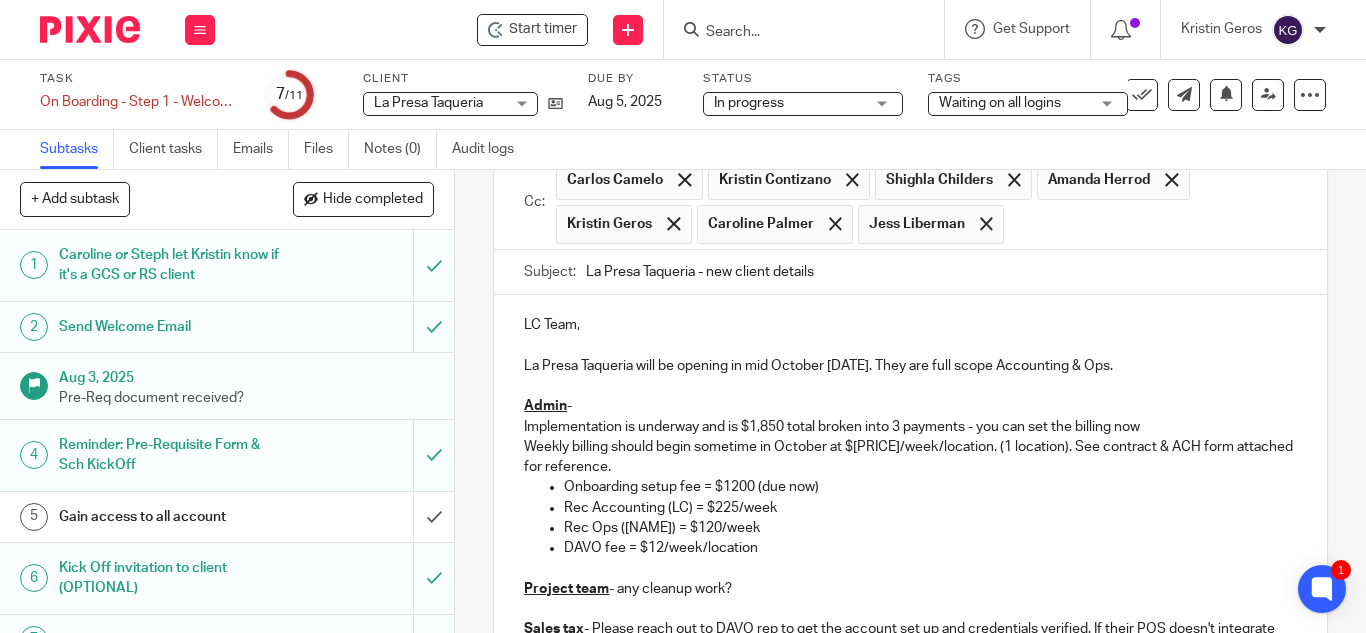 click on "Implementation is underway and is $1,850 total broken into 3 payments - you can set the billing now" at bounding box center (910, 427) 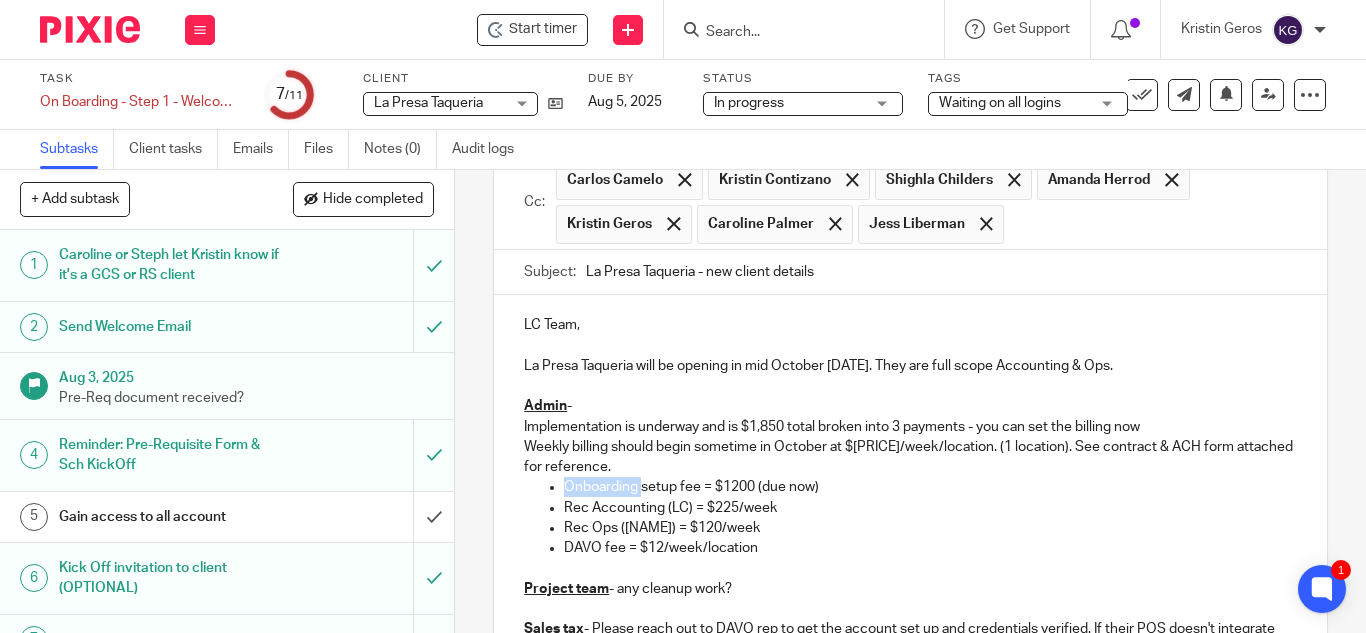 drag, startPoint x: 635, startPoint y: 490, endPoint x: 554, endPoint y: 481, distance: 81.49847 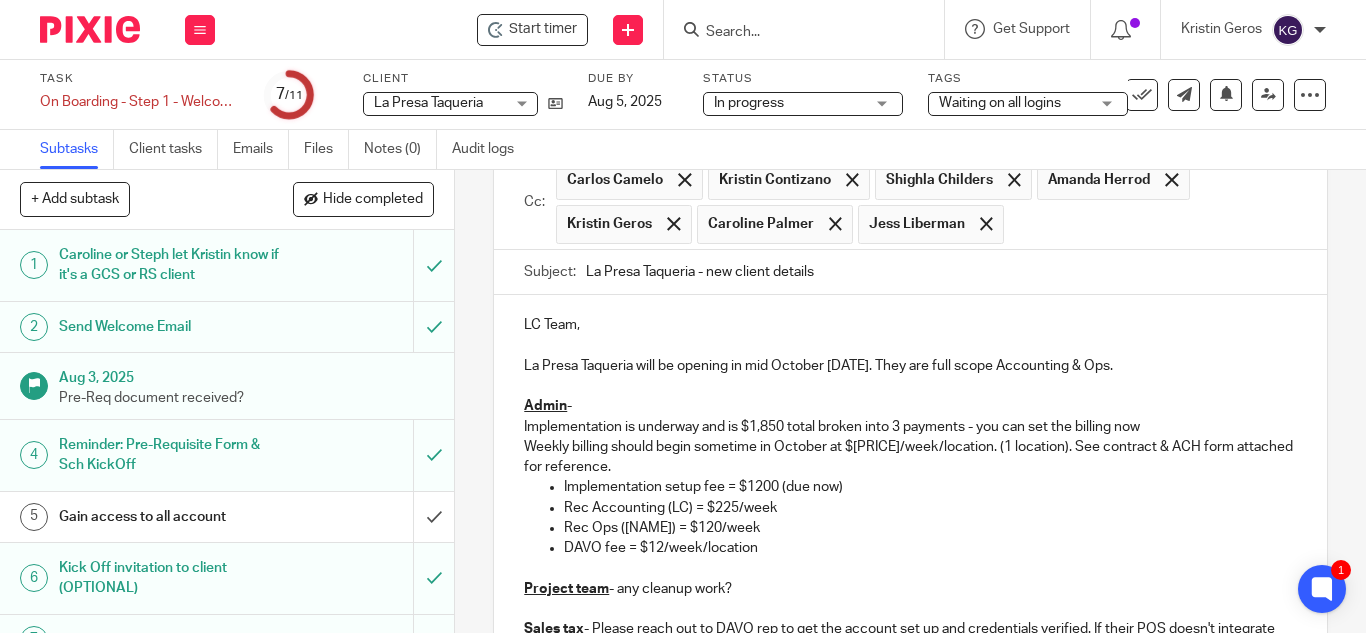 click on "Implementation setup fee = $1200 (due now)" at bounding box center (930, 487) 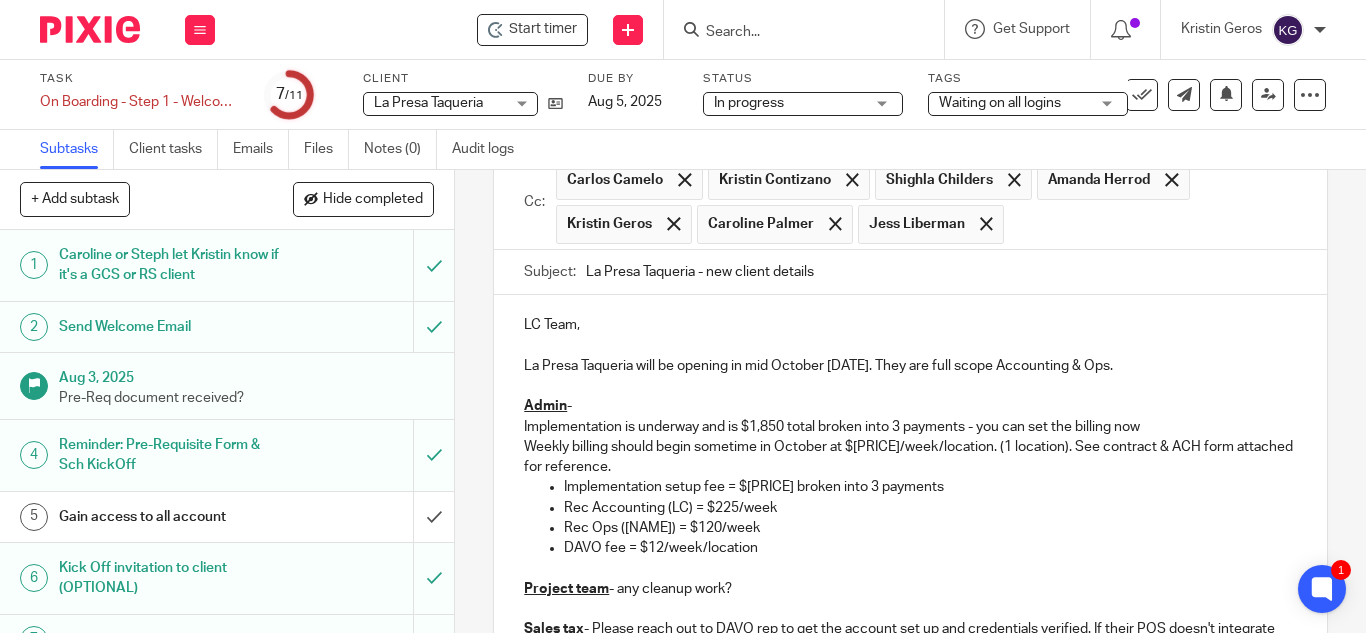 click on "Rec Accounting (LC) = $225/week" at bounding box center [930, 508] 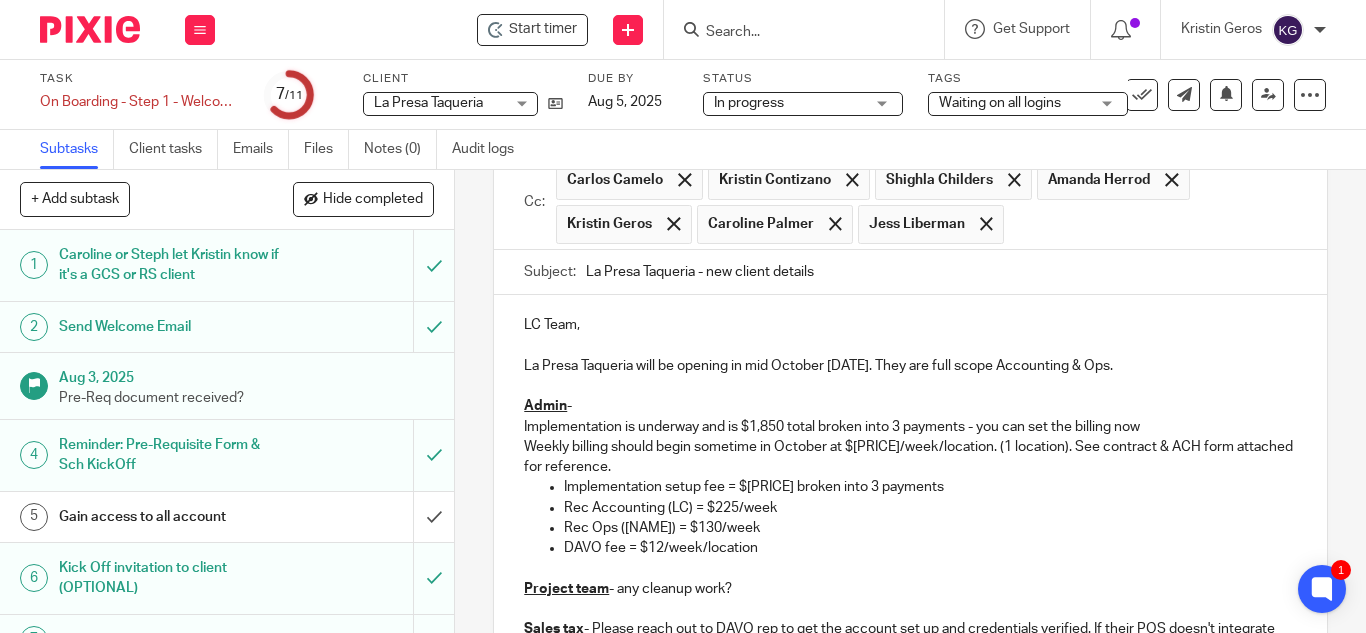 click on "Rec Ops (NAME) = $130/week" at bounding box center (930, 528) 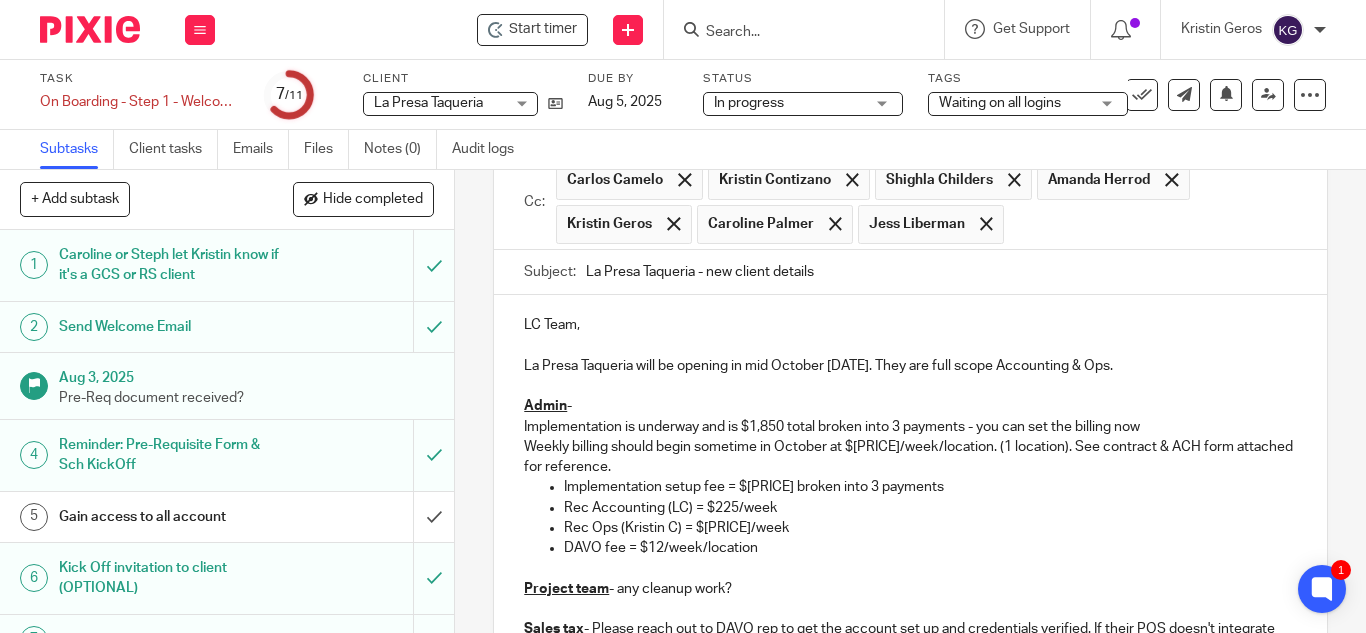 click on "Rec Accounting (LC) = $225/week" at bounding box center (930, 508) 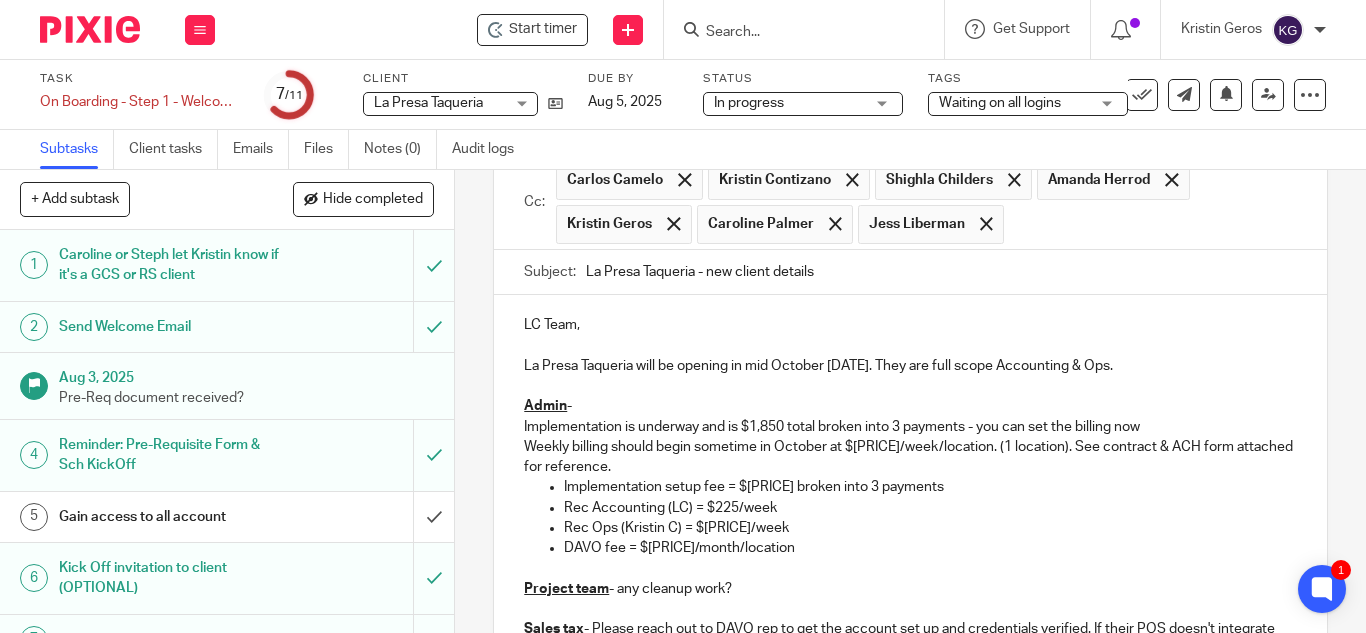 click on "DAVO fee = $70/month/location" at bounding box center [930, 548] 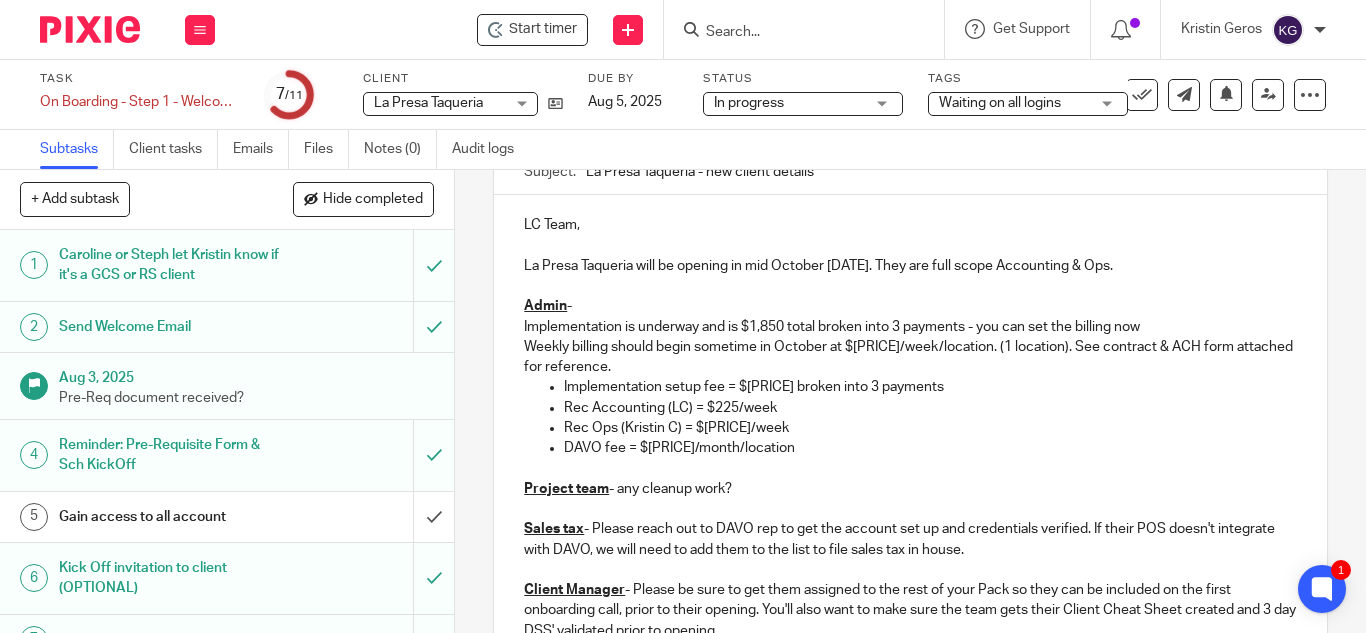scroll, scrollTop: 400, scrollLeft: 0, axis: vertical 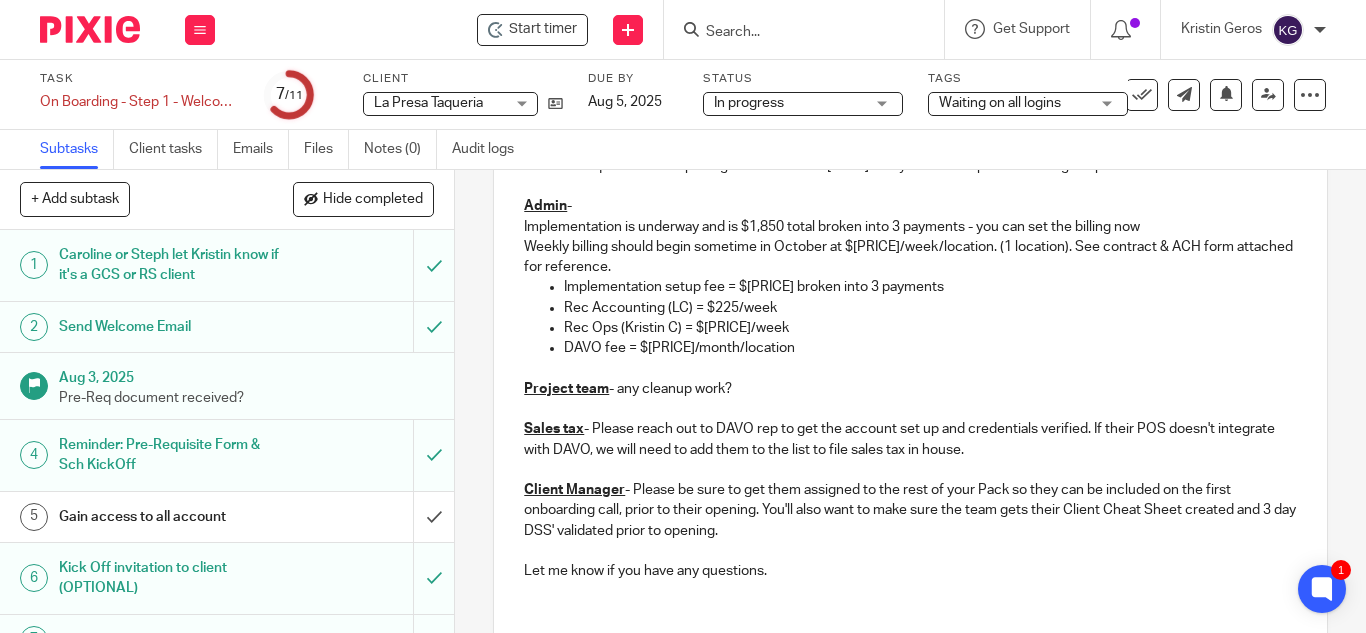 drag, startPoint x: 763, startPoint y: 385, endPoint x: 688, endPoint y: 353, distance: 81.5414 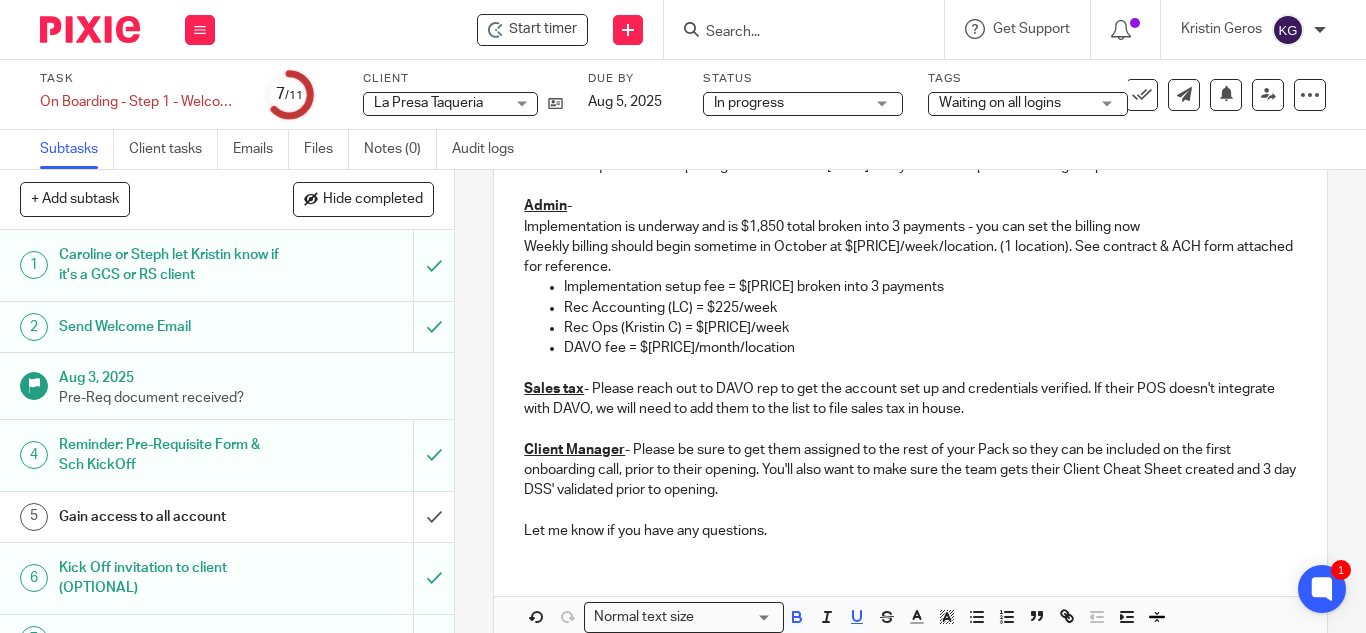 drag, startPoint x: 1023, startPoint y: 410, endPoint x: 518, endPoint y: 374, distance: 506.28156 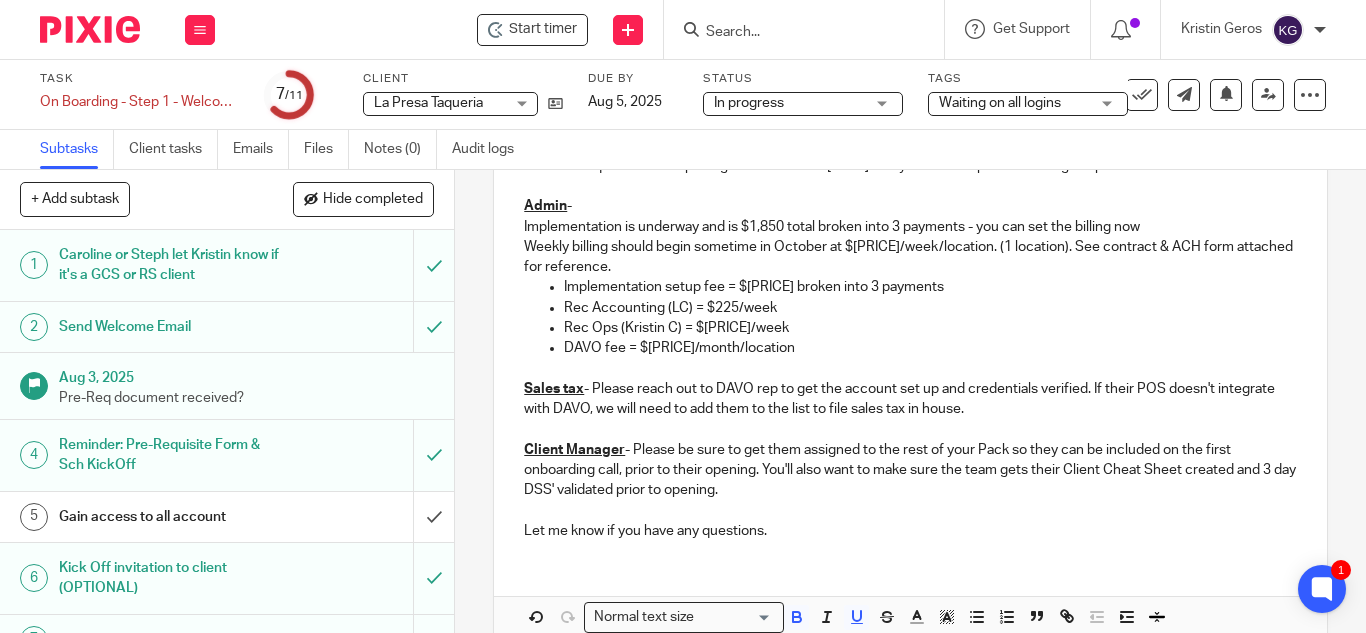 click on "LC Team, La Presa Taqueria will be opening in mid October 2025. They are full scope Accounting & Ops. Admin  -  Implementation is underway and is $1,850 total broken into 3 payments - you can set the billing now Weekly billing should begin sometime in October at $355/week/location. (1 location). See contract & ACH form attached for reference. Implementation setup fee = $1,800 broken into 3 payments Rec Accounting (LC) = $225/week Rec Ops (Kristin C) = $130/week DAVO fee = $70/month/location Sales tax  - Please reach out to DAVO rep to get the account set up and credentials verified. If their POS doesn't integrate with DAVO, we will need to add them to the list to file sales tax in house. Client Manager  - Please be sure to get them assigned to the rest of your Pack so they can be included on the first onboarding call, prior to their opening. You'll also want to make sure the team gets their Client Cheat Sheet created and 3 day DSS' validated prior to opening. Let me know if you have any questions." at bounding box center [910, 325] 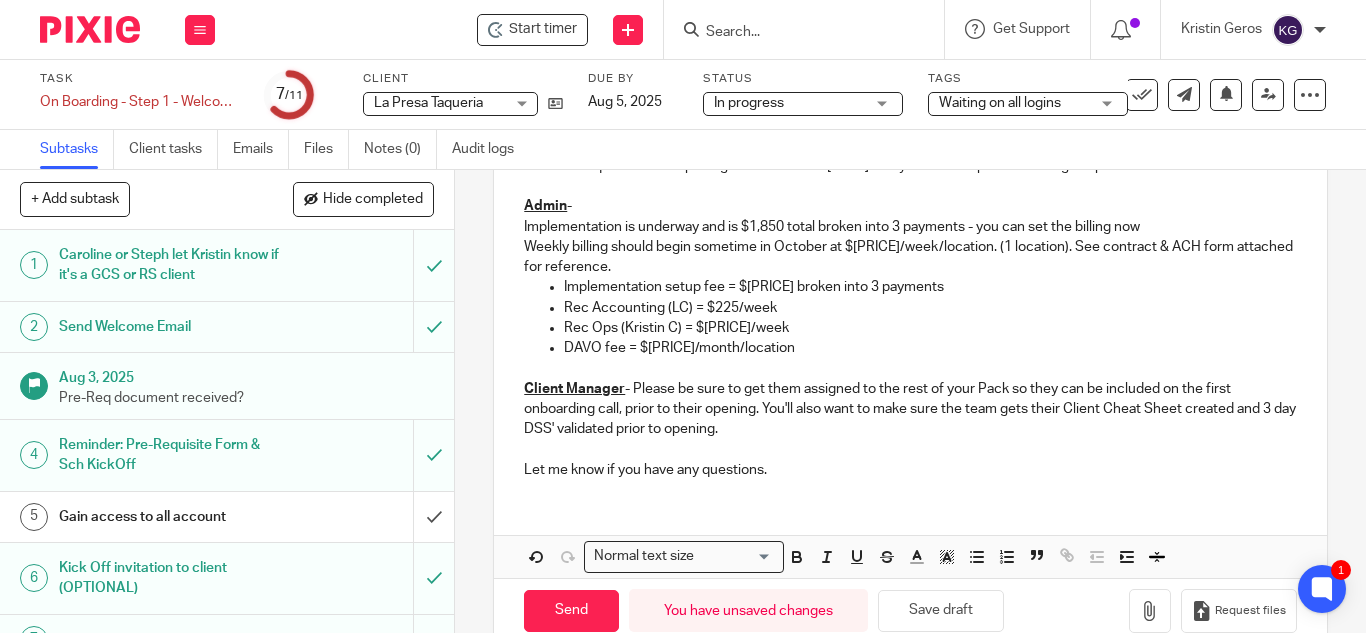 click on "Client Manager  - Please be sure to get them assigned to the rest of your Pack so they can be included on the first onboarding call, prior to their opening. You'll also want to make sure the team gets their Client Cheat Sheet created and 3 day DSS' validated prior to opening." at bounding box center (910, 409) 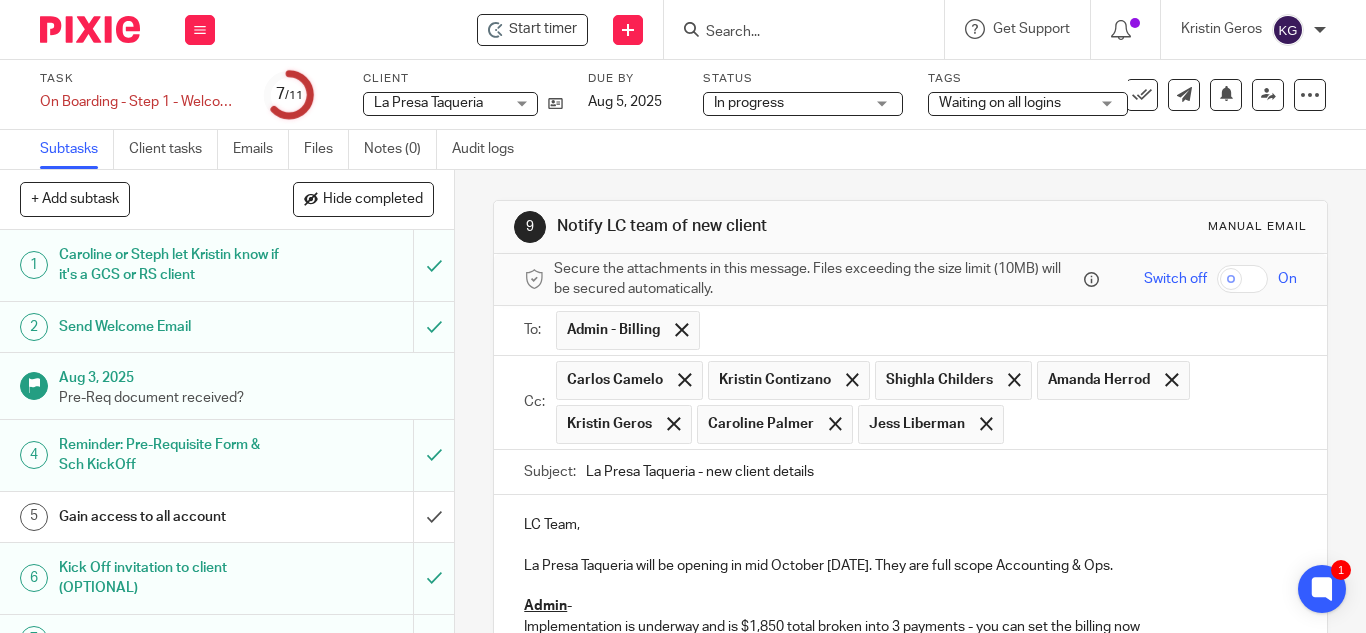 scroll, scrollTop: 441, scrollLeft: 0, axis: vertical 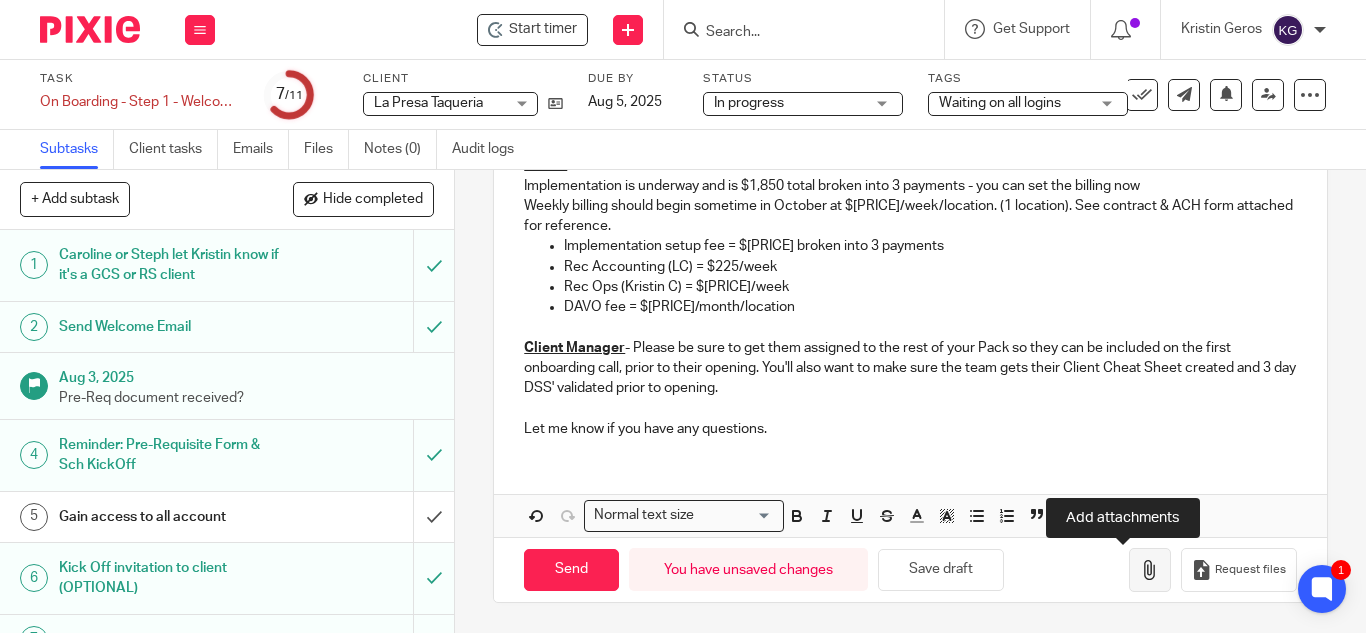 click at bounding box center (1150, 570) 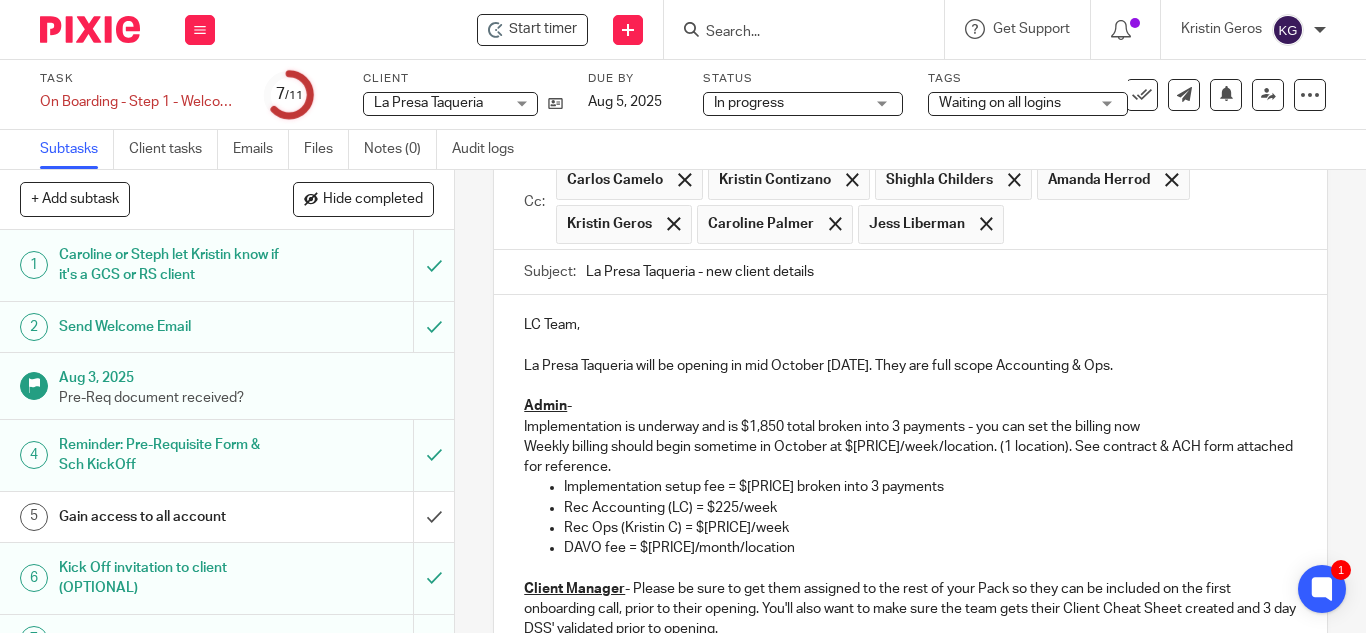 scroll, scrollTop: 617, scrollLeft: 0, axis: vertical 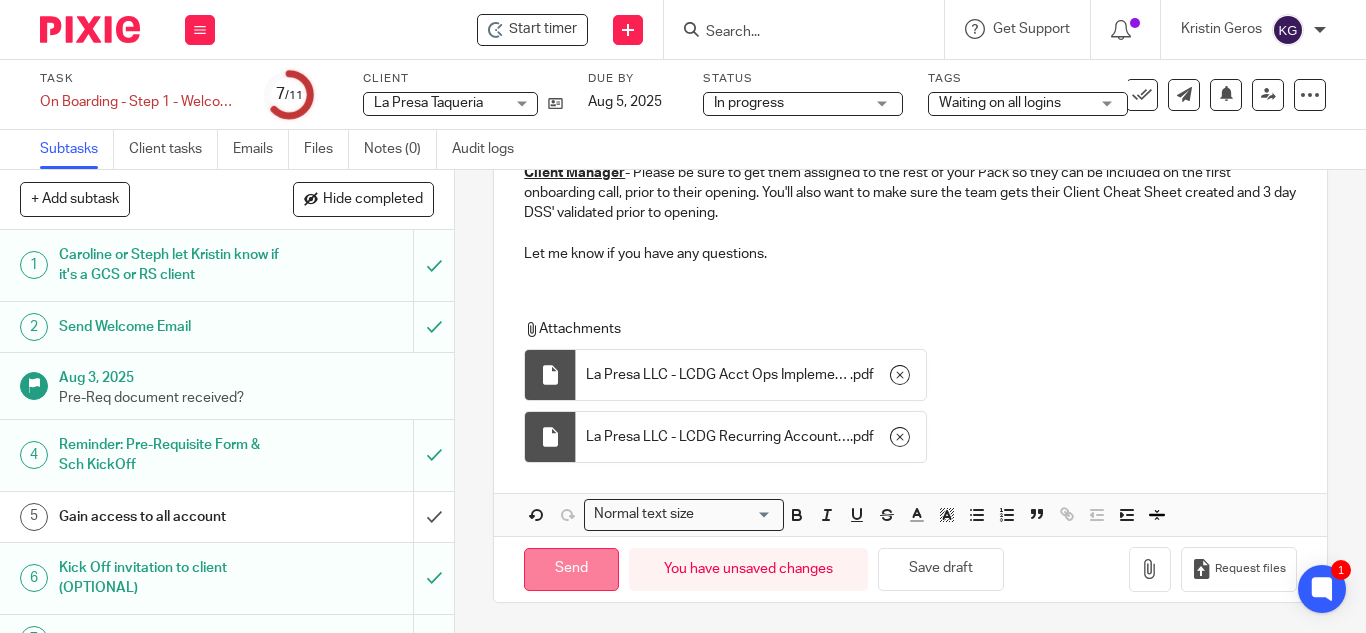 click on "Send" at bounding box center (571, 569) 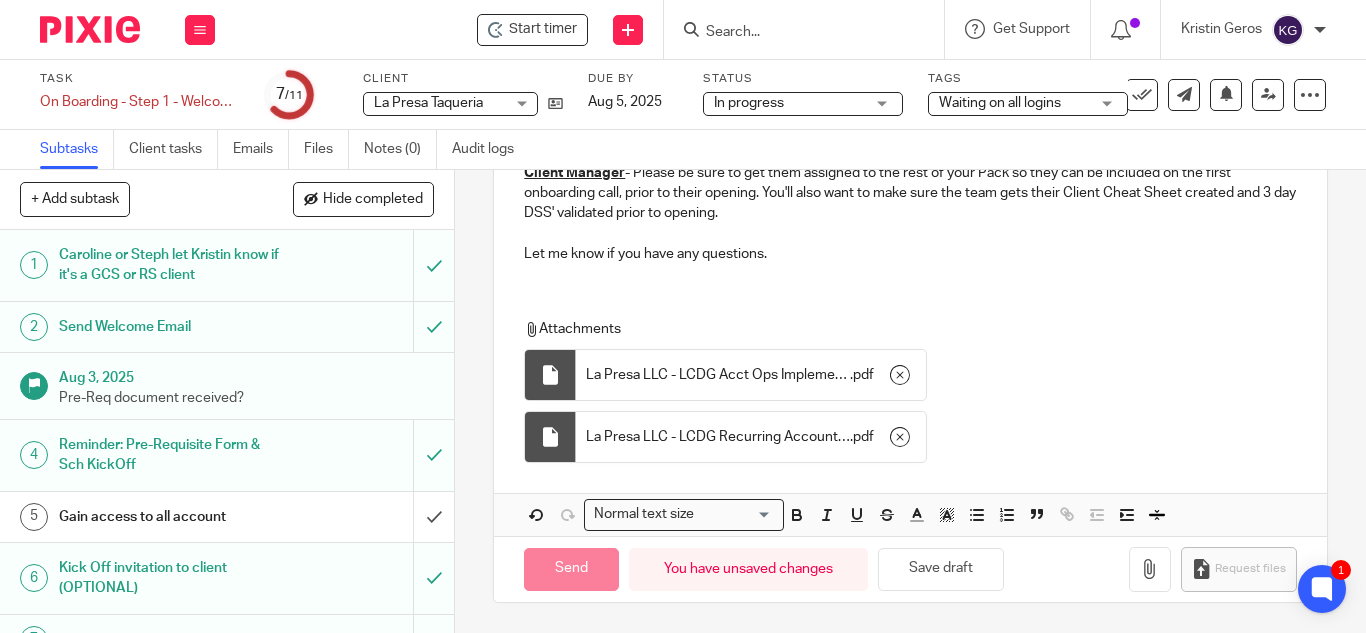 type on "Sent" 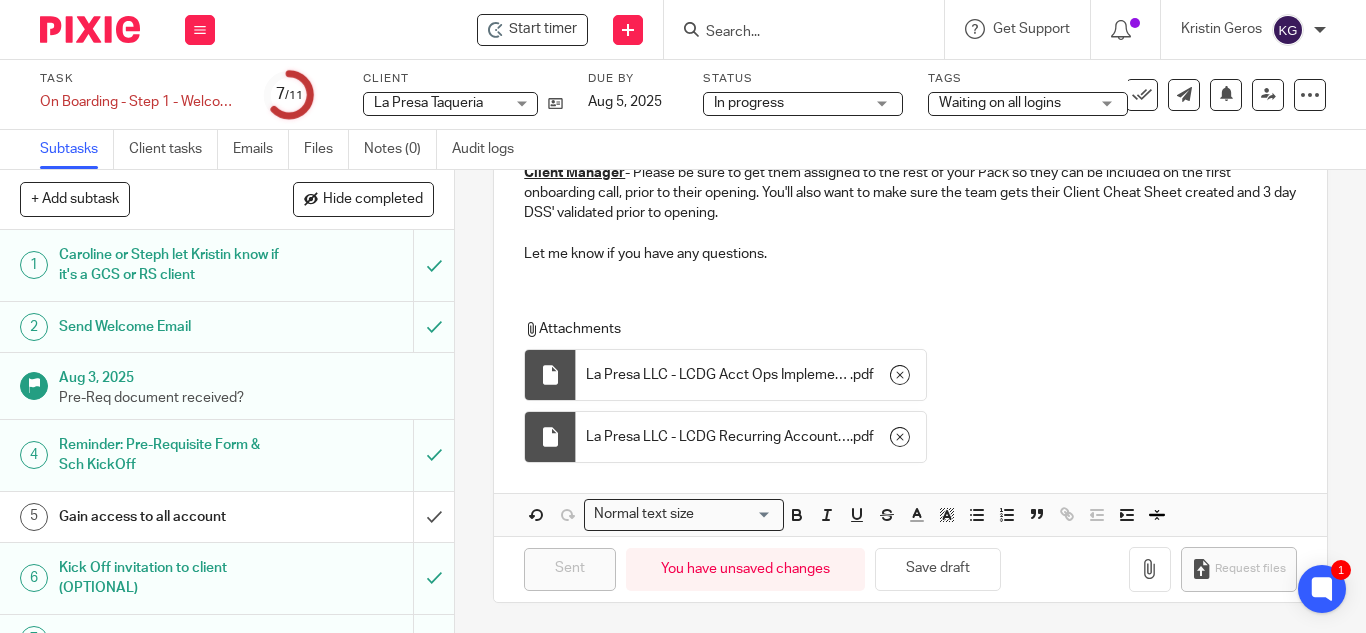 scroll, scrollTop: 279, scrollLeft: 0, axis: vertical 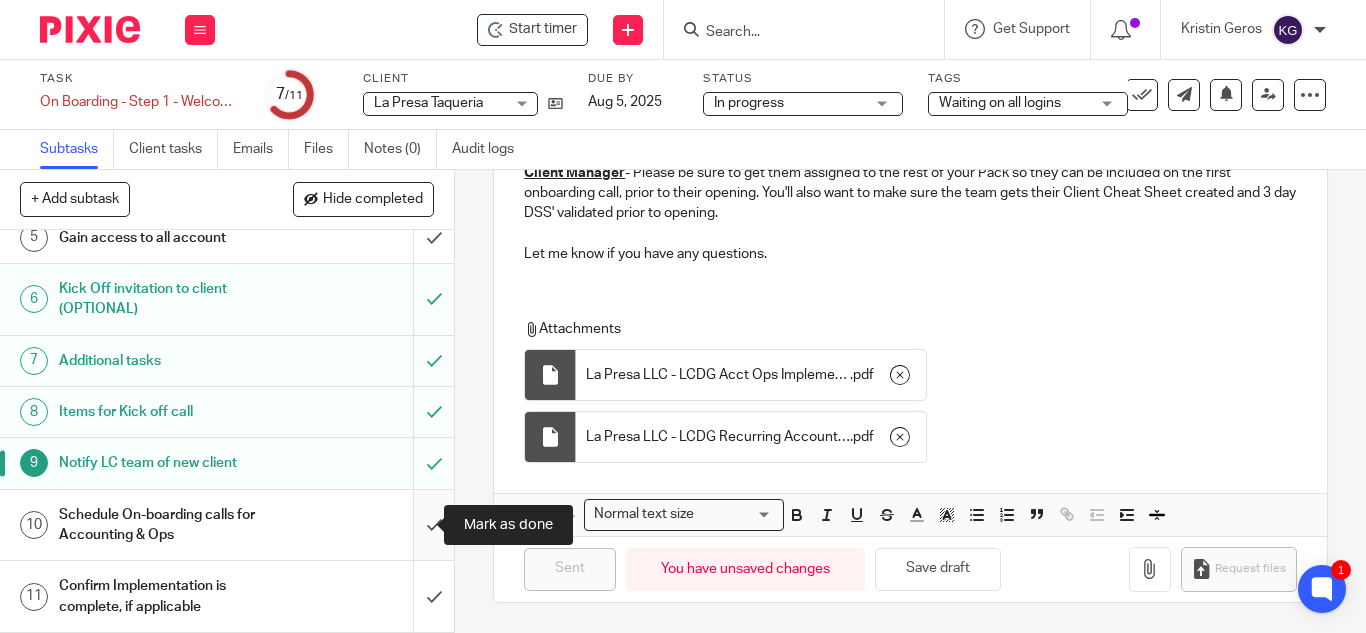 click at bounding box center [227, 525] 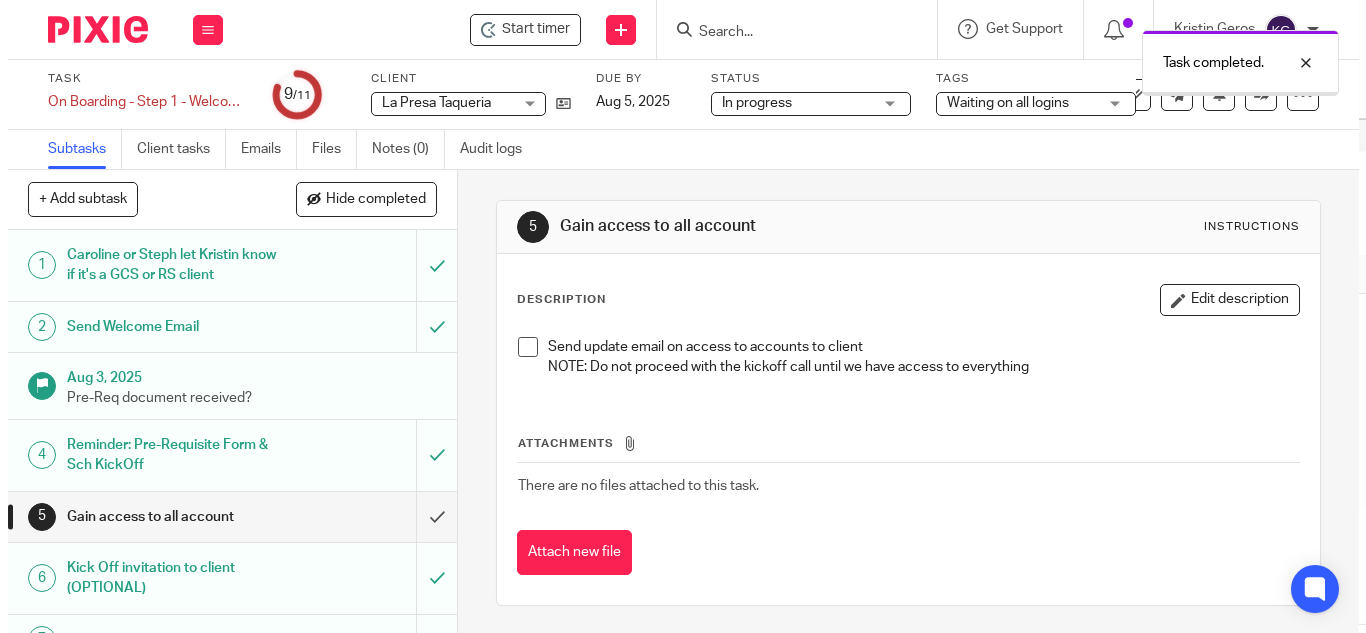 scroll, scrollTop: 0, scrollLeft: 0, axis: both 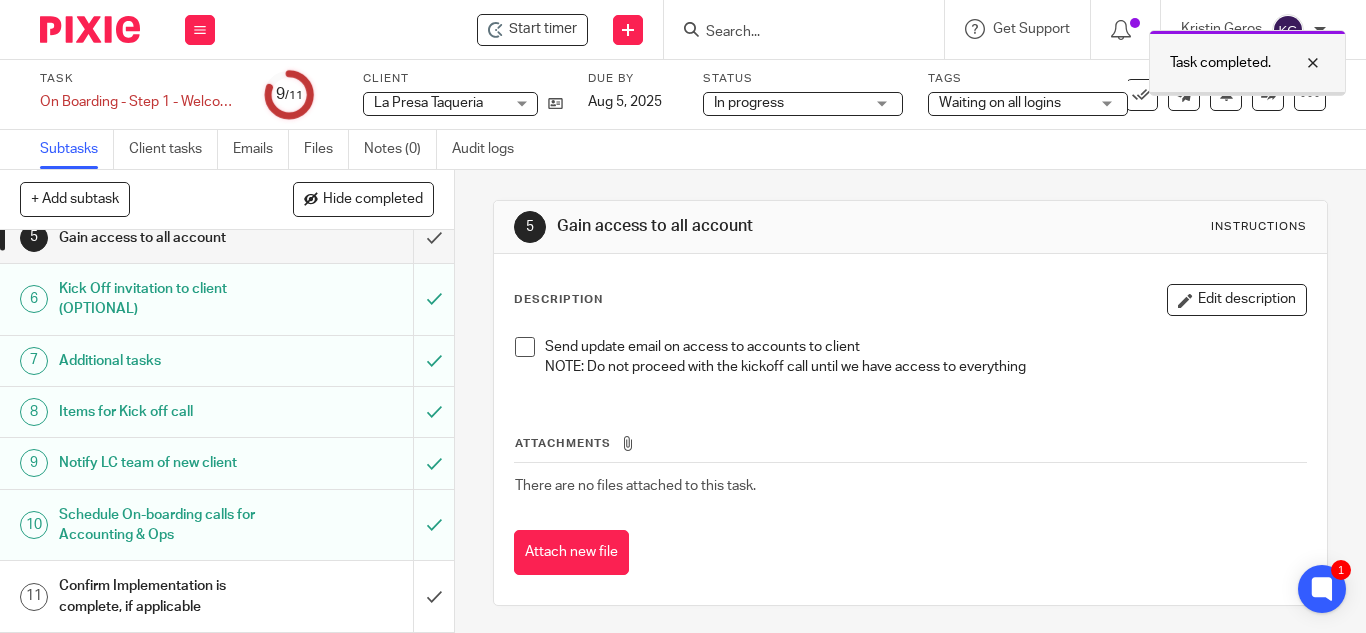 click at bounding box center [1298, 63] 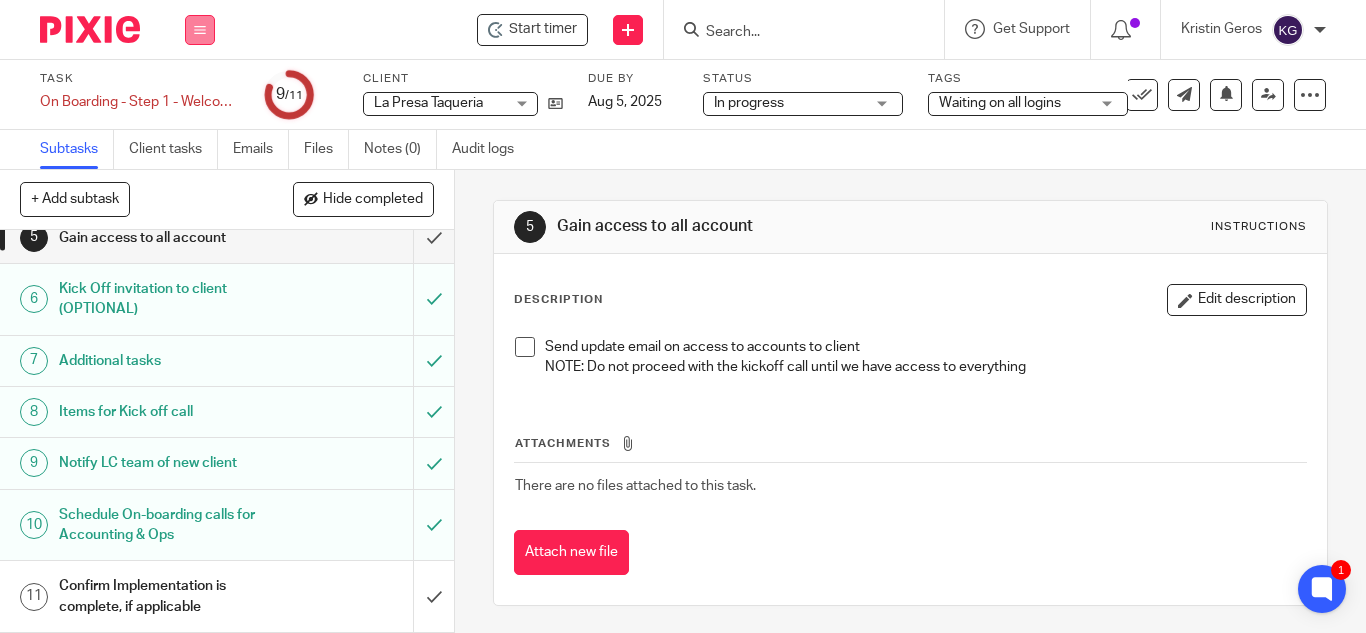 click at bounding box center [200, 30] 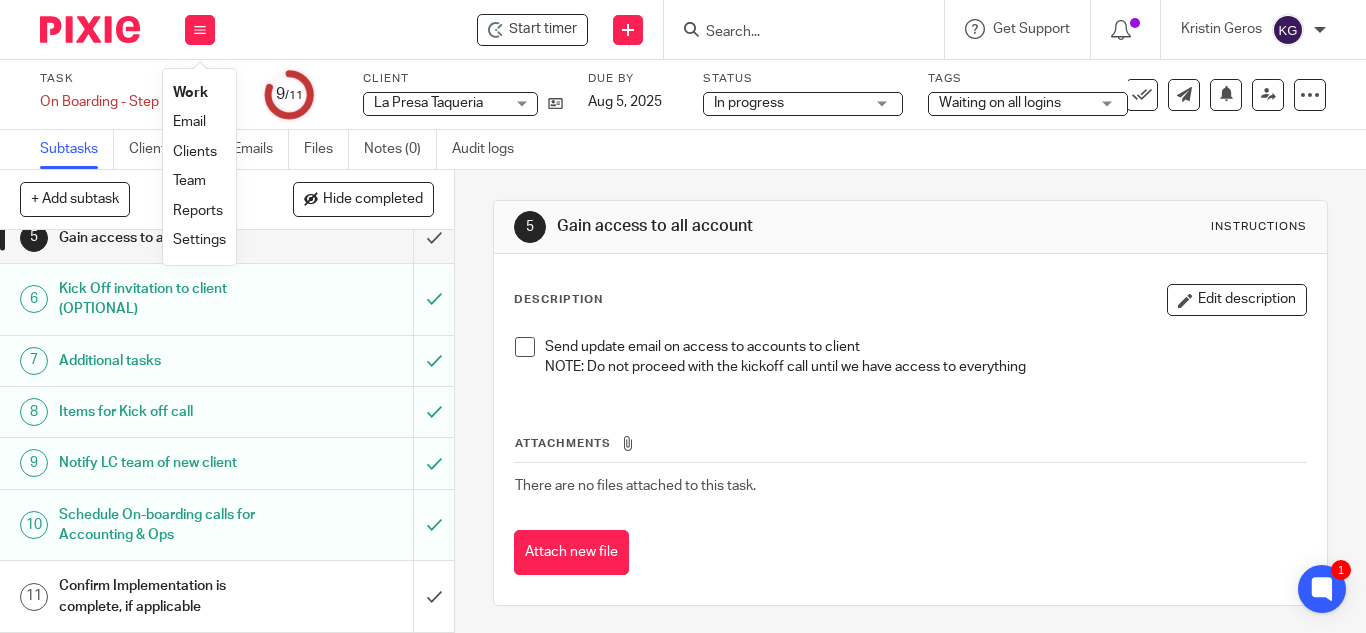click on "Work" at bounding box center [190, 93] 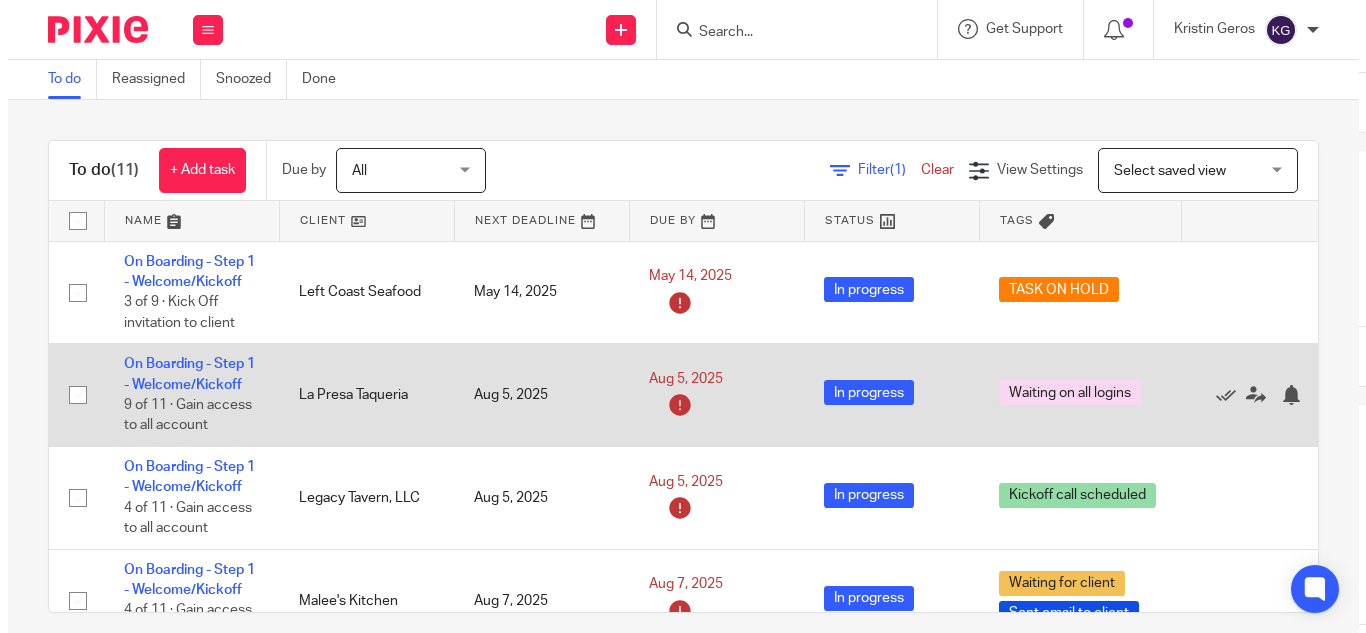 scroll, scrollTop: 0, scrollLeft: 0, axis: both 